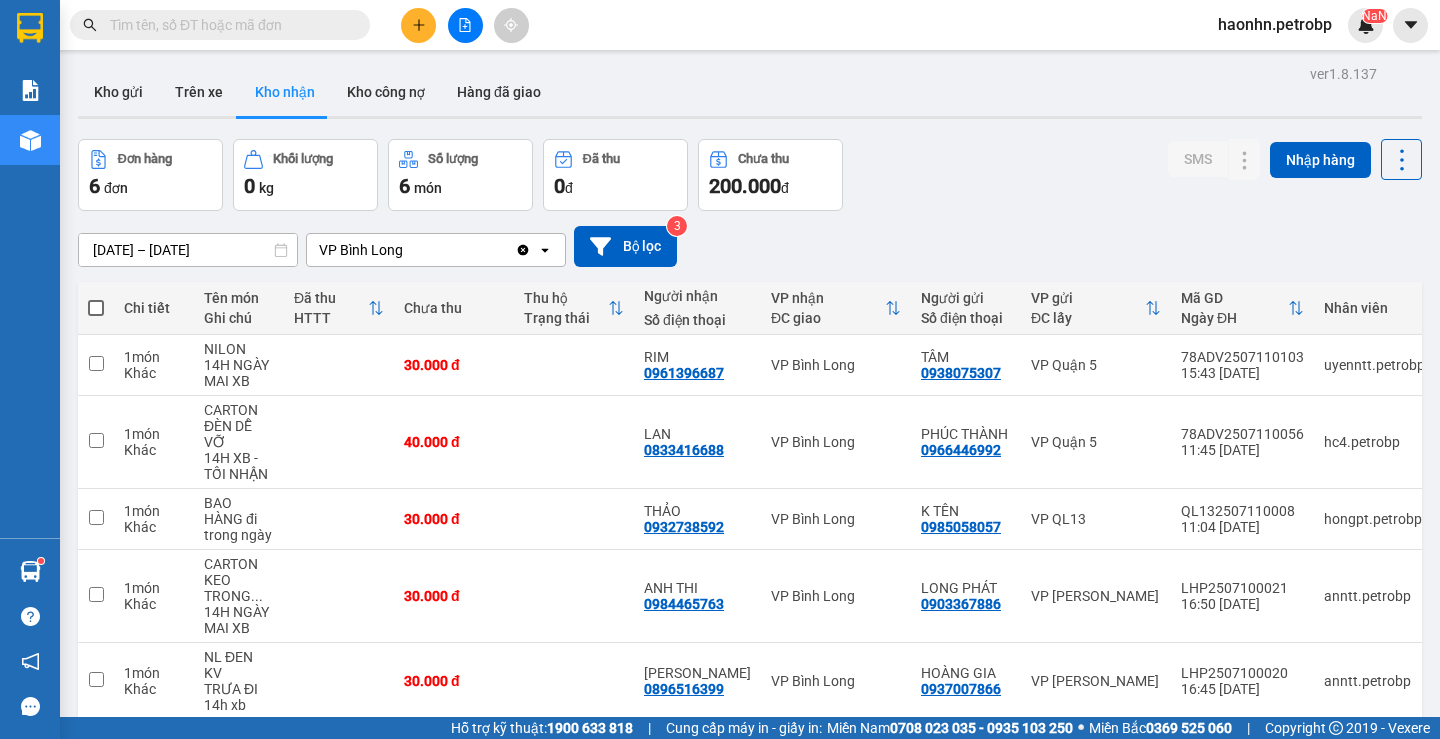 scroll, scrollTop: 0, scrollLeft: 0, axis: both 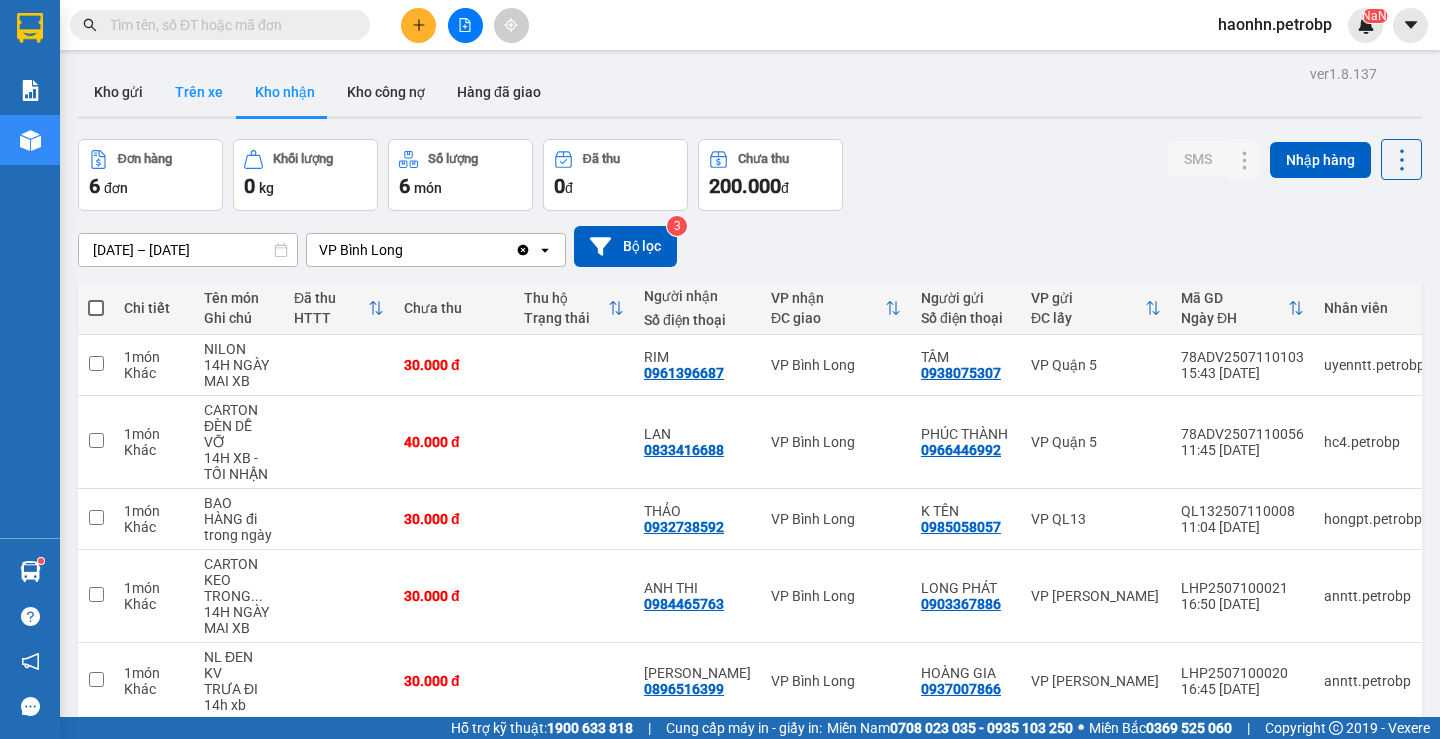 click on "Trên xe" at bounding box center (199, 92) 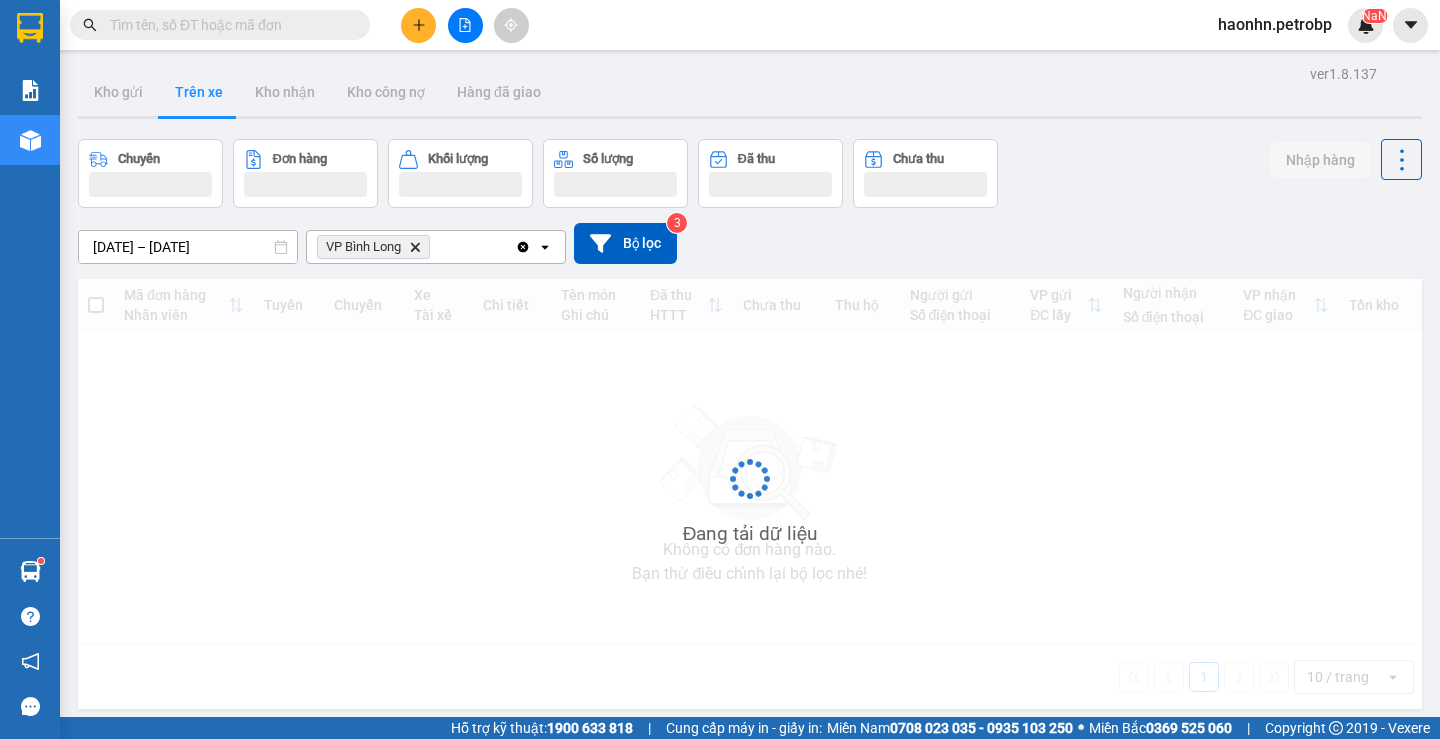 type on "[DATE] – [DATE]" 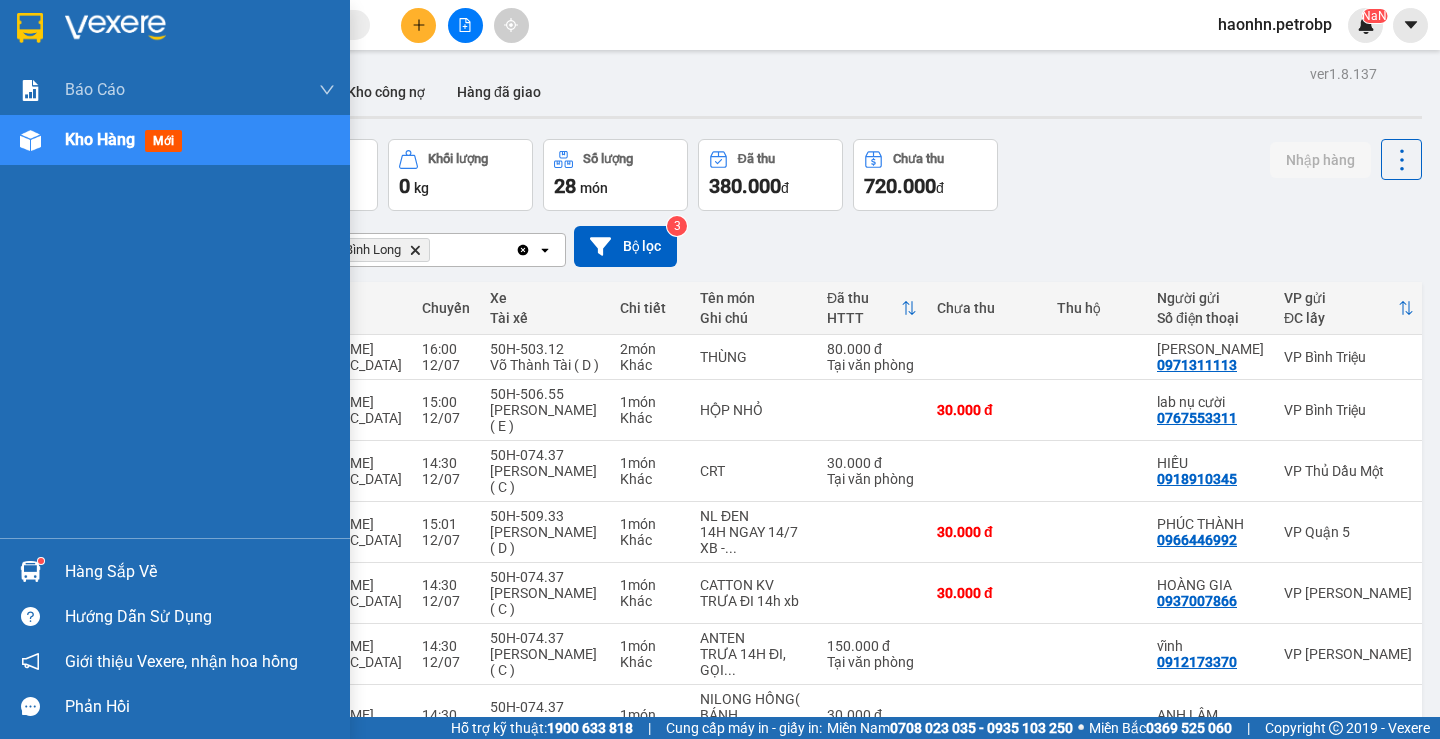 click at bounding box center [30, 571] 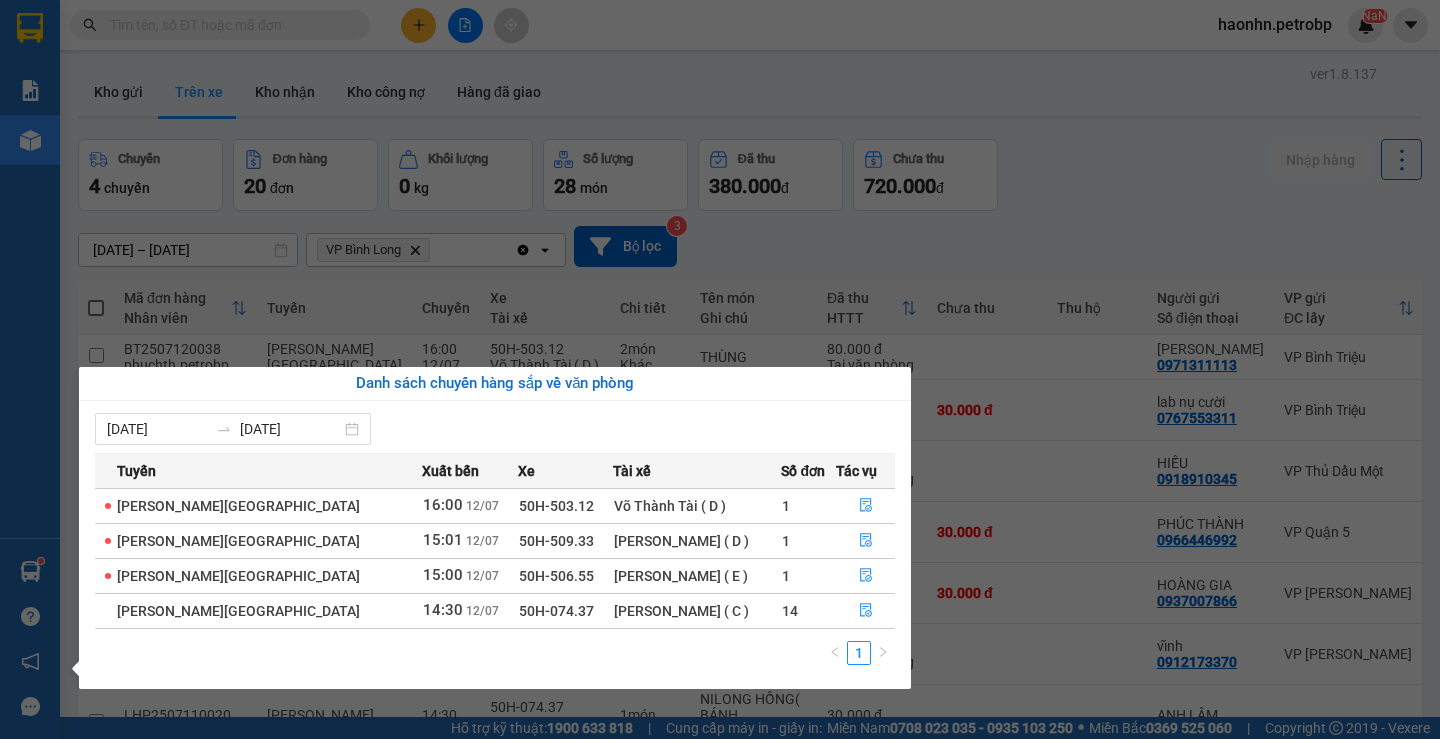 click on "Kết quả tìm kiếm ( 0 )  Bộ lọc  No Data haonhn.[PERSON_NAME] cáo BC tiền tận nơi (nhân viên) Báo cáo 1 (nv): Số tiền đã thu của văn phòng  Báo cáo 1: Số tiền đã thu của văn phòng  Báo cáo dòng tiền (nhân viên) Doanh số tạo đơn theo VP gửi (nhân viên) Mẫu 1: Báo cáo dòng tiền theo nhân viên (nhà xe) Mẫu 1: Báo cáo dòng tiền theo nhân viên (trưởng trạm) Mẫu 2: Thống kê đơn hàng theo nhân viên Mẫu 3.1: Thống kê đơn hàng văn phòng gửi Mẫu 3.1: Thống kê đơn hàng văn phòng gửi ( các trạm xem ) Mẫu 3: Báo cáo dòng tiền theo văn phòng     Kho hàng mới Hàng sắp về Hướng dẫn sử dụng Giới thiệu Vexere, nhận hoa hồng Phản hồi Phần mềm hỗ trợ bạn tốt chứ? ver  1.8.137 Kho gửi Trên xe Kho nhận Kho công nợ Hàng đã giao Chuyến 4 chuyến Đơn hàng 20 đơn Khối lượng 0 kg Số lượng 28 món Đã thu 380.000  đ Chưa thu  đ" at bounding box center (720, 369) 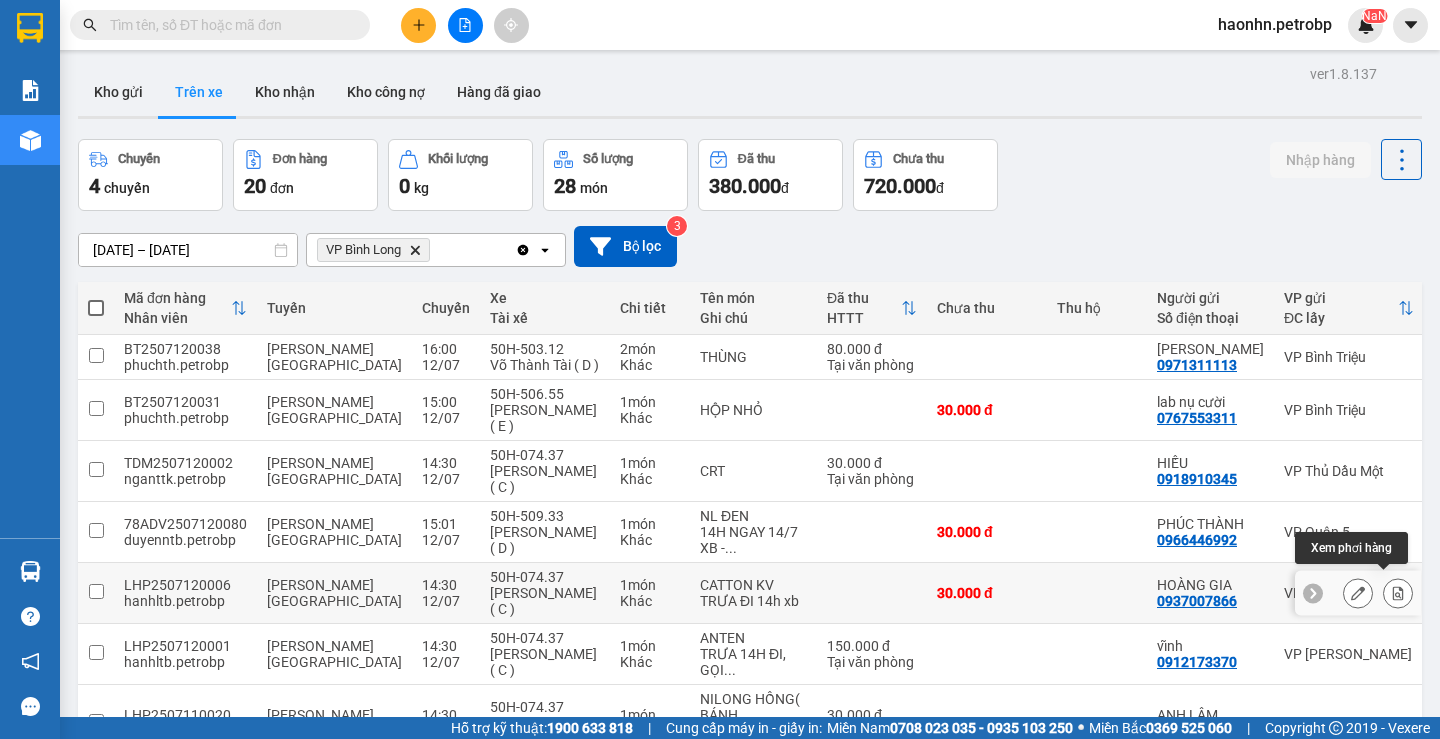 click 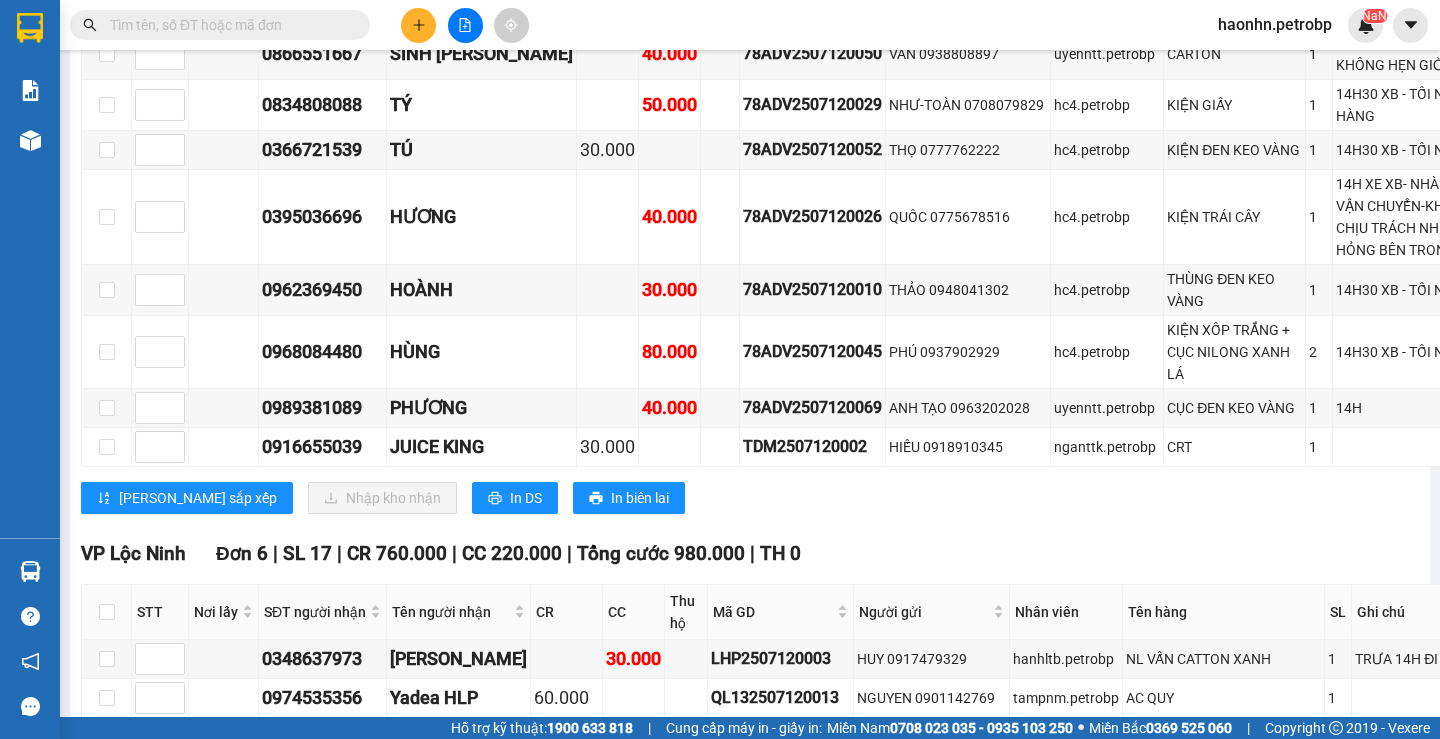 scroll, scrollTop: 3300, scrollLeft: 0, axis: vertical 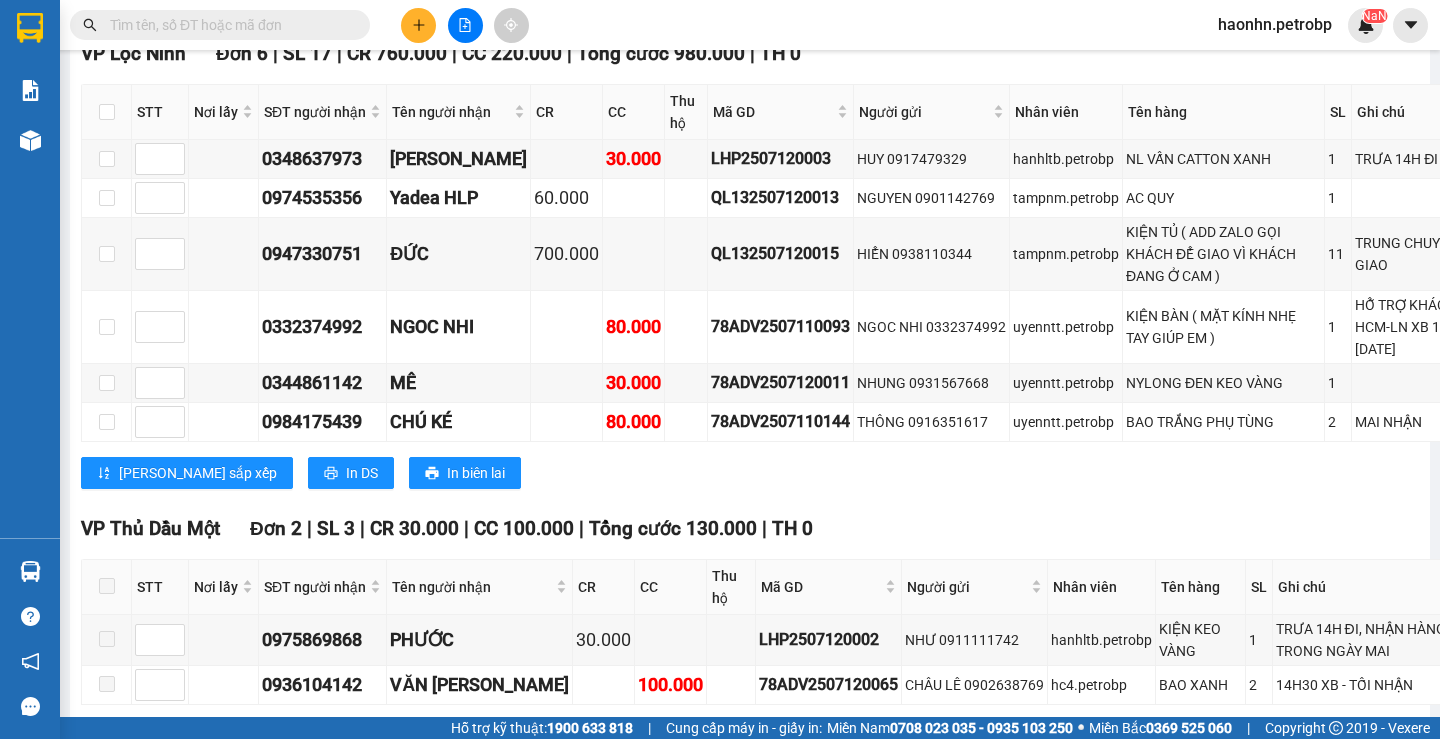 click at bounding box center (107, -891) 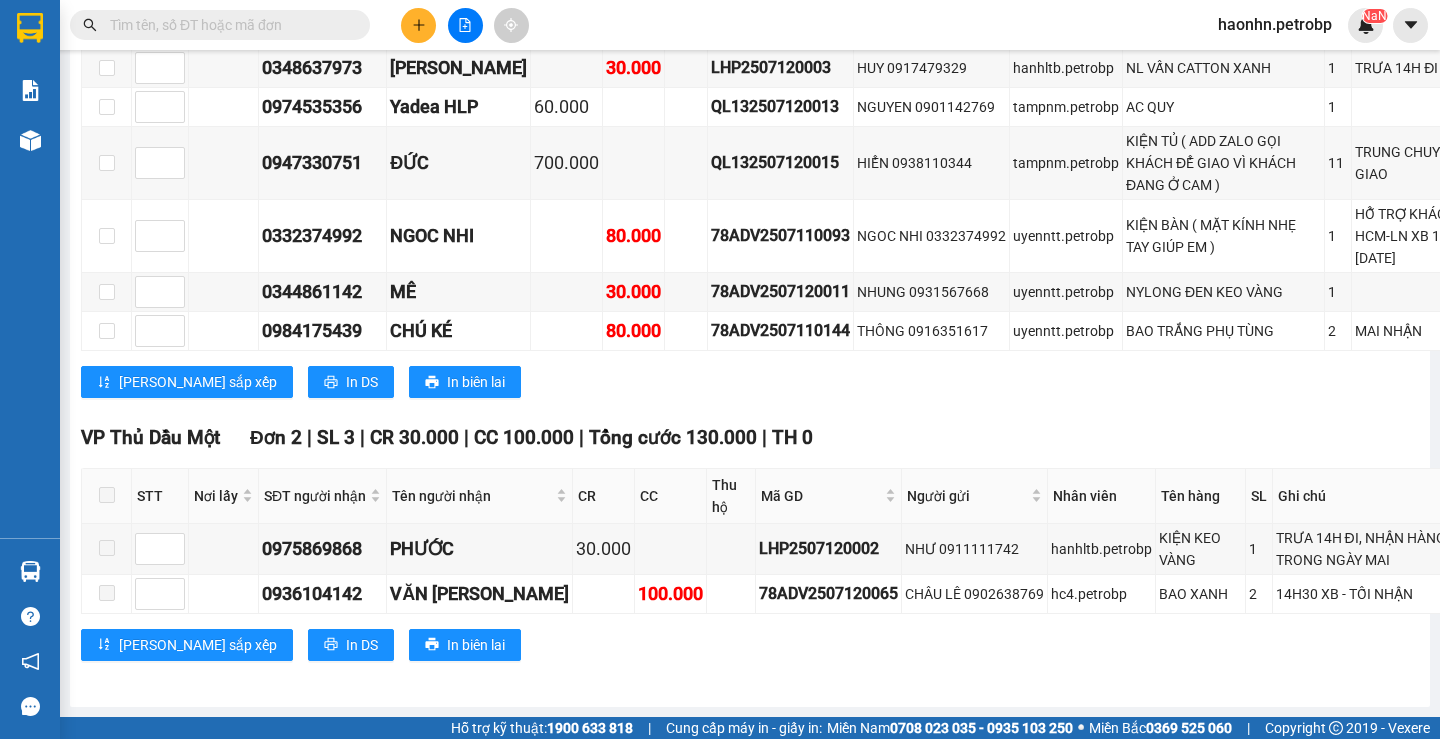 scroll, scrollTop: 5200, scrollLeft: 0, axis: vertical 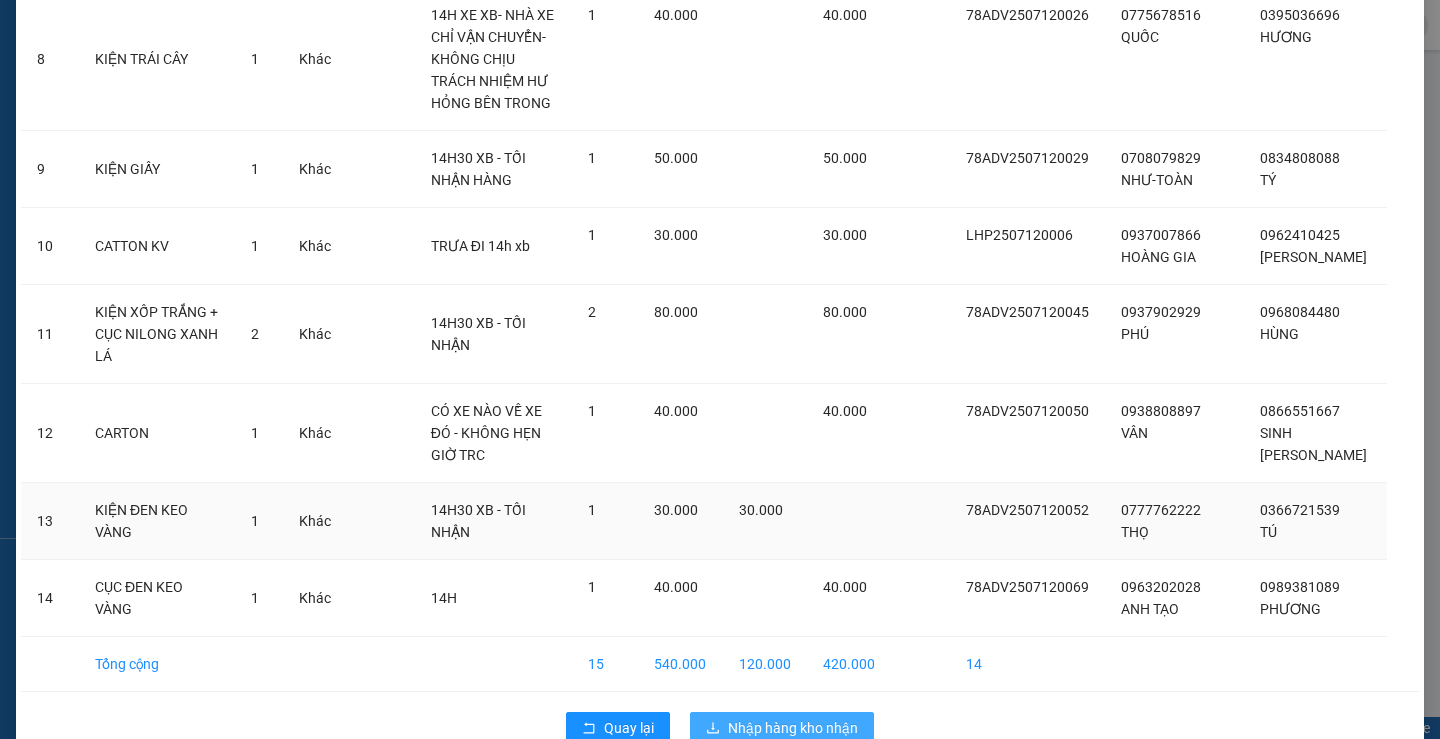click on "Nhập hàng kho nhận" at bounding box center [793, 728] 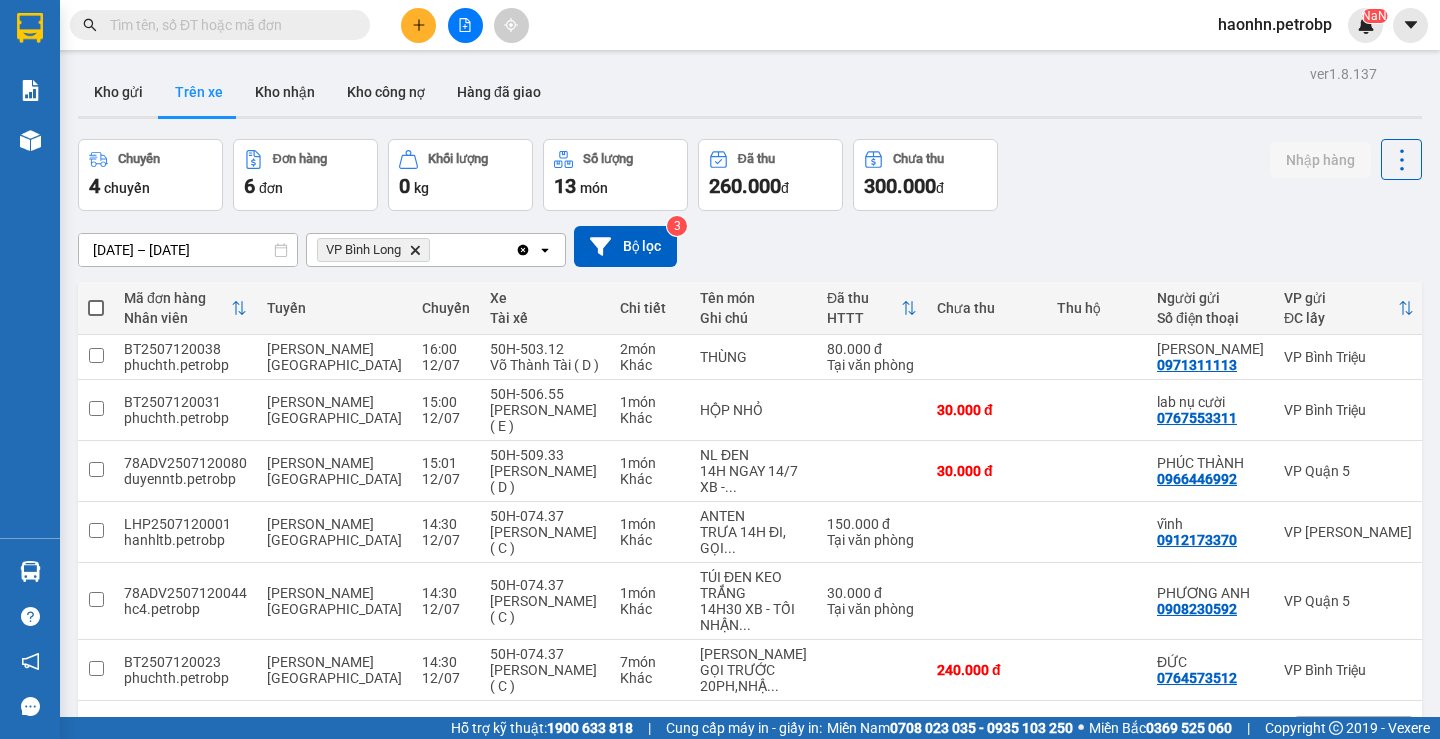 scroll, scrollTop: 154, scrollLeft: 0, axis: vertical 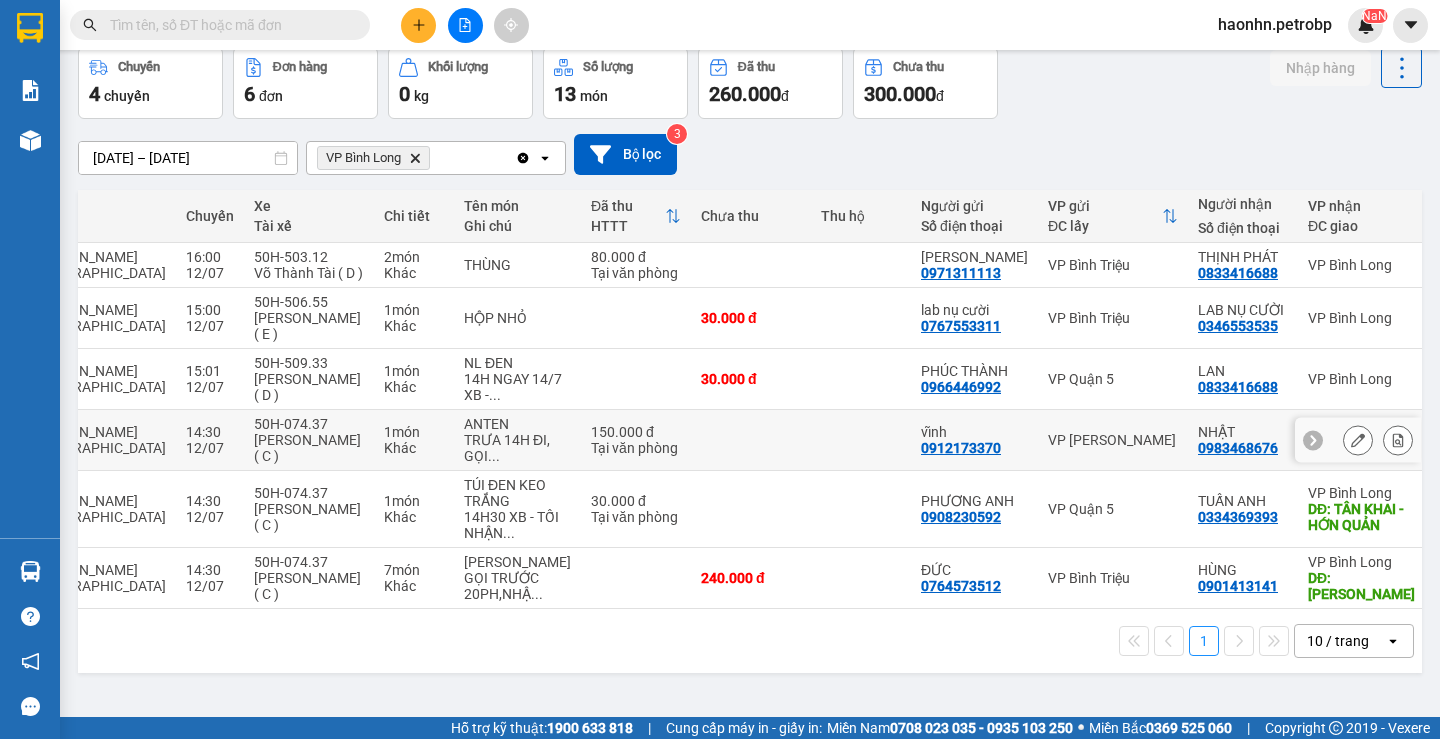 click at bounding box center [1358, 440] 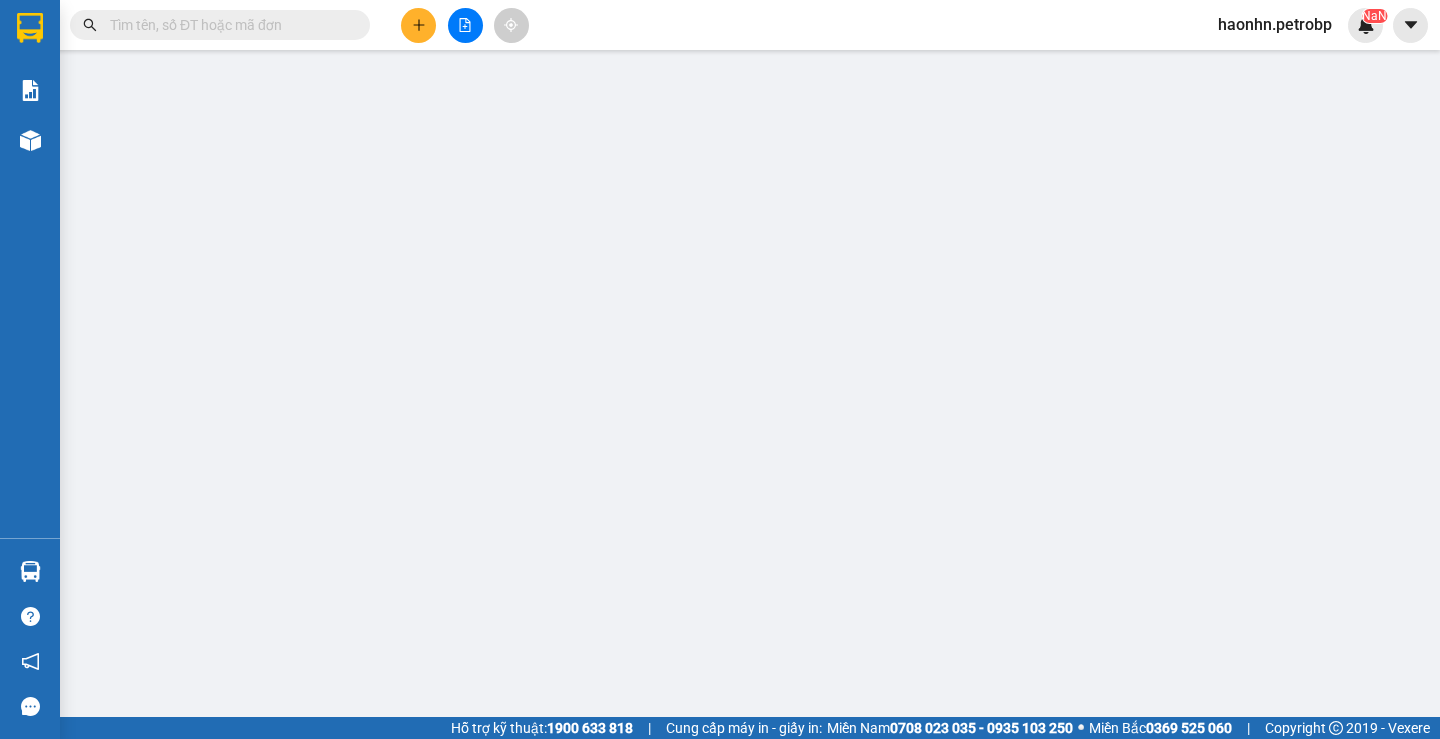type on "0912173370" 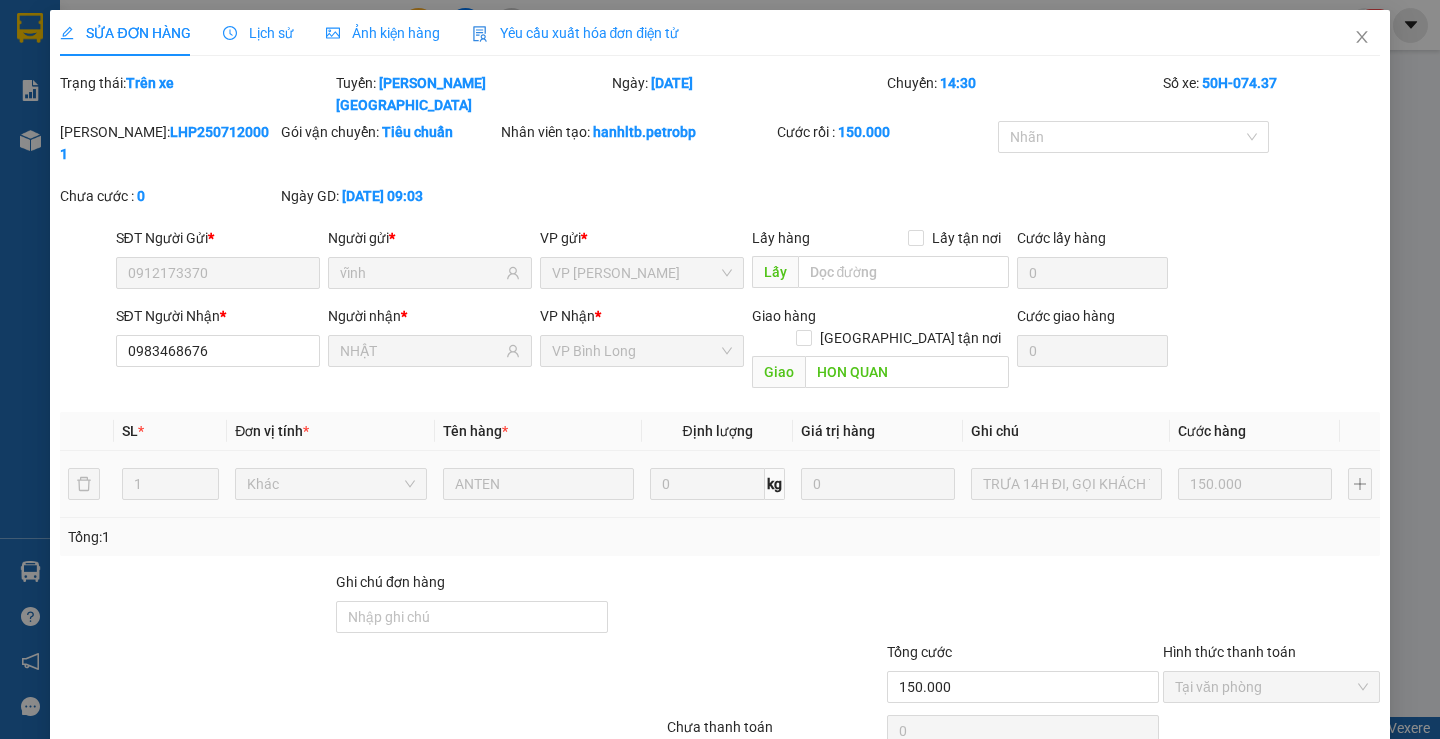 scroll, scrollTop: 0, scrollLeft: 0, axis: both 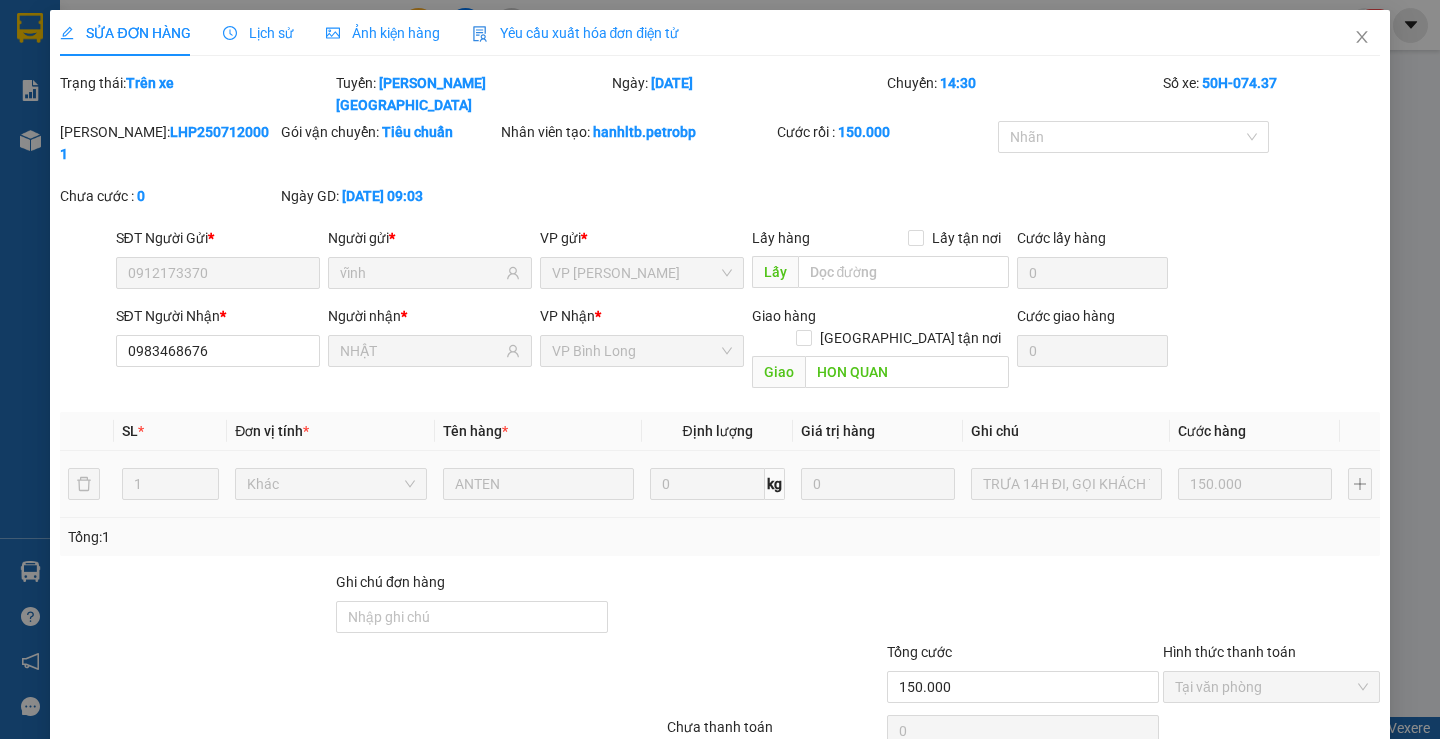 click on "Giao hàng" at bounding box center (967, 782) 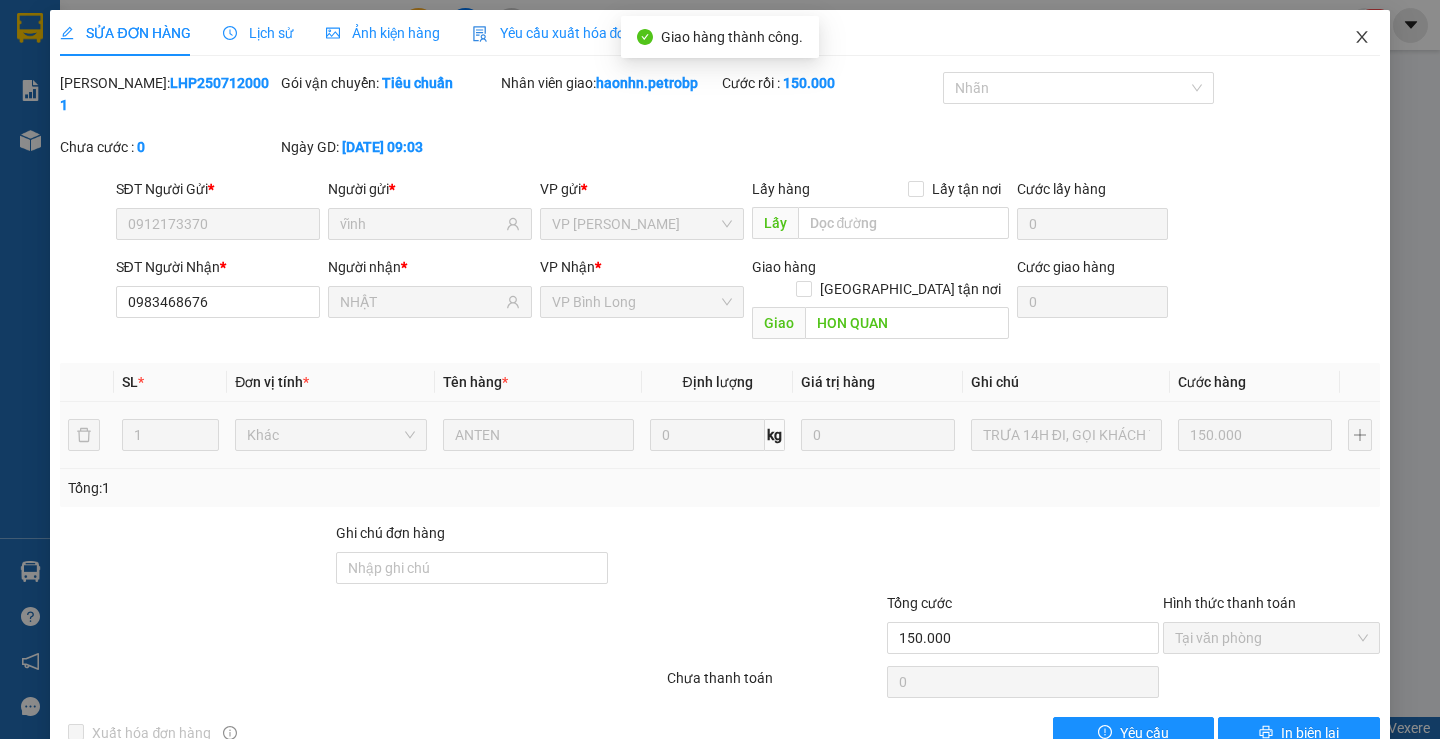 click at bounding box center [1362, 38] 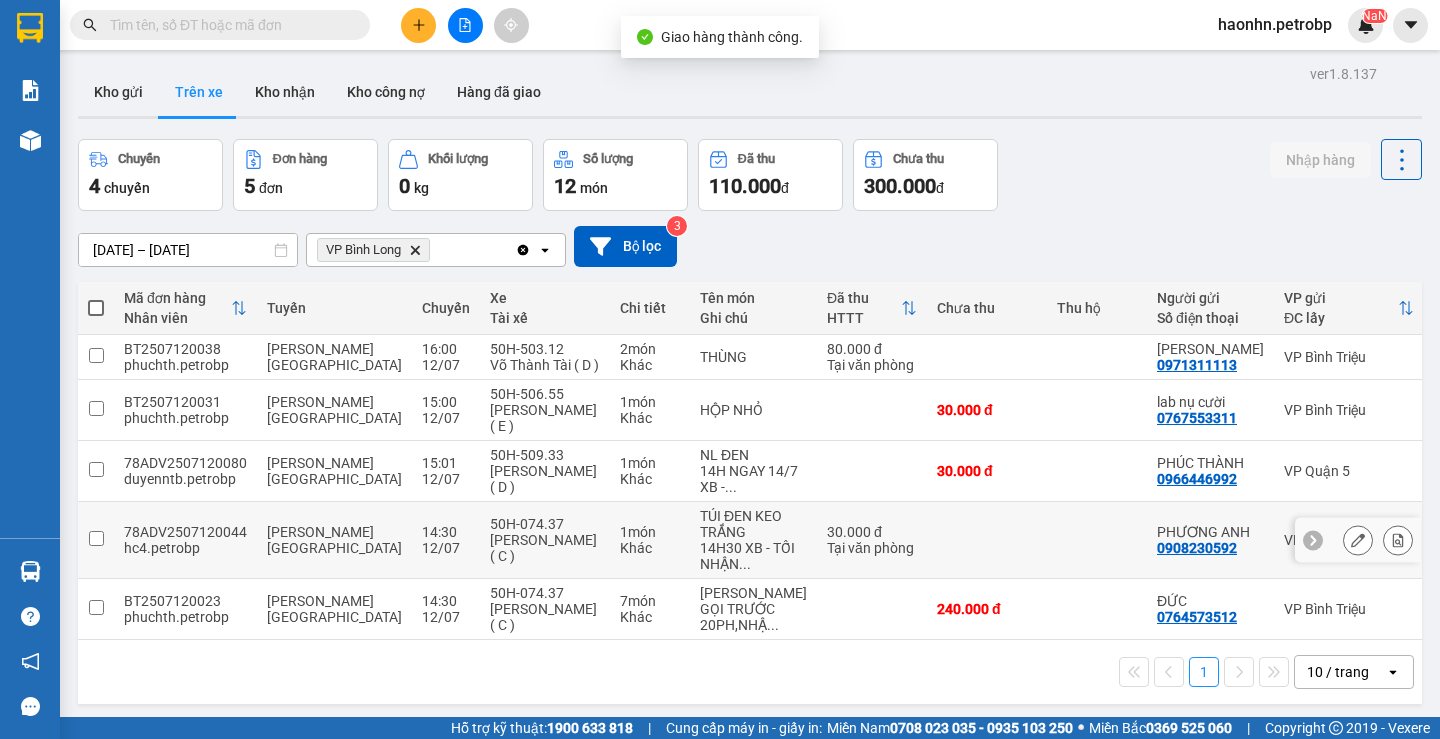 scroll, scrollTop: 93, scrollLeft: 0, axis: vertical 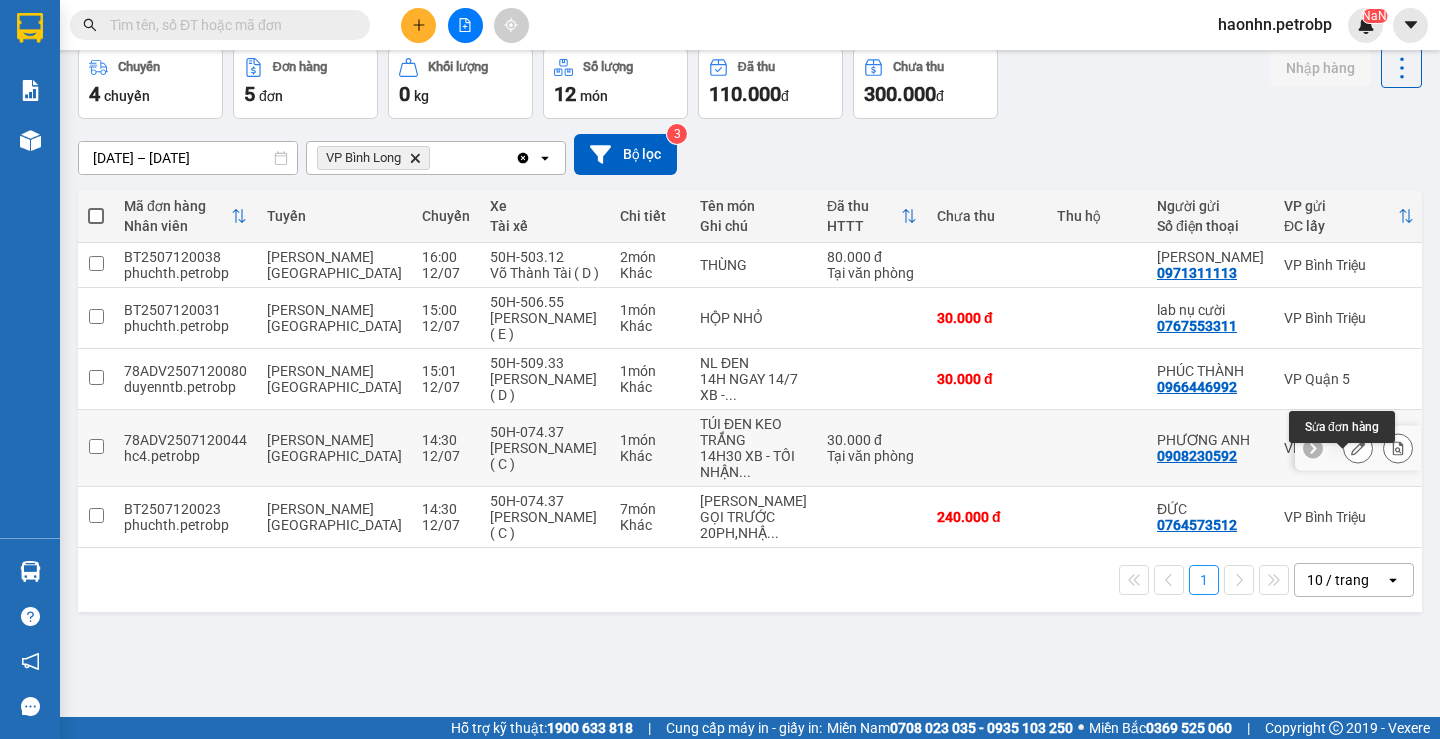 click at bounding box center (1358, 448) 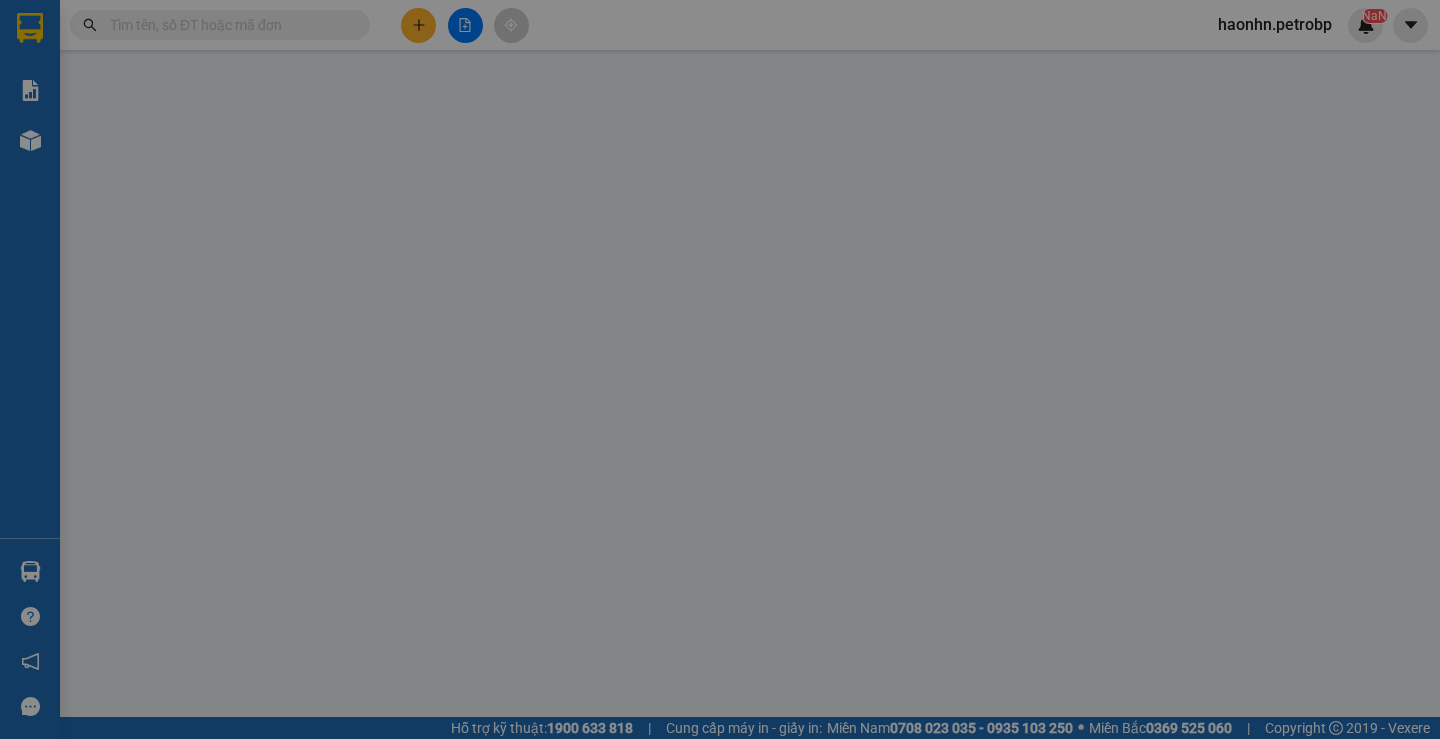 scroll, scrollTop: 0, scrollLeft: 0, axis: both 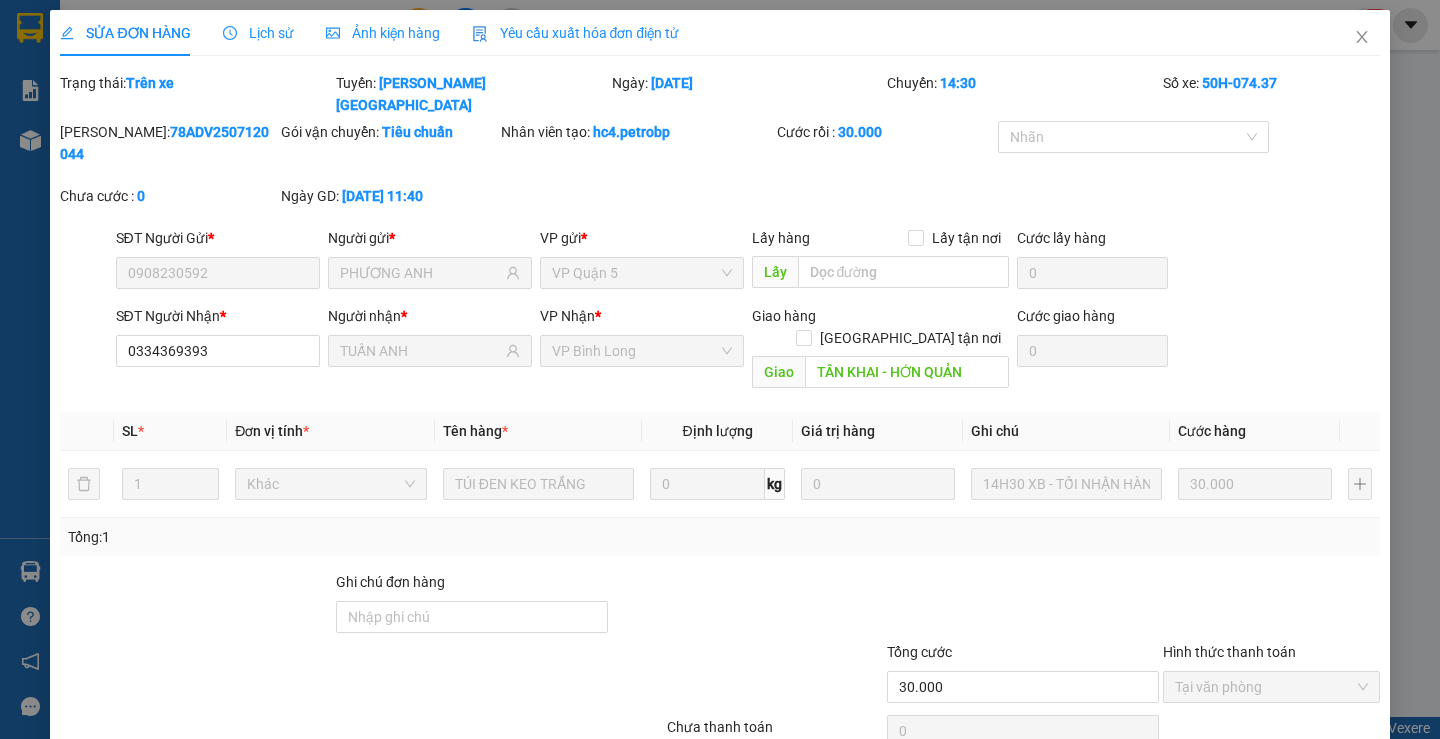 click on "Giao hàng" at bounding box center (979, 782) 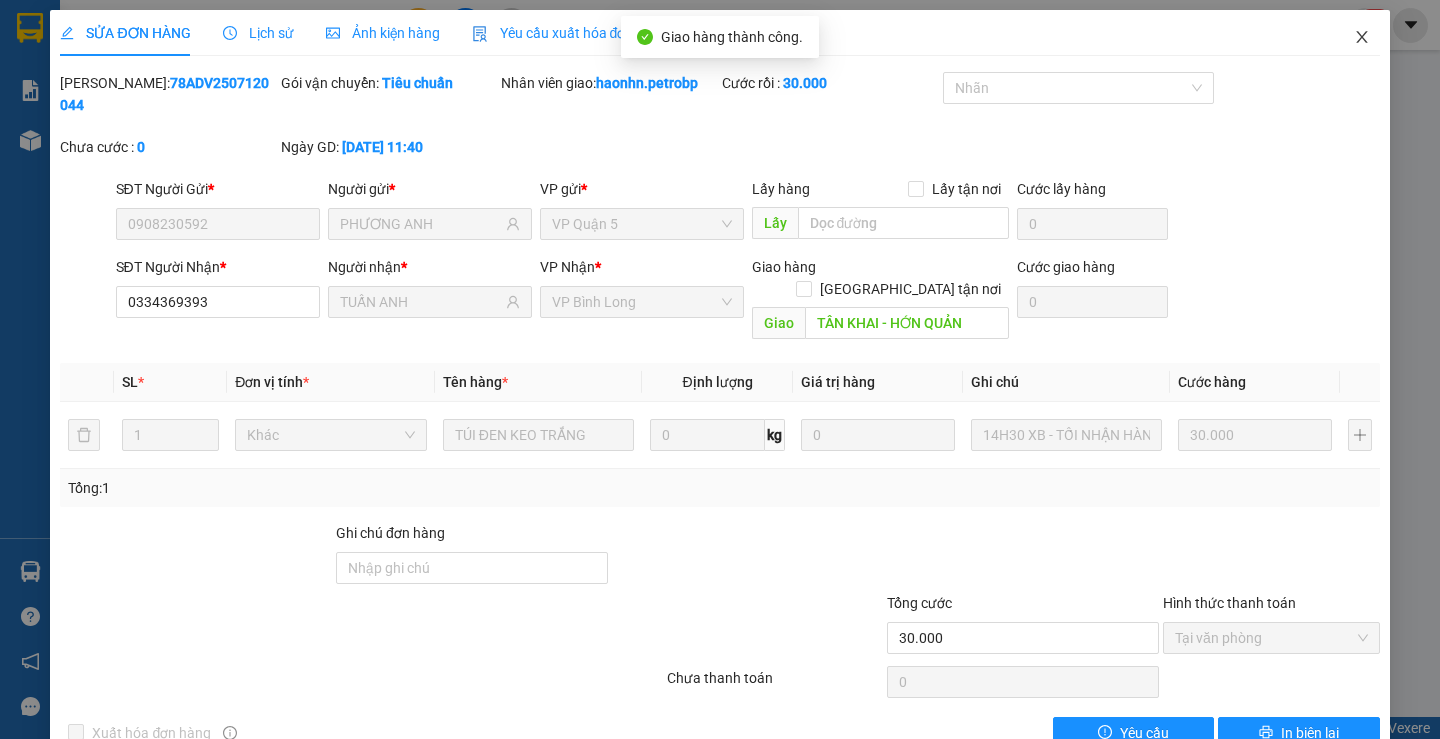 click 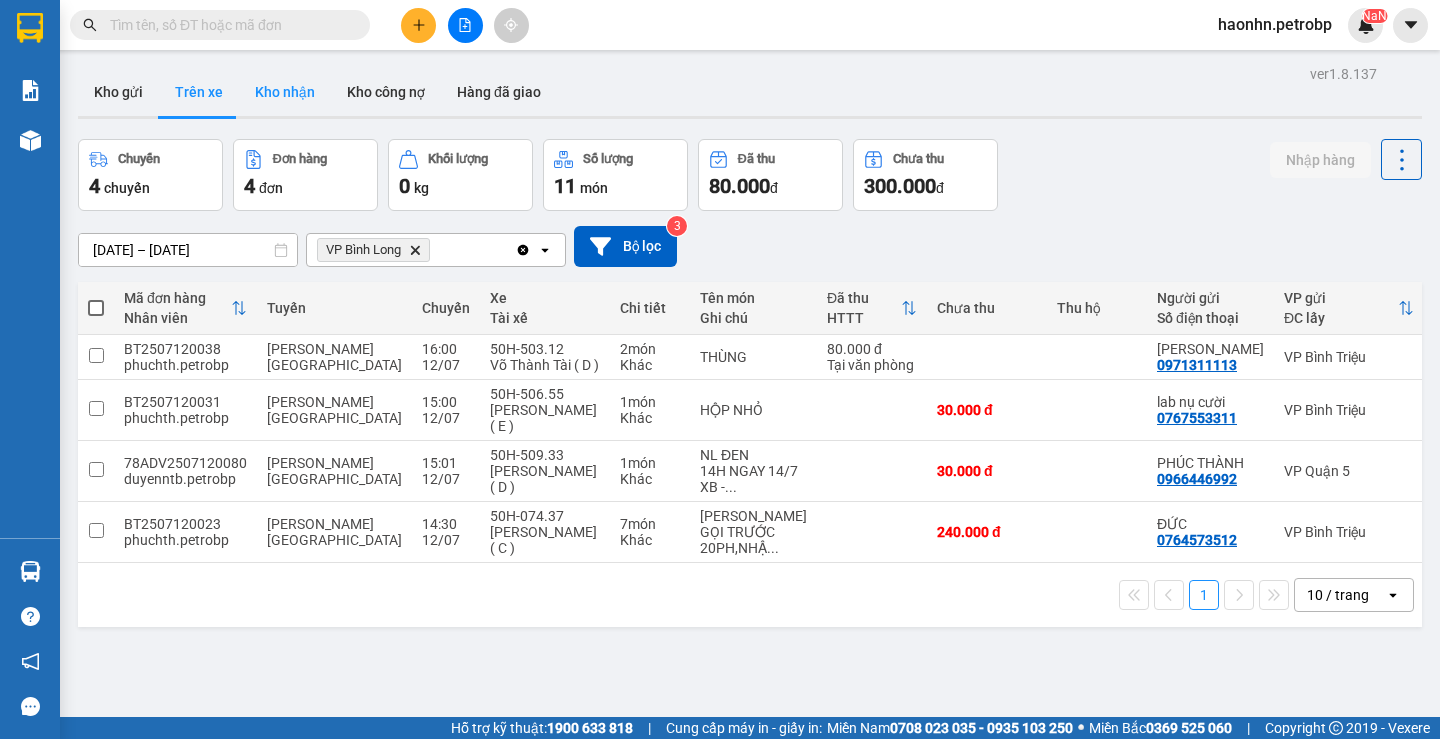 click on "Kho nhận" at bounding box center [285, 92] 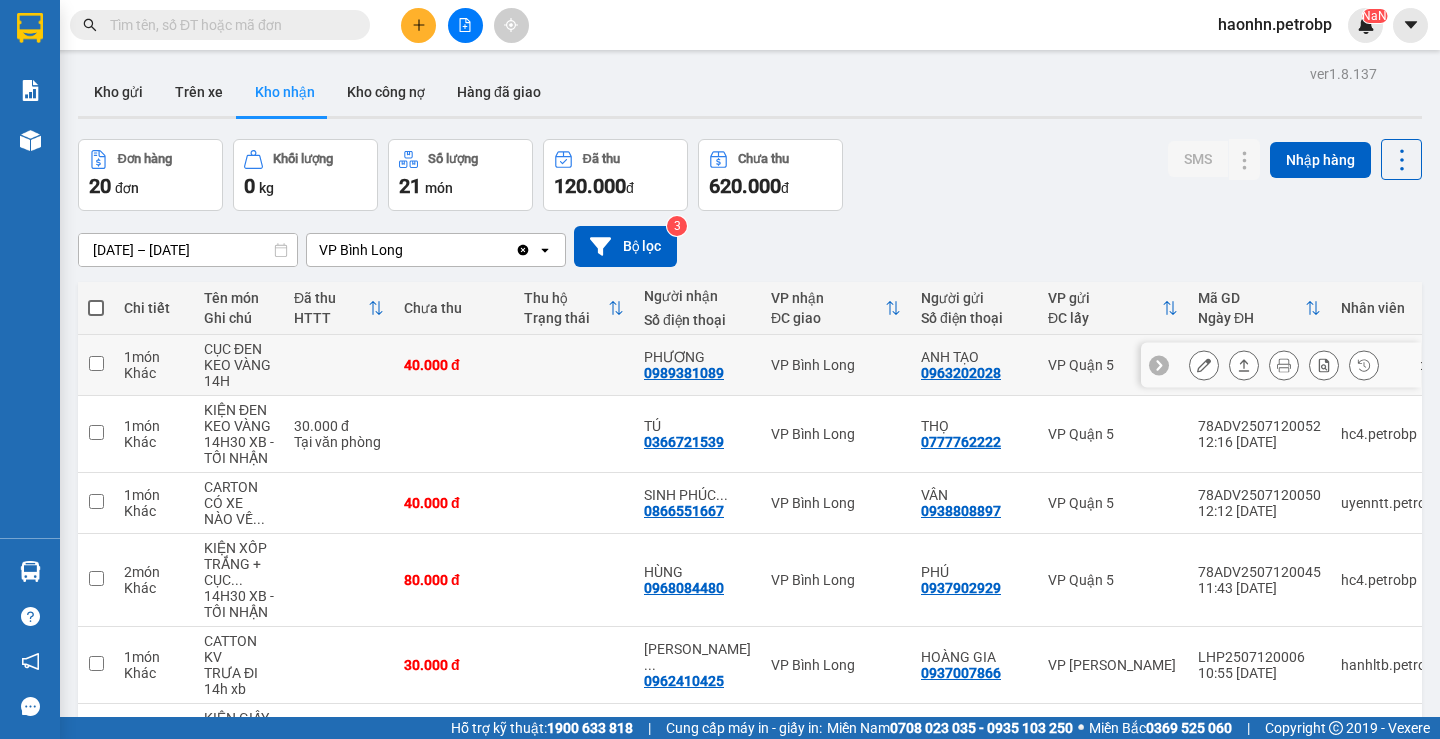 click on "0989381089" at bounding box center [684, 373] 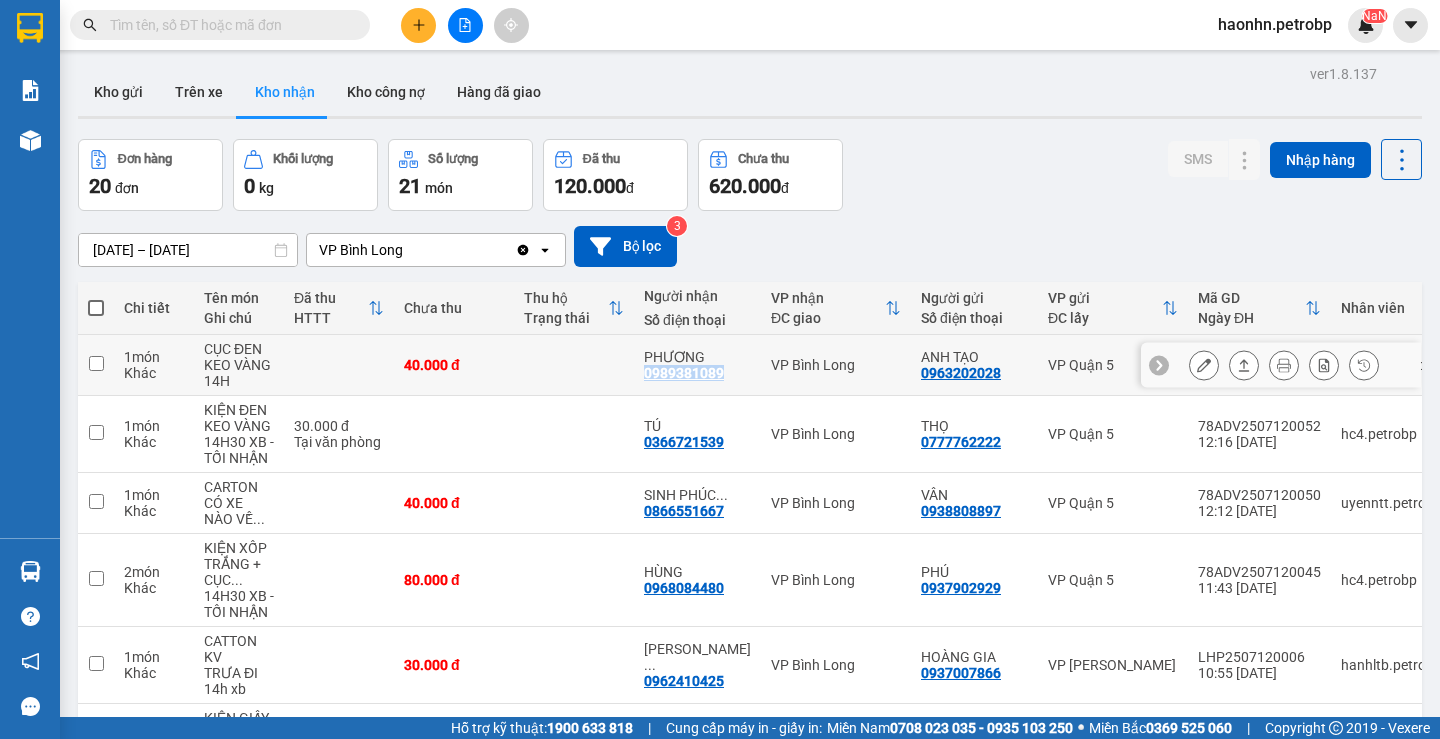 click on "0989381089" at bounding box center [684, 373] 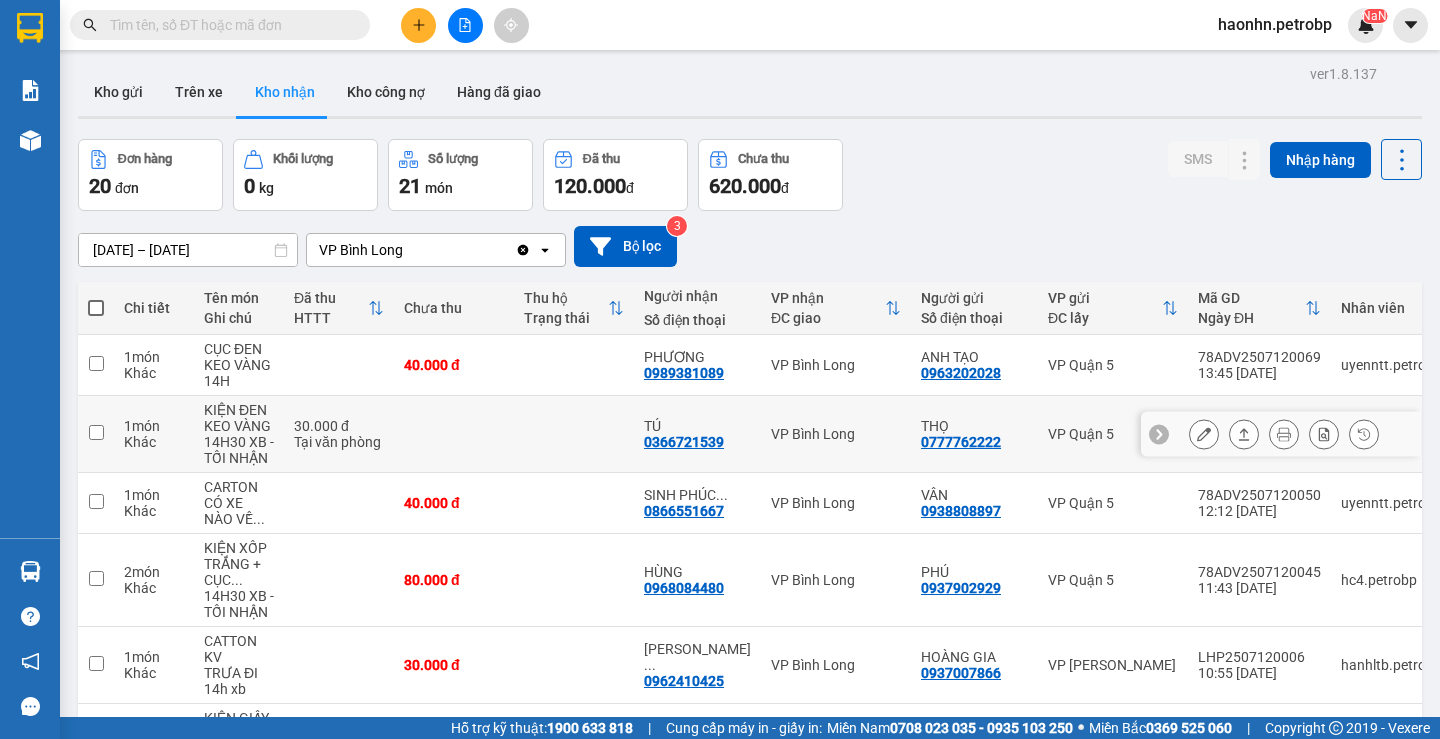 click on "0366721539" at bounding box center [684, 442] 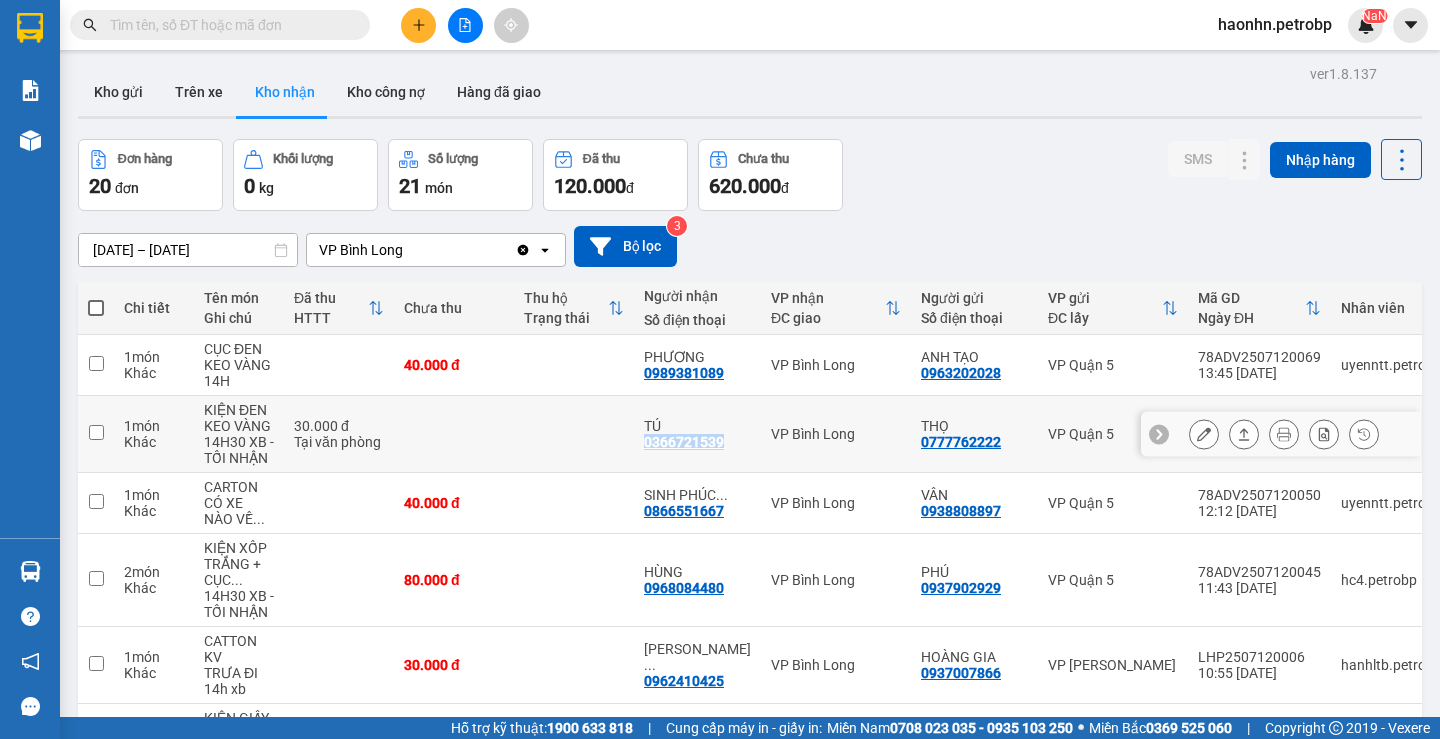 click on "0366721539" at bounding box center (684, 442) 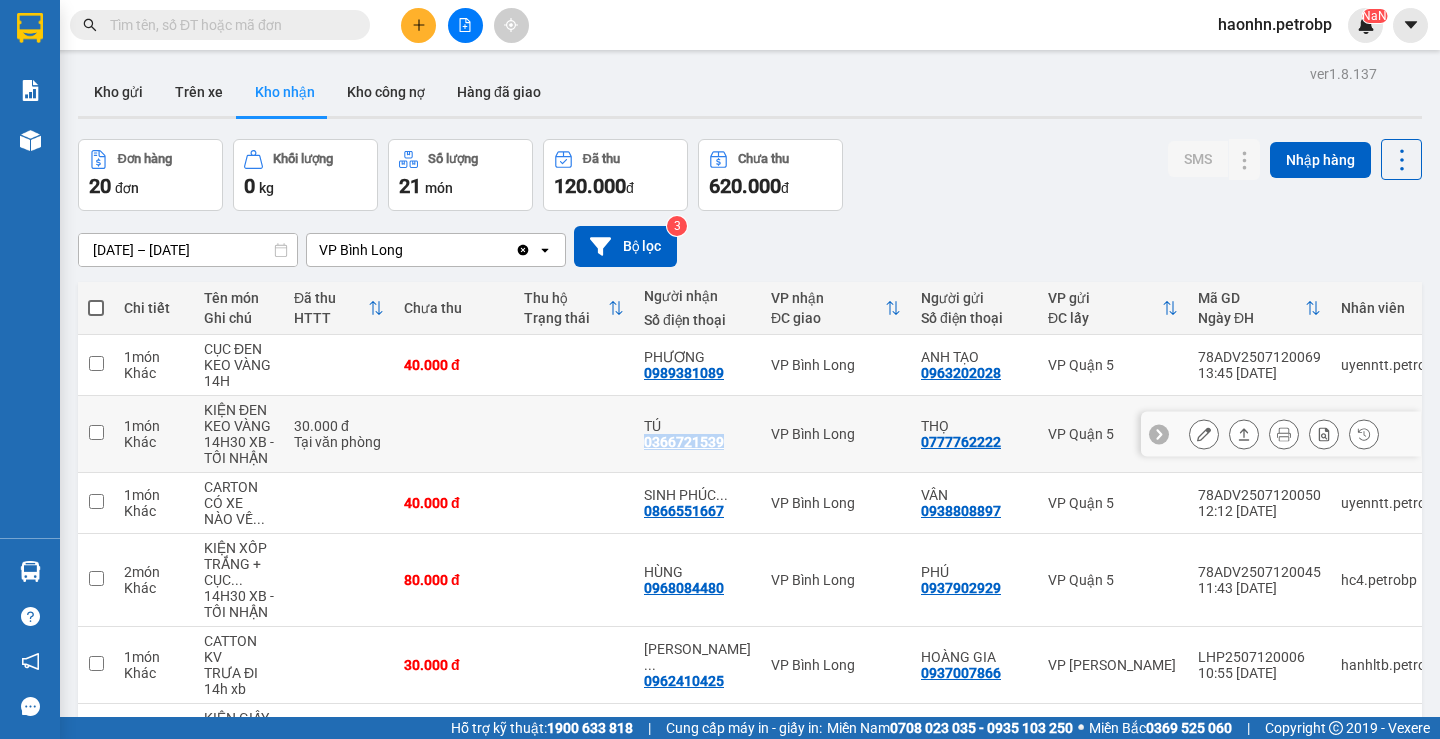 copy on "0366721539" 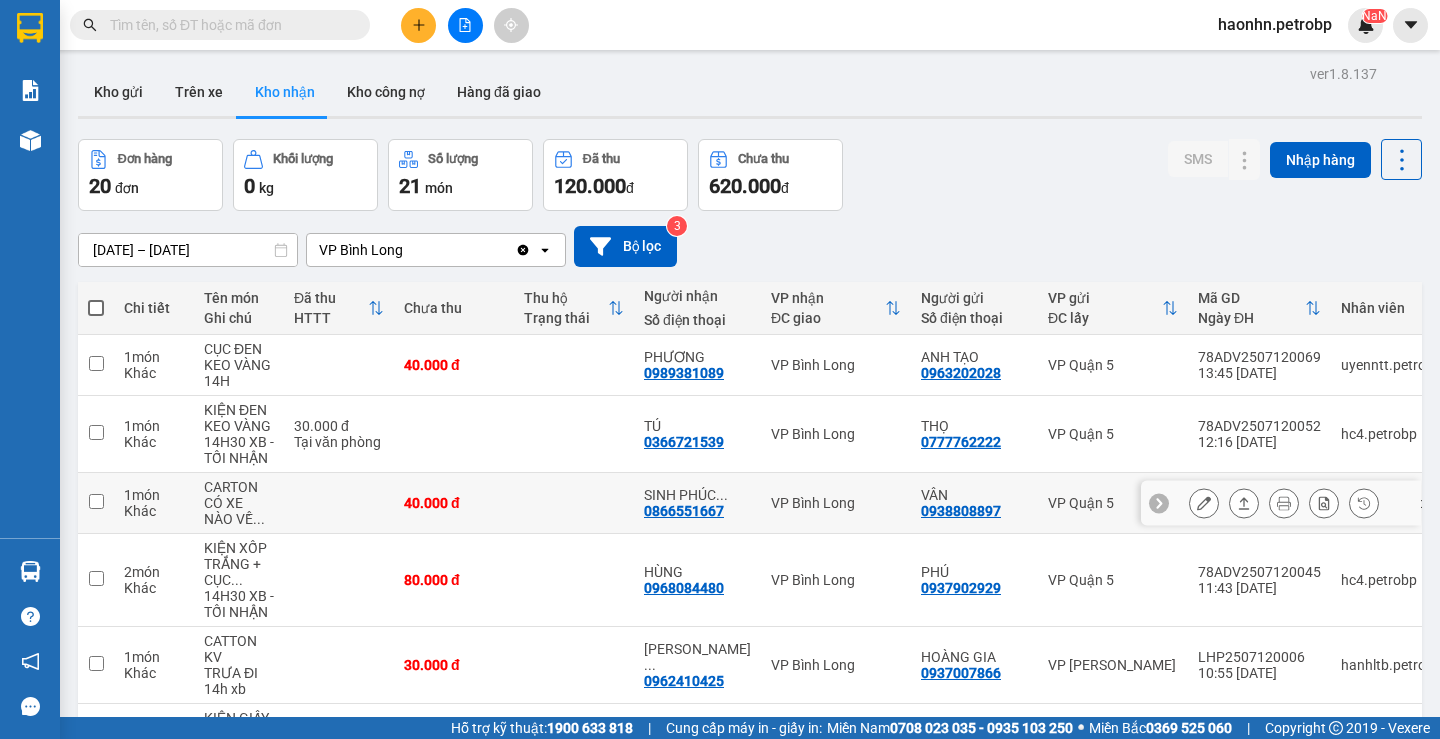 click on "0866551667" at bounding box center [684, 511] 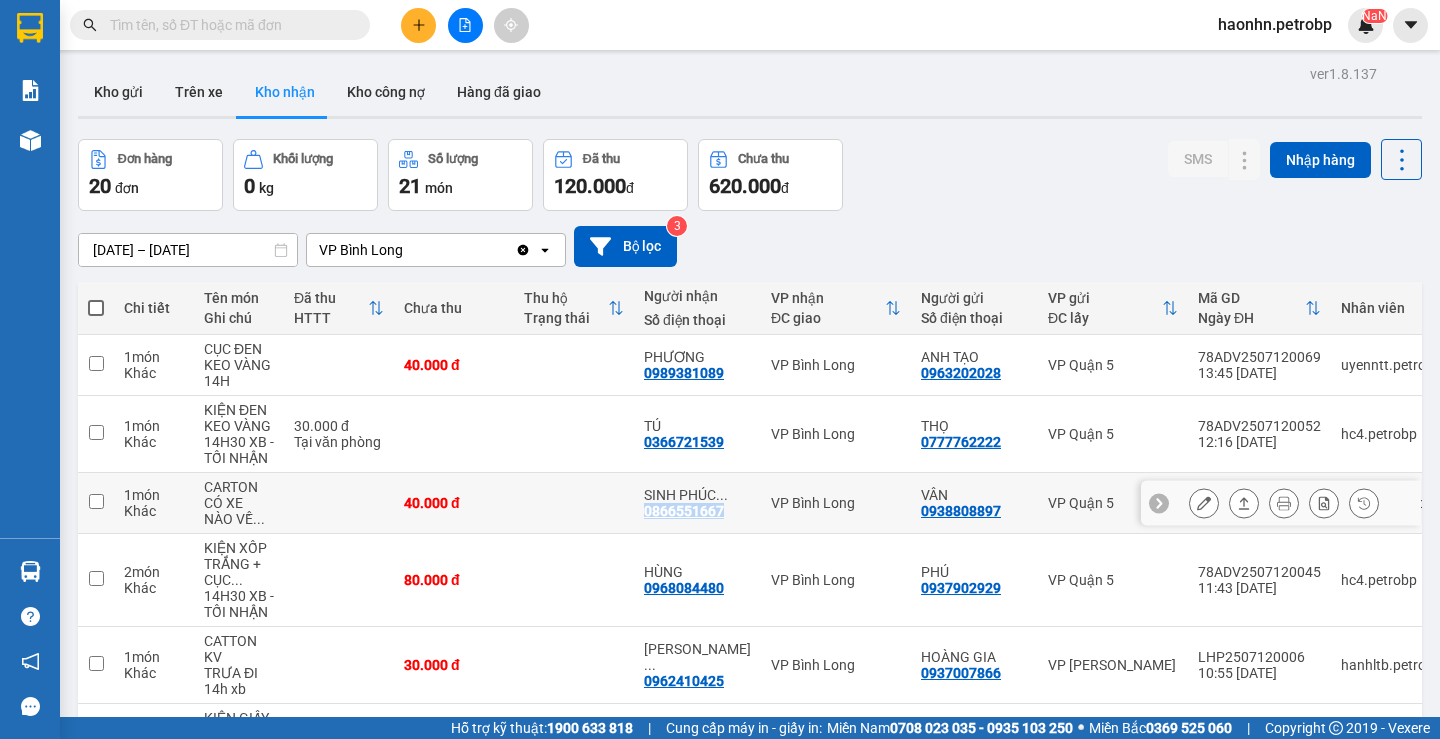 click on "0866551667" at bounding box center (684, 511) 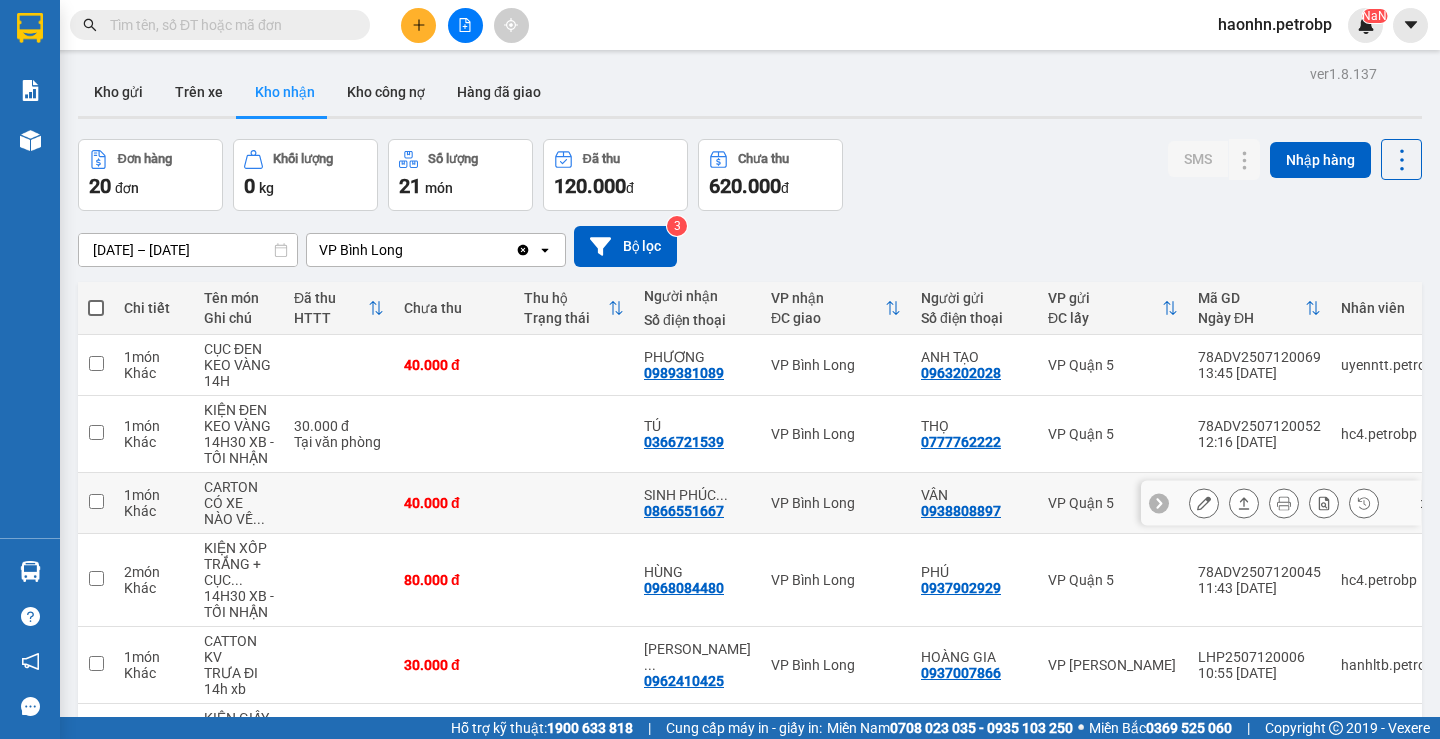 click at bounding box center [574, 503] 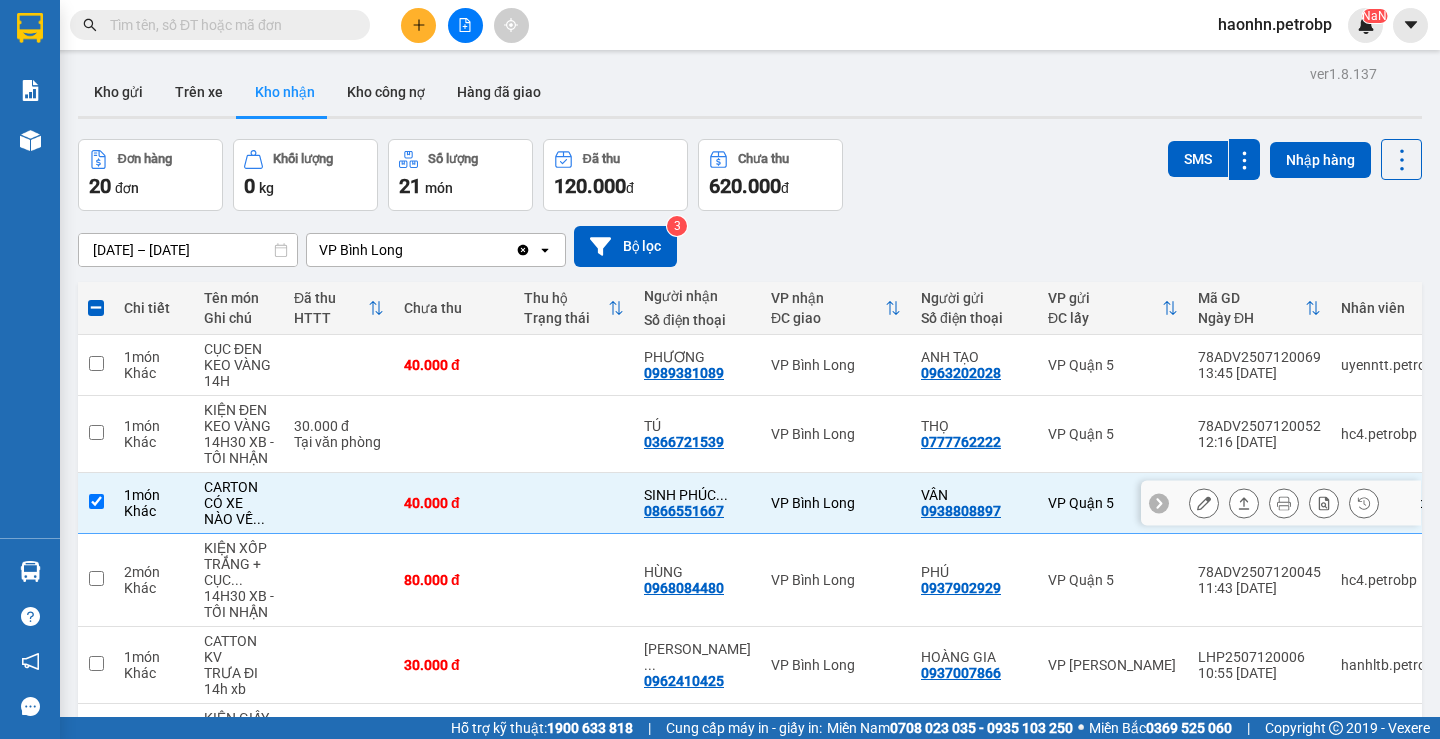 click at bounding box center (574, 503) 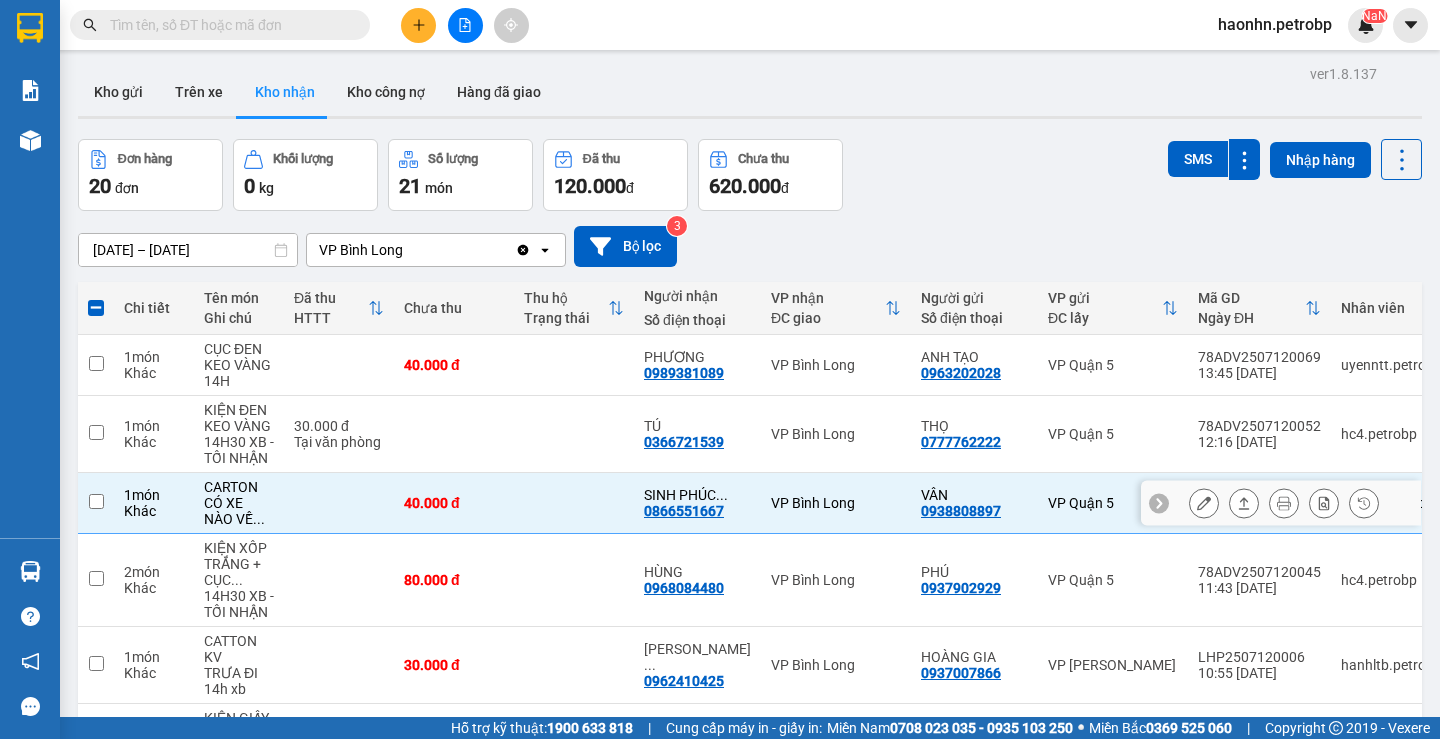 checkbox on "false" 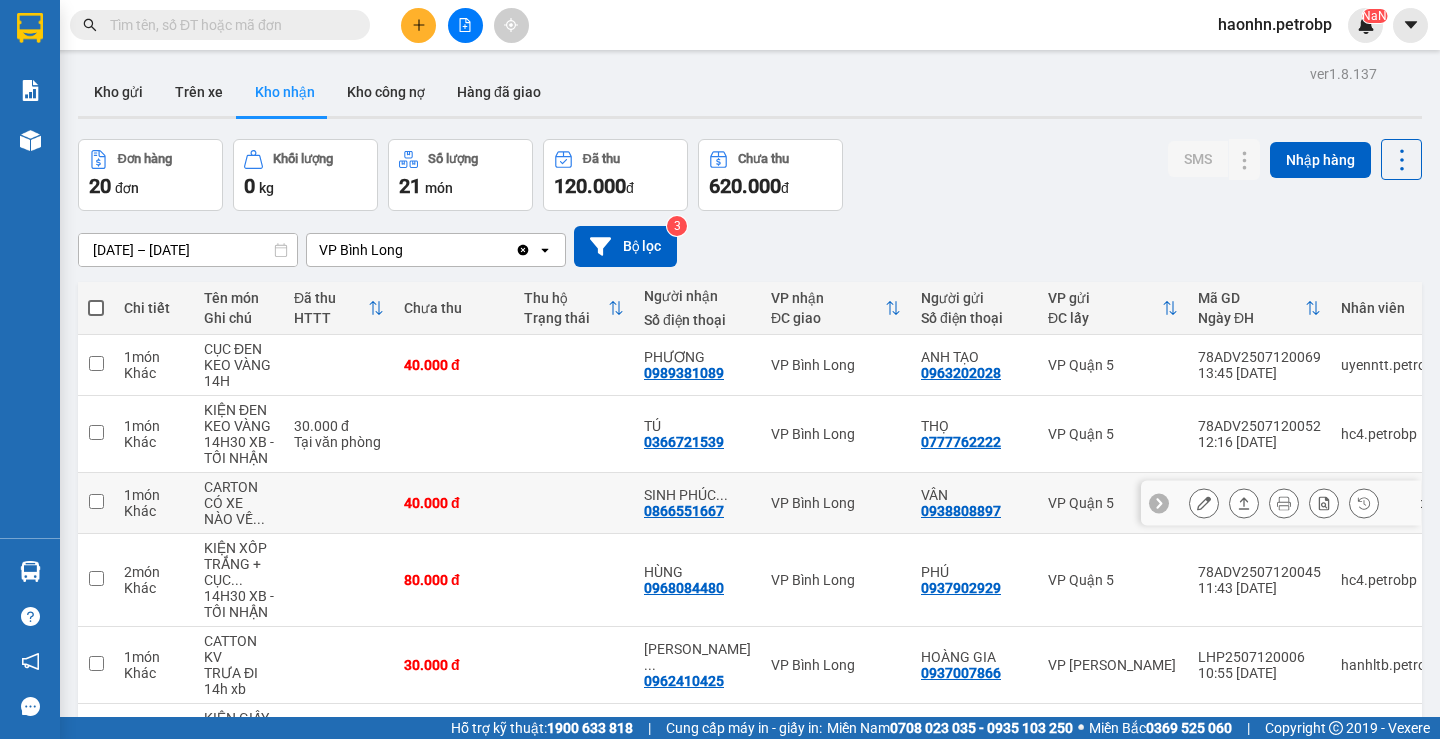 scroll, scrollTop: 200, scrollLeft: 0, axis: vertical 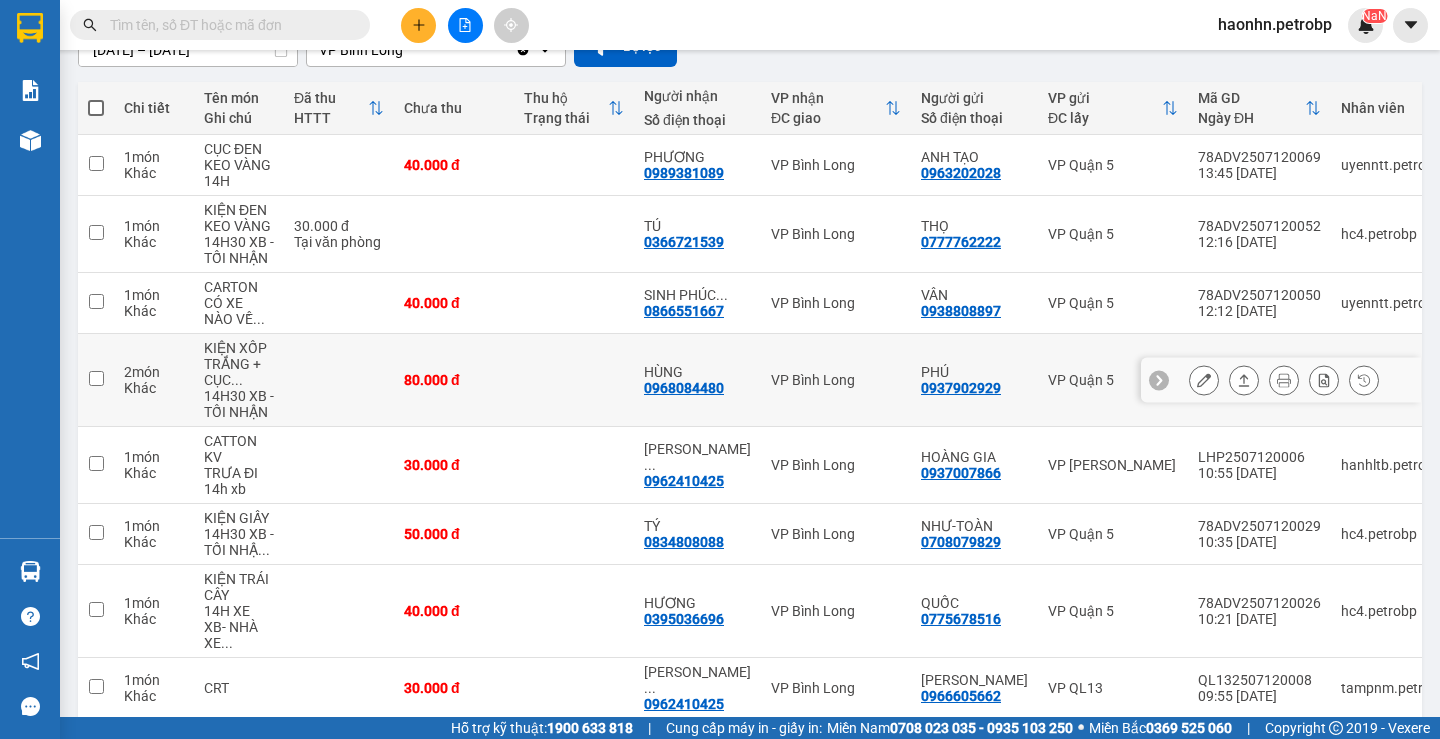 click on "0968084480" at bounding box center [684, 388] 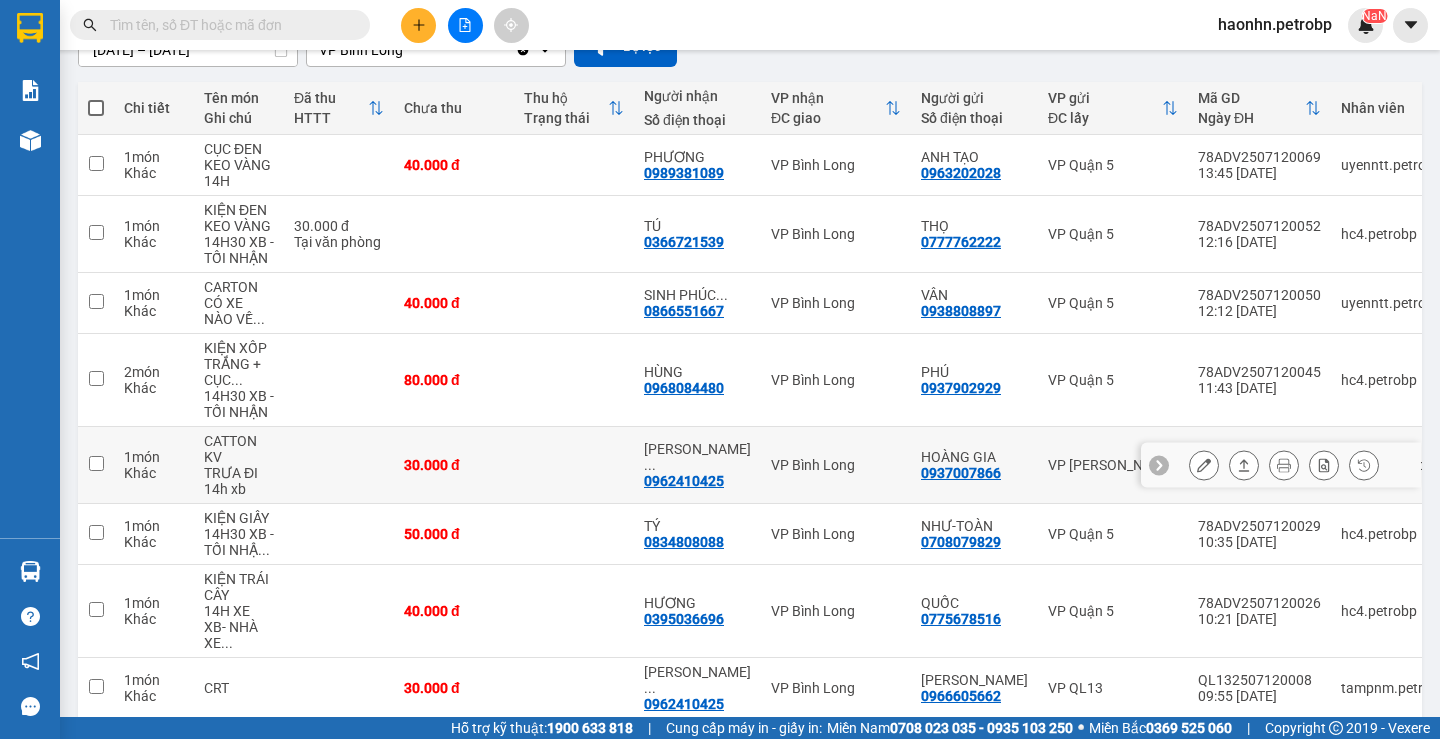 click on "0962410425" at bounding box center (684, 481) 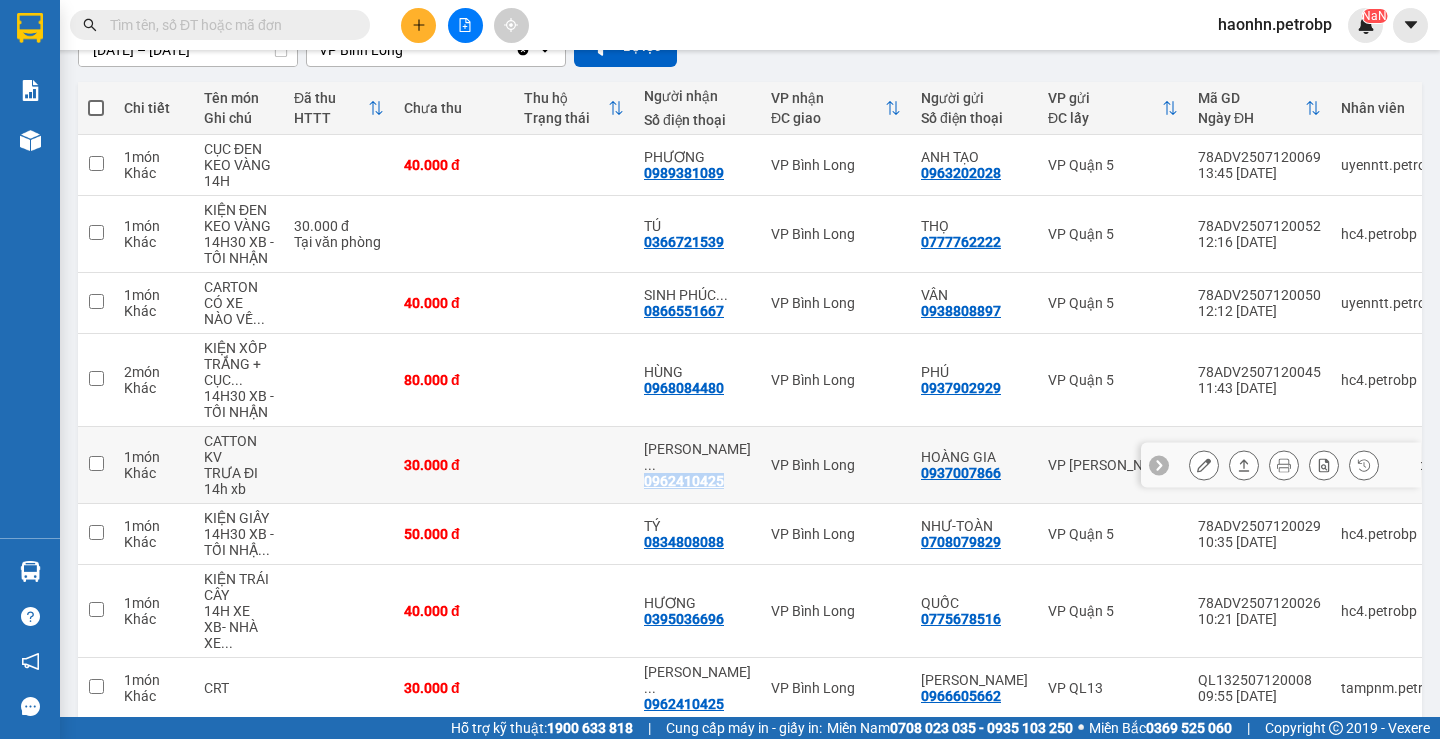 click on "0962410425" at bounding box center (684, 481) 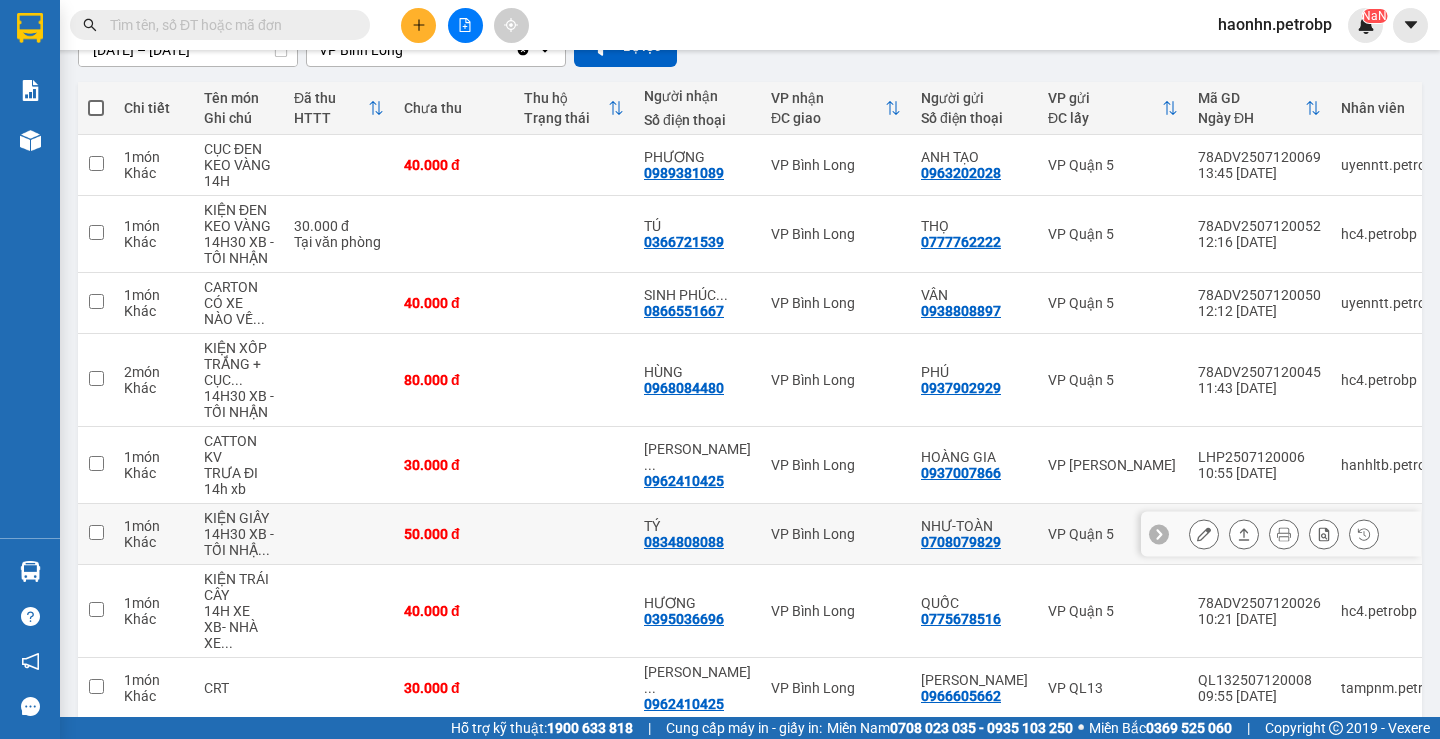 click on "0834808088" at bounding box center (684, 542) 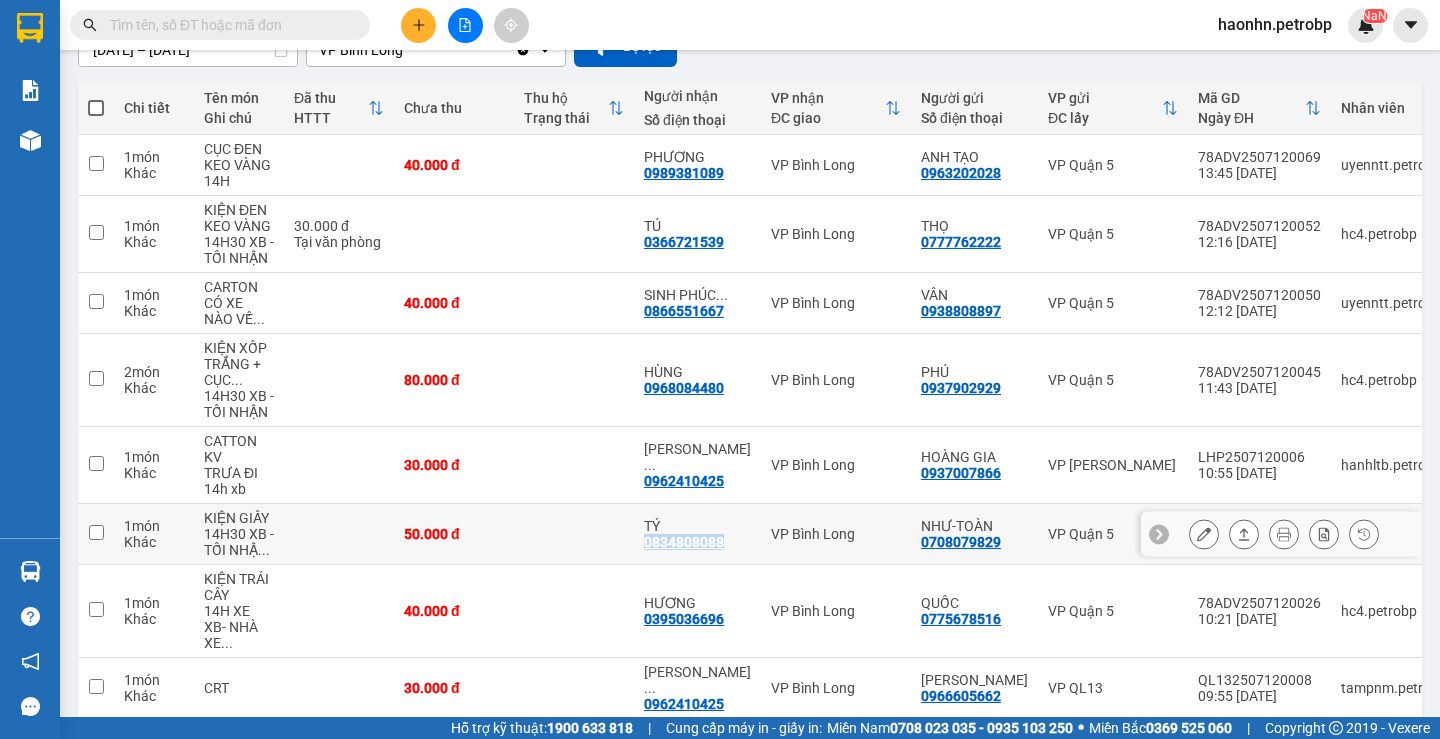 click on "0834808088" at bounding box center (684, 542) 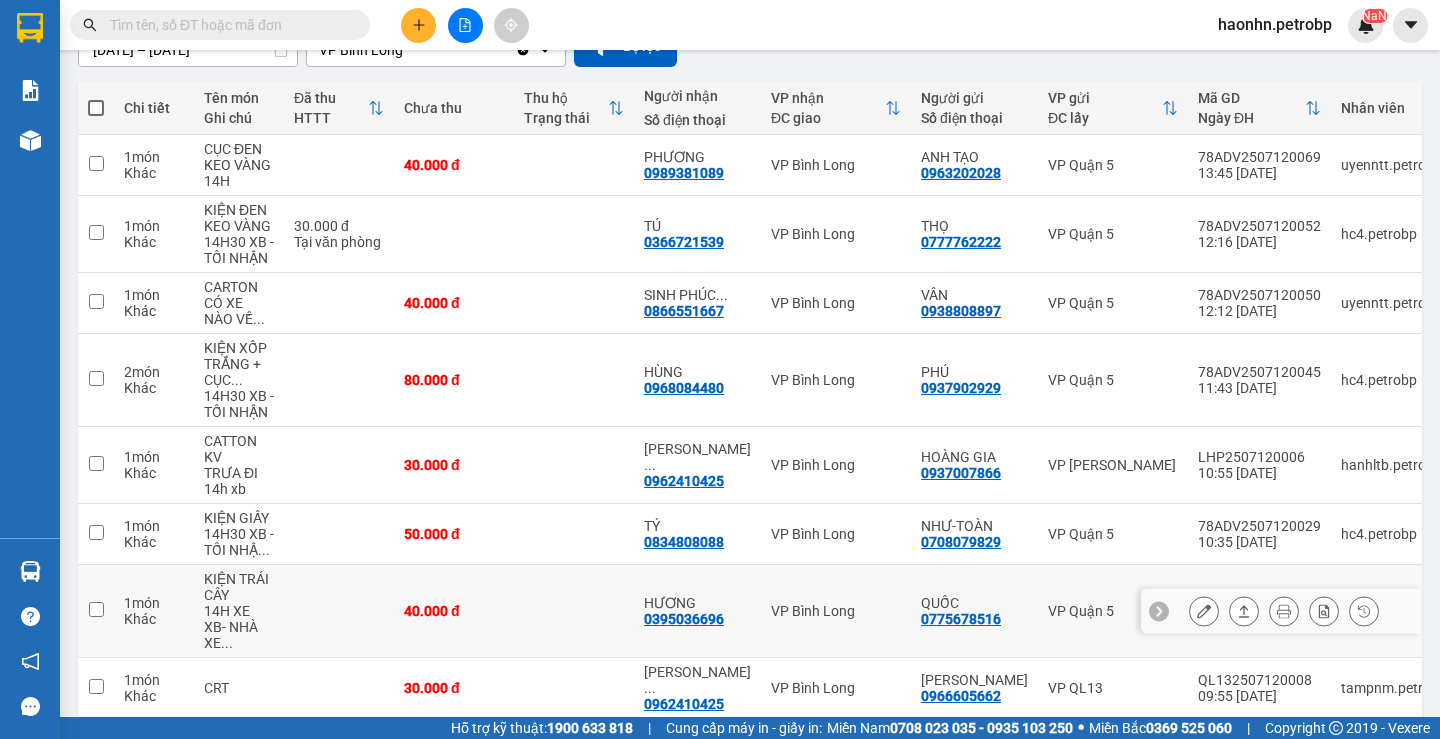 click on "0395036696" at bounding box center [684, 619] 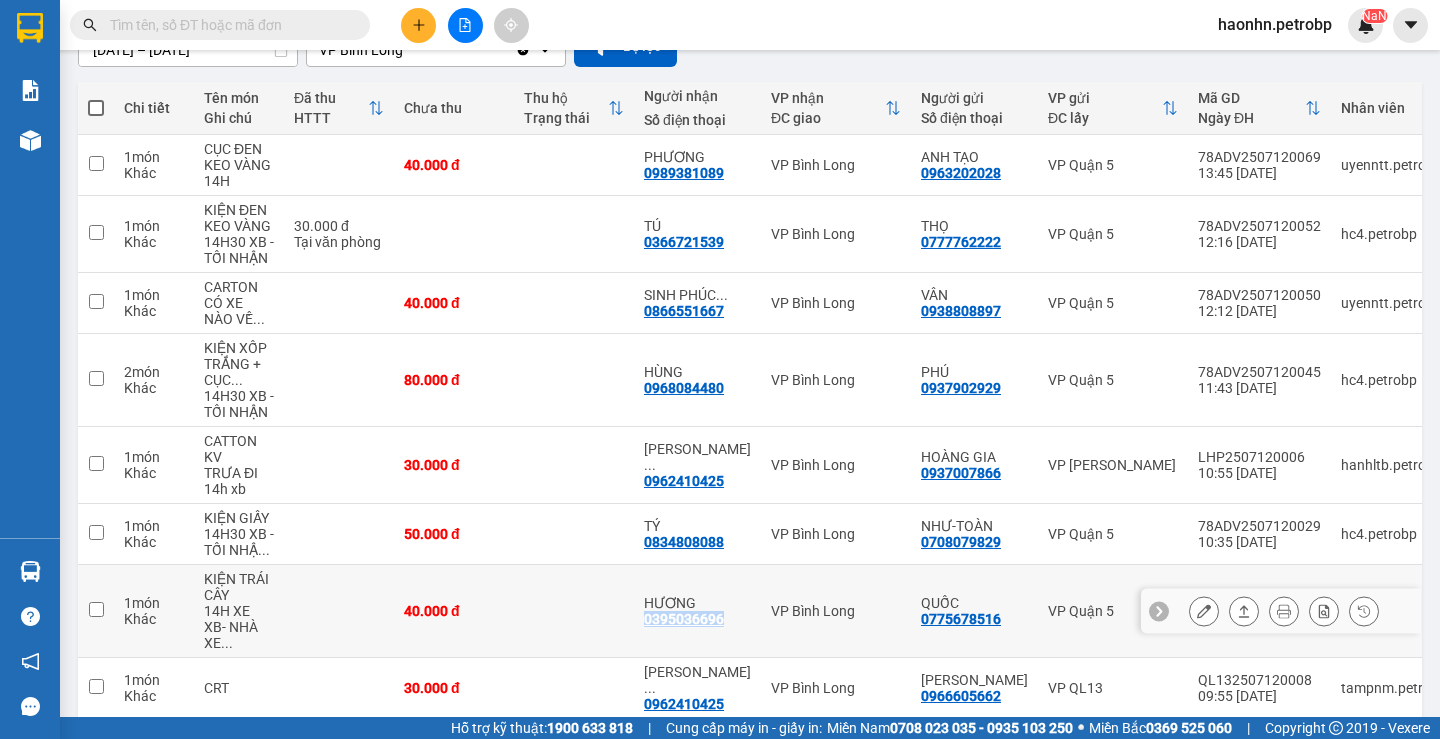 copy on "0395036696" 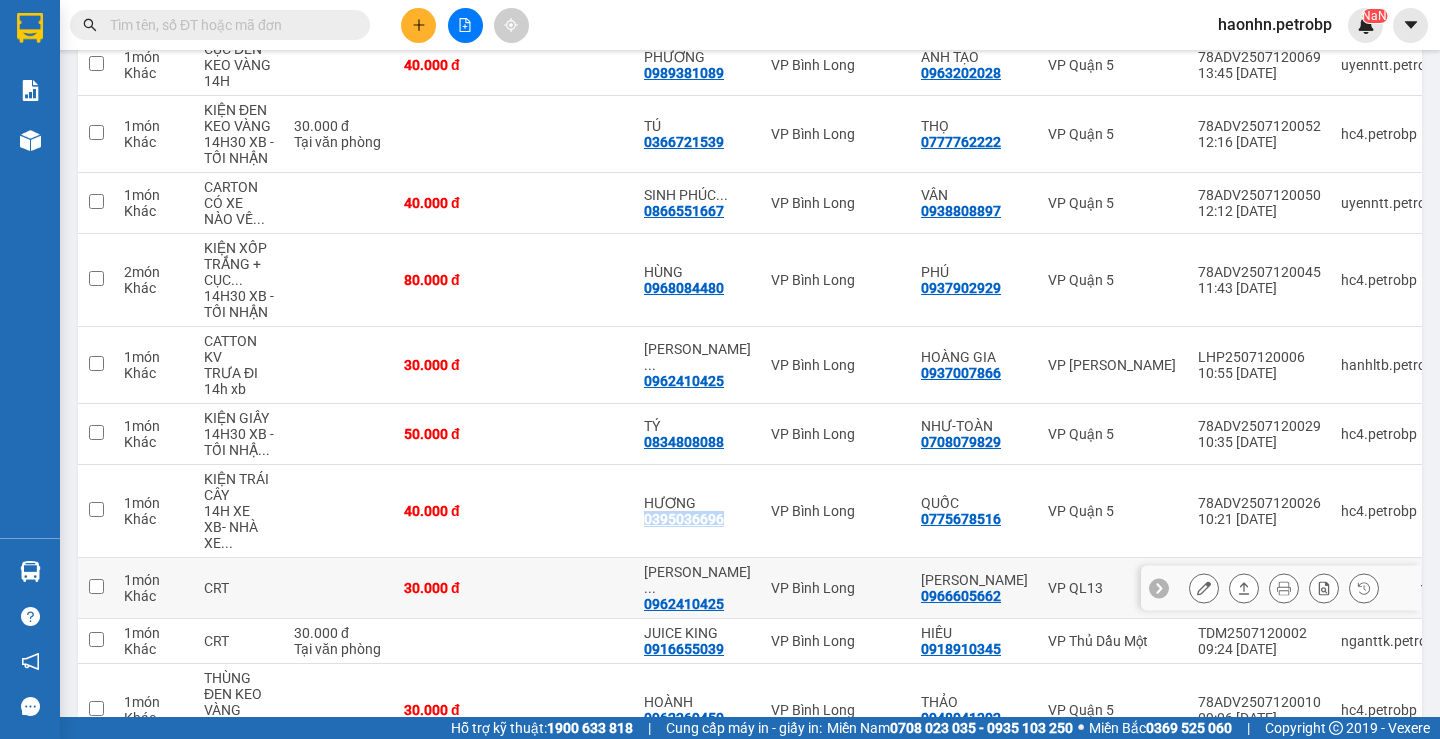 scroll, scrollTop: 398, scrollLeft: 0, axis: vertical 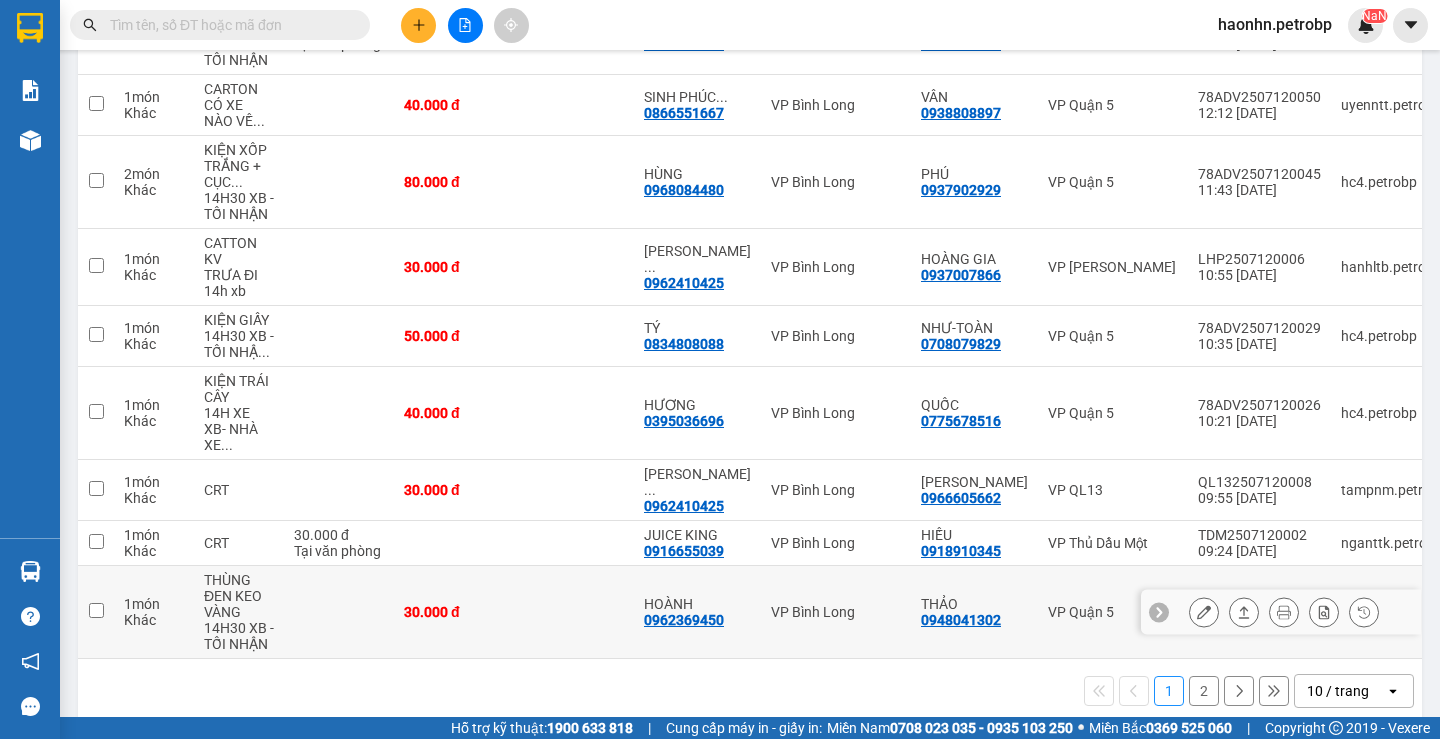 click on "0962369450" at bounding box center (684, 620) 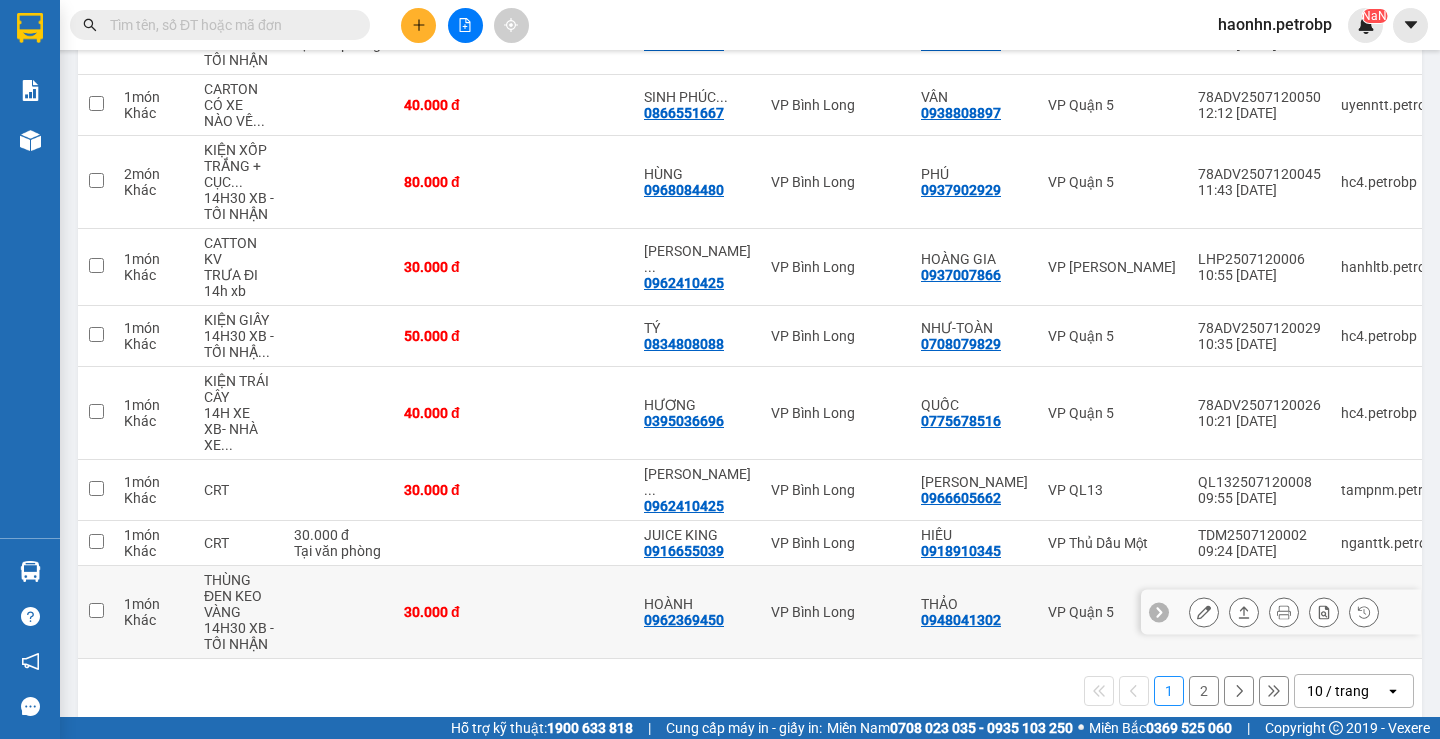 click on "0962369450" at bounding box center (684, 620) 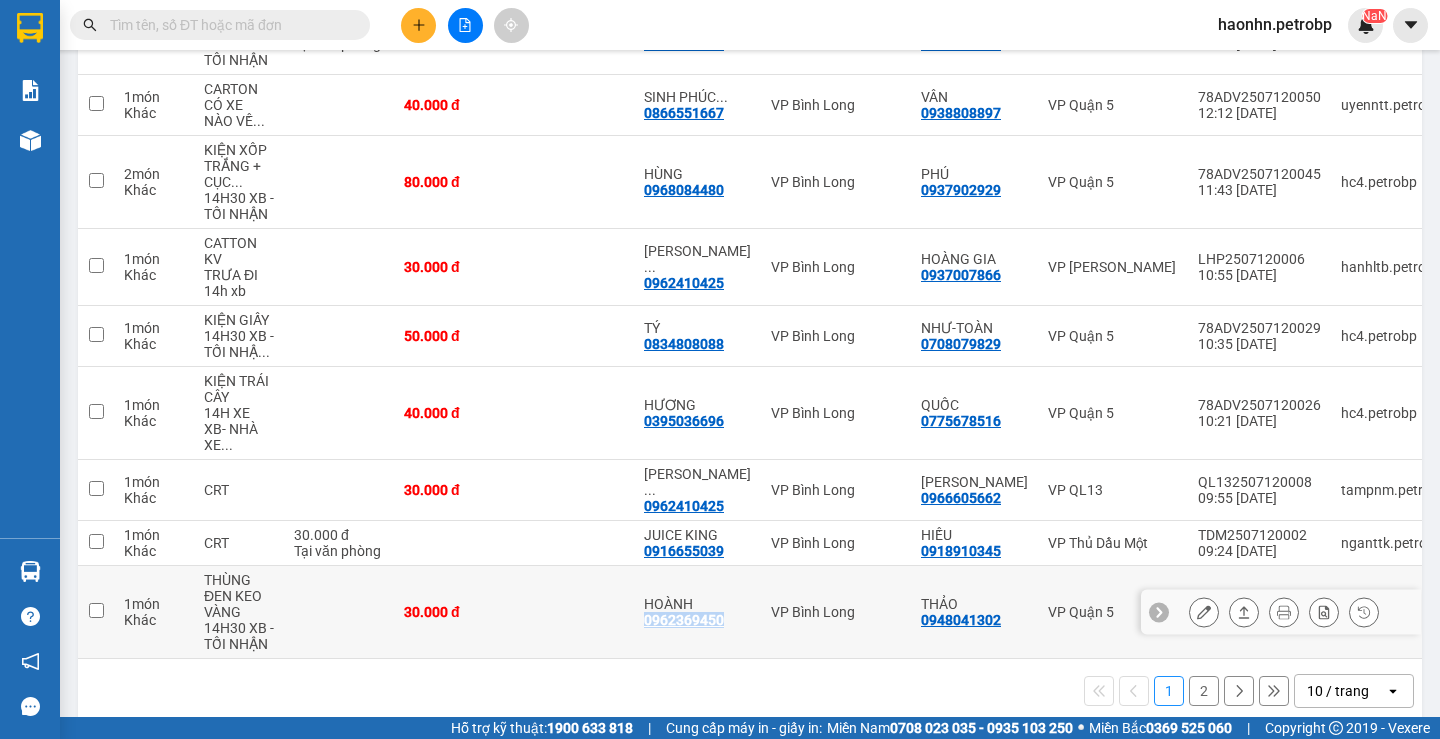 click on "0962369450" at bounding box center (684, 620) 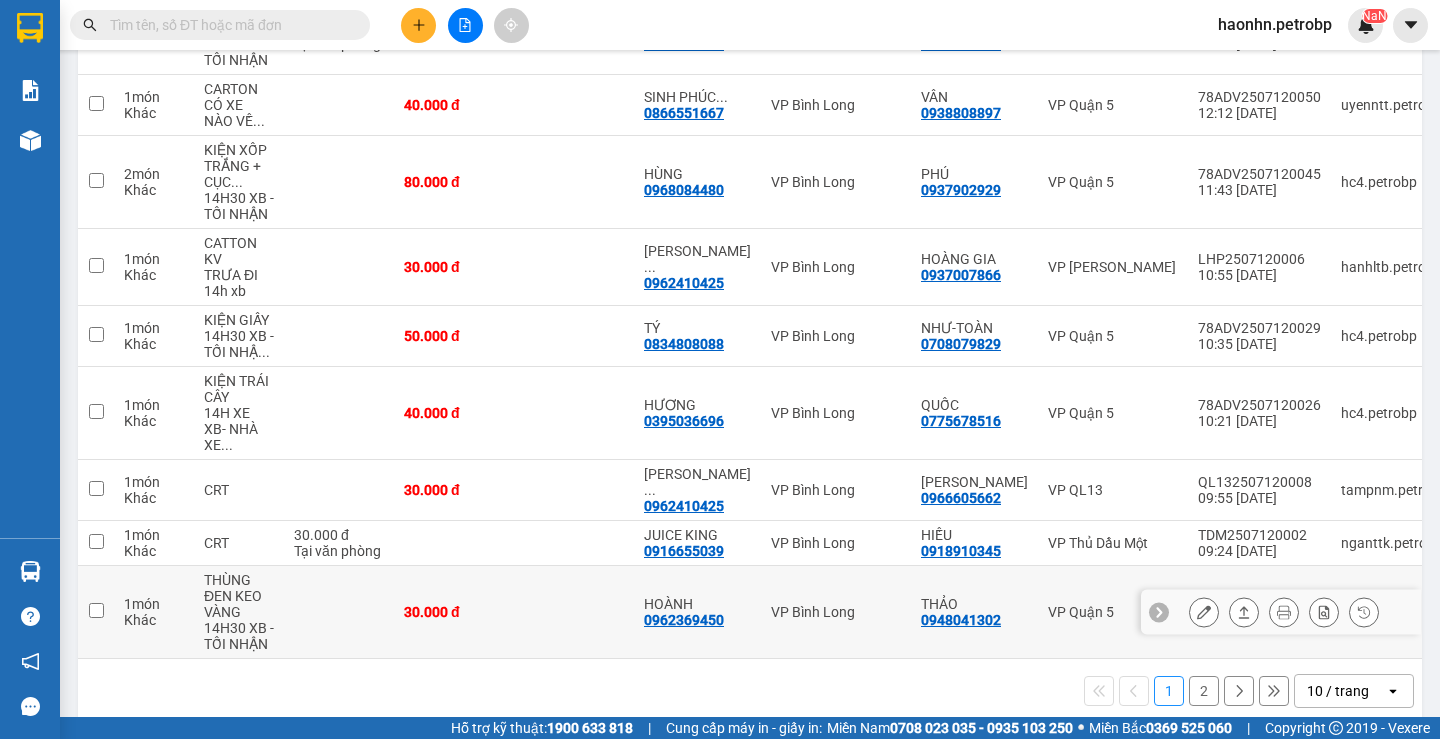 click on "0962369450" at bounding box center (684, 620) 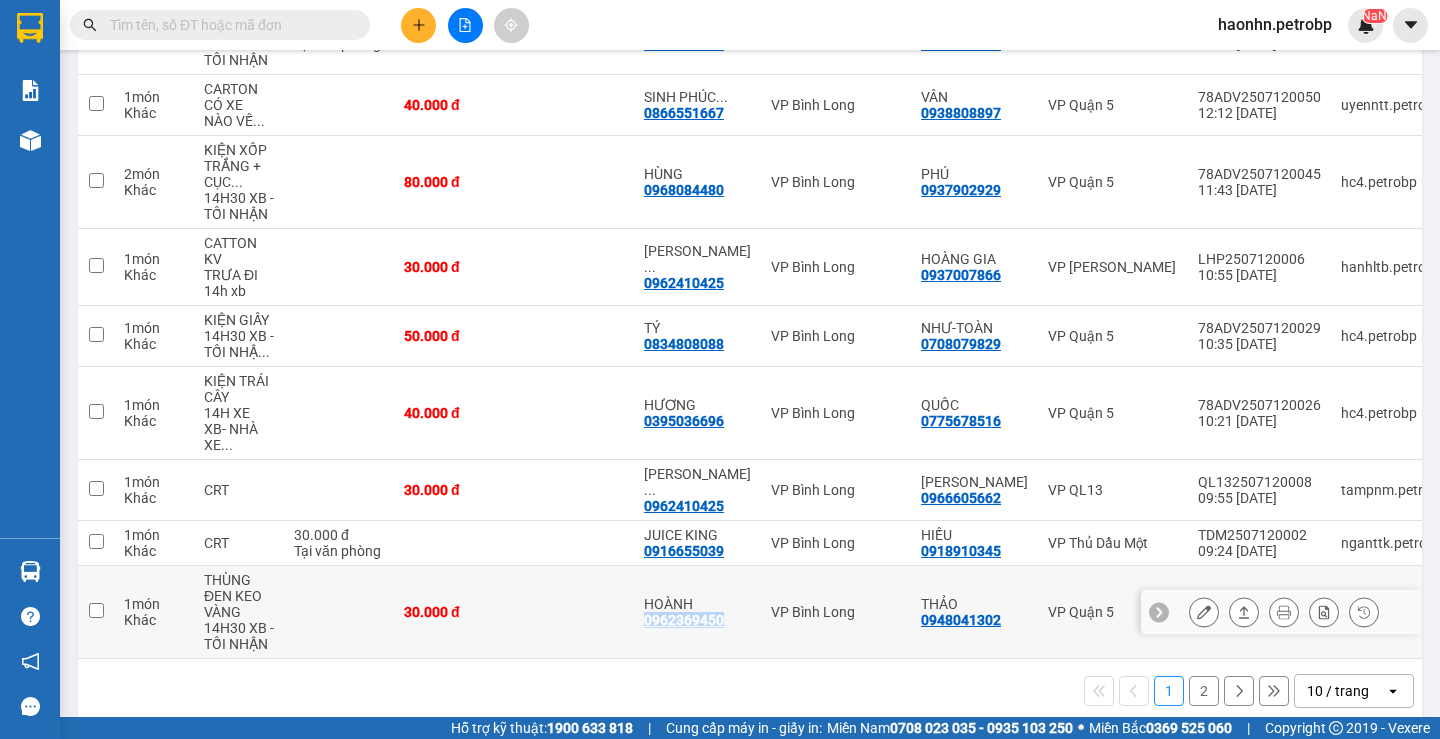click on "0962369450" at bounding box center [684, 620] 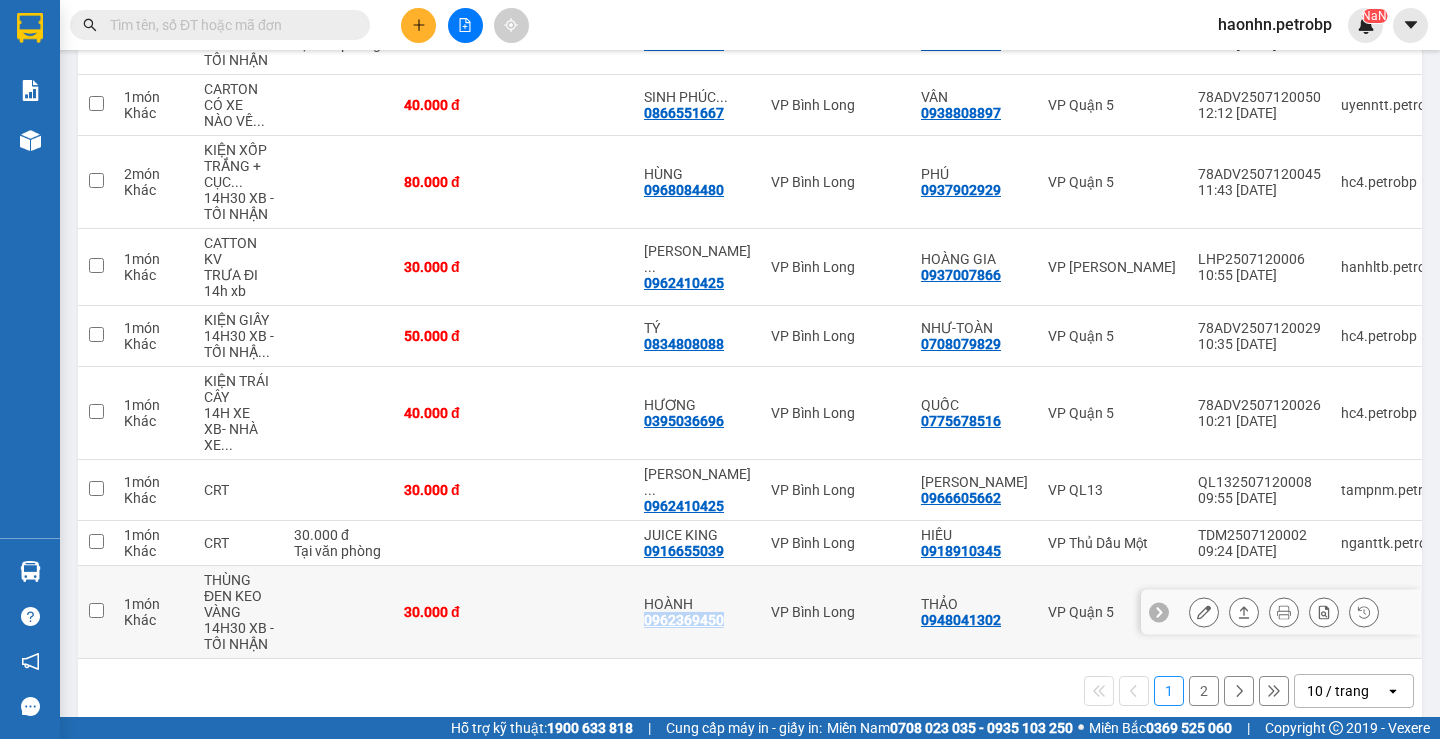 copy on "0962369450" 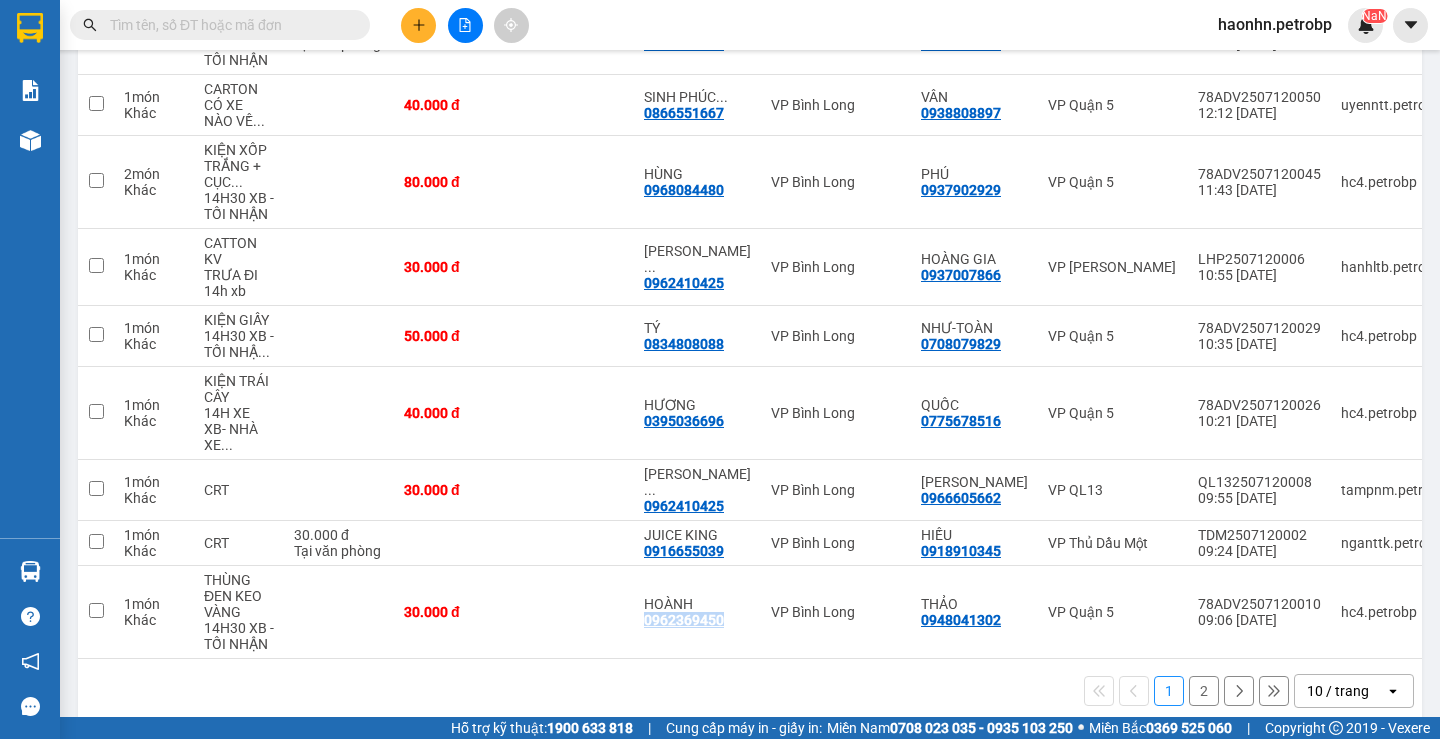 click on "2" at bounding box center (1204, 691) 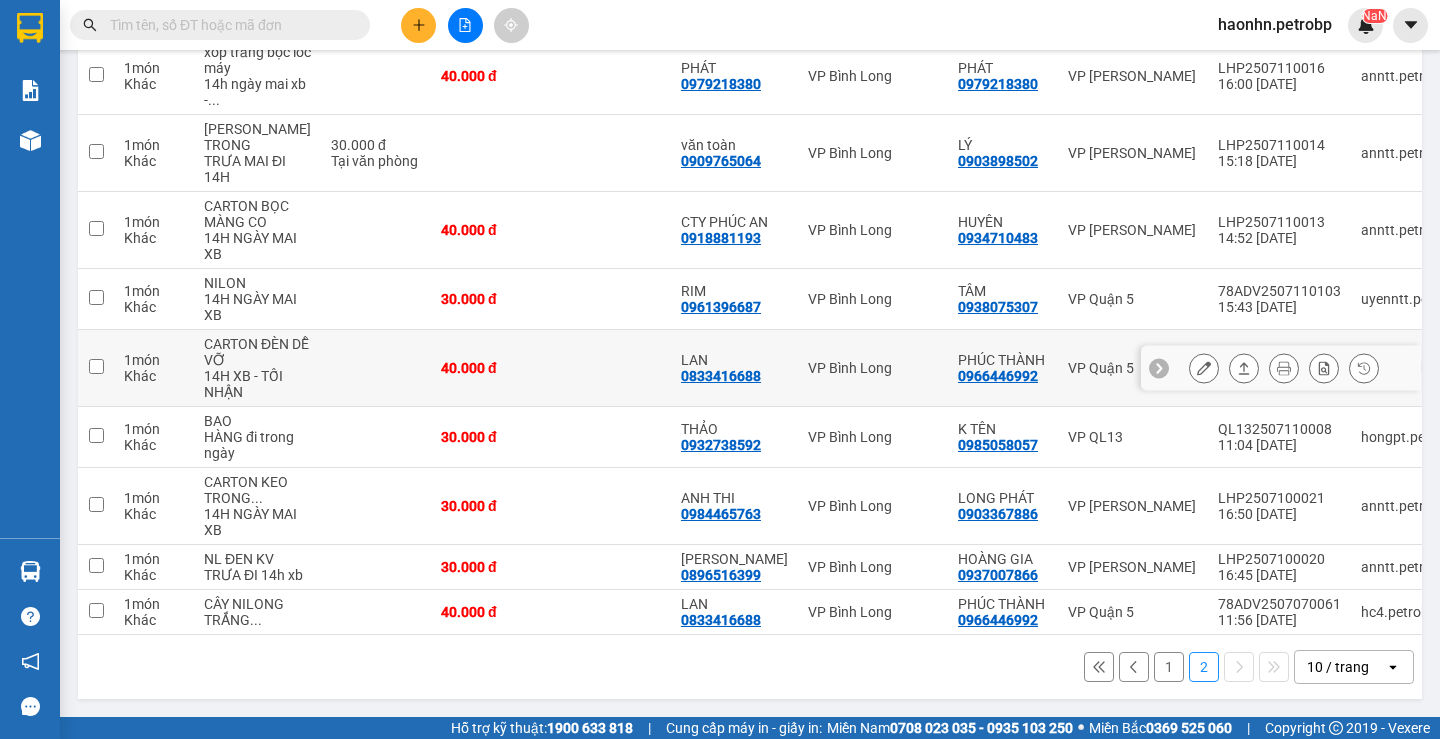 scroll, scrollTop: 238, scrollLeft: 0, axis: vertical 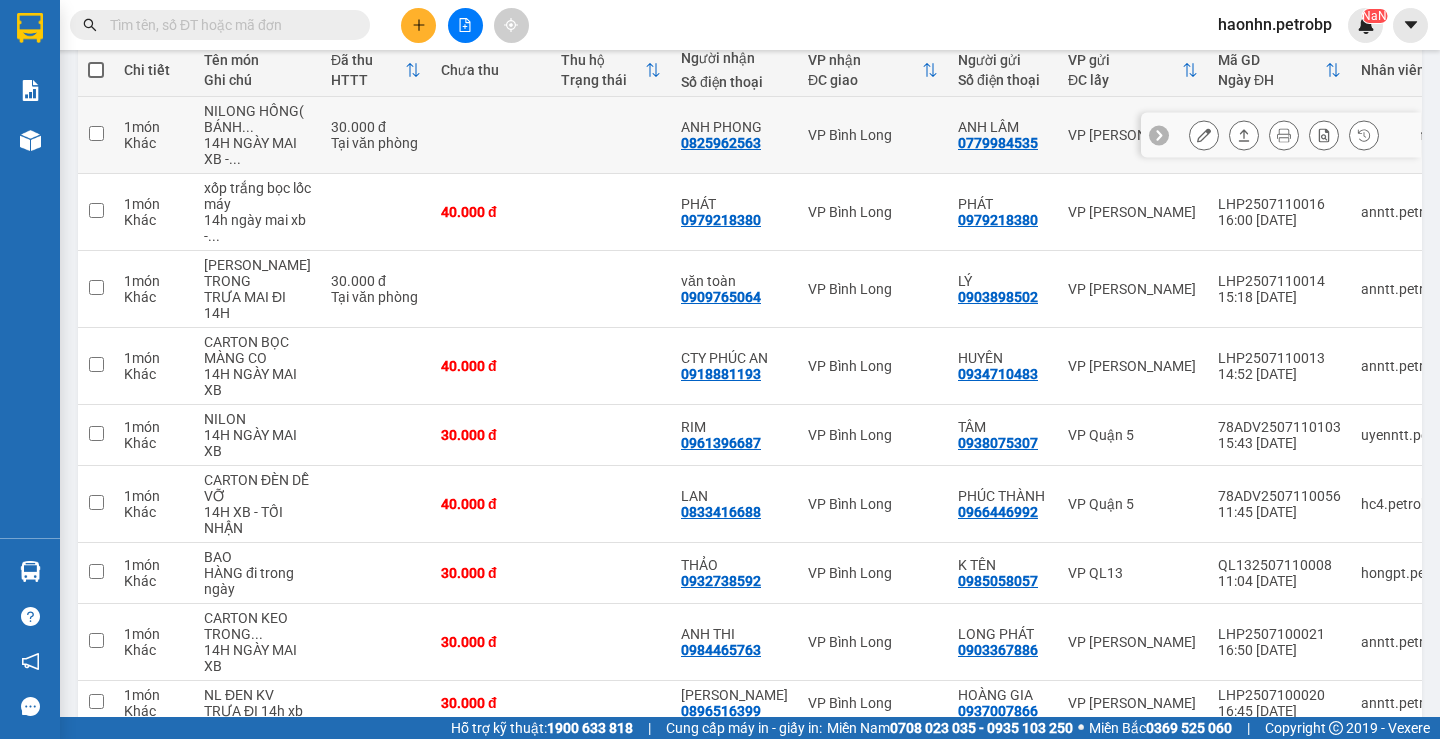 click on "0825962563" at bounding box center (721, 143) 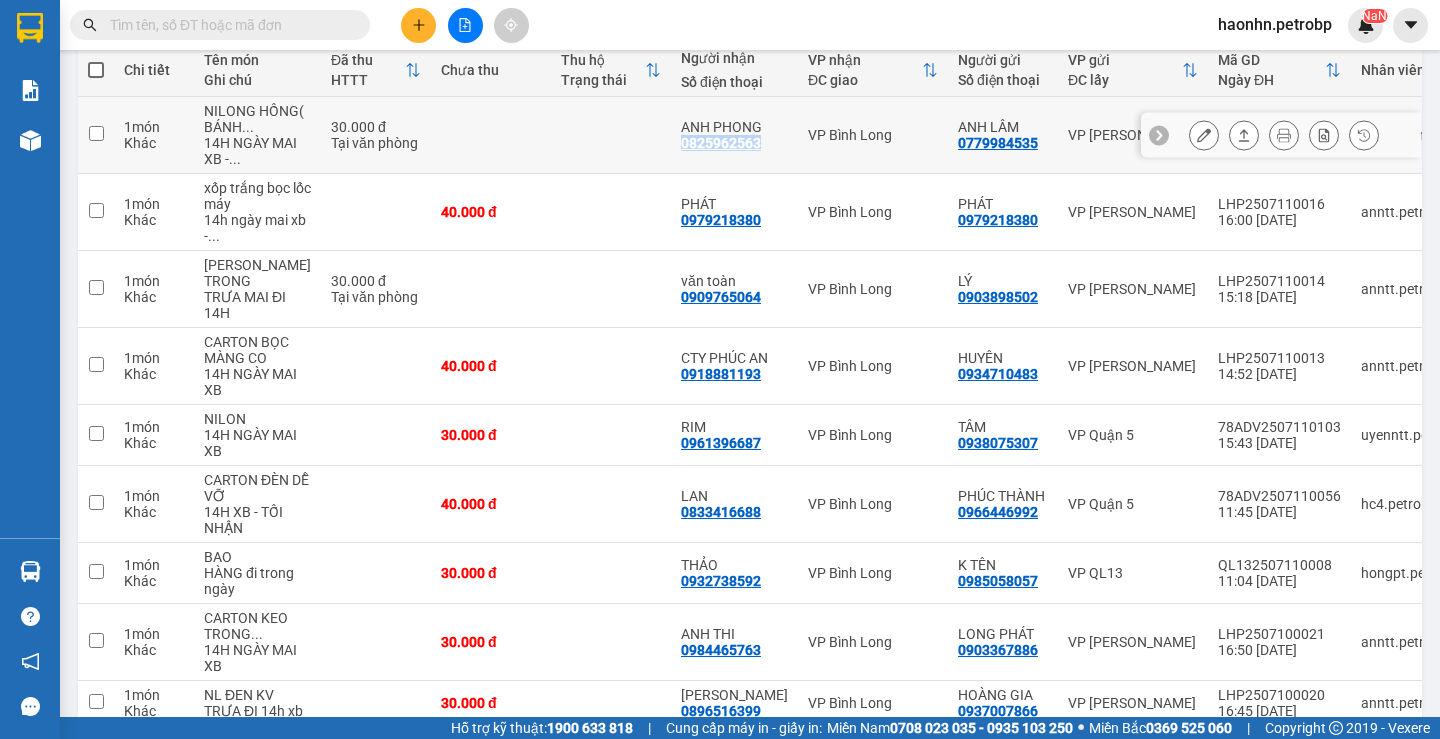 click on "0825962563" at bounding box center (721, 143) 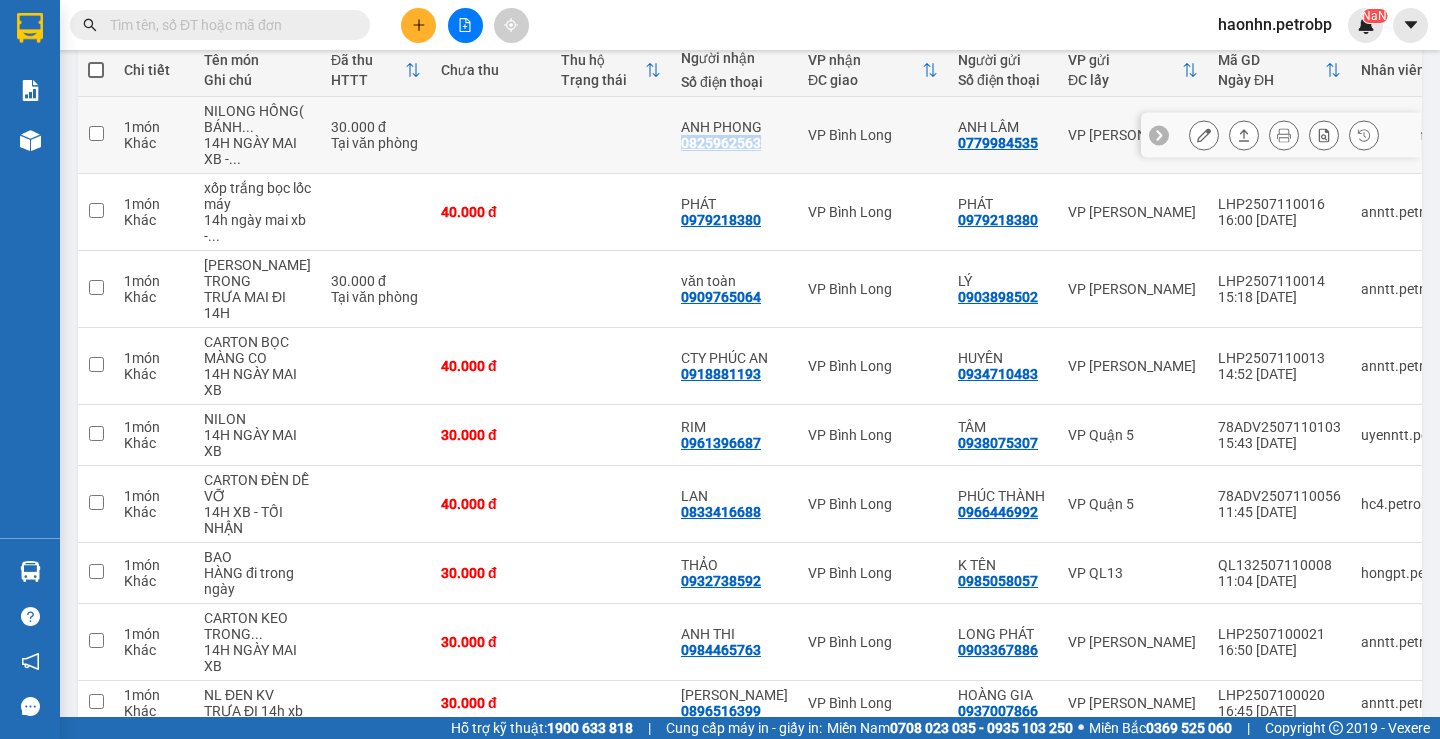 copy on "0825962563" 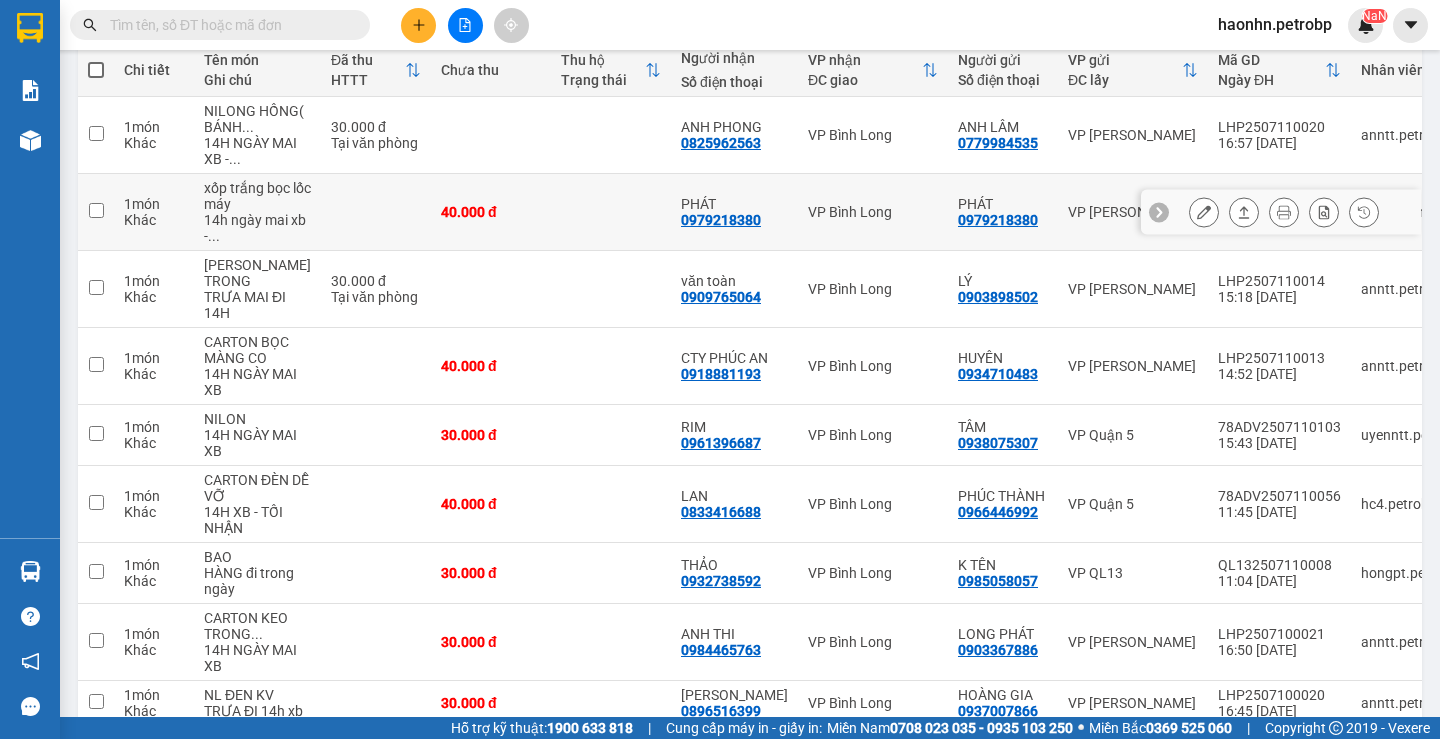 click on "0979218380" at bounding box center (721, 220) 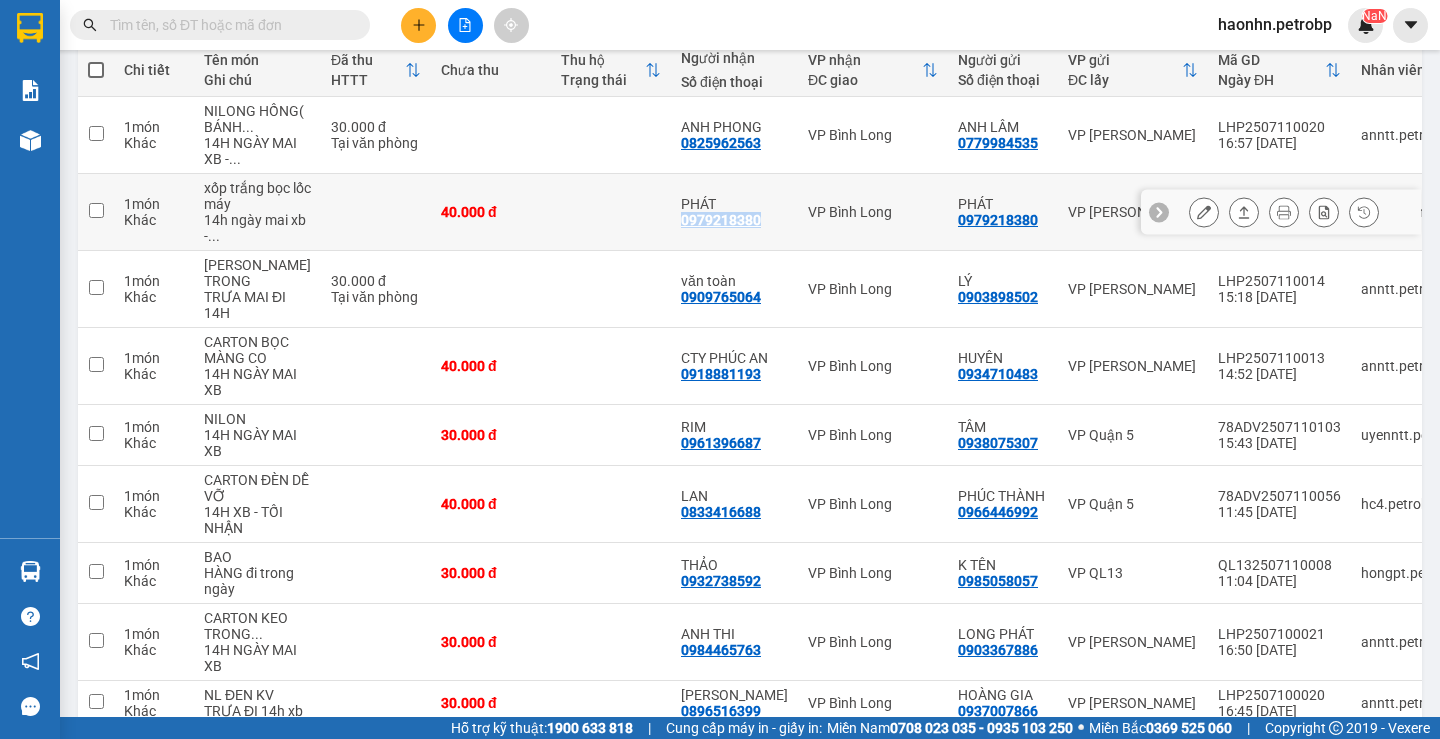 click on "0979218380" at bounding box center (721, 220) 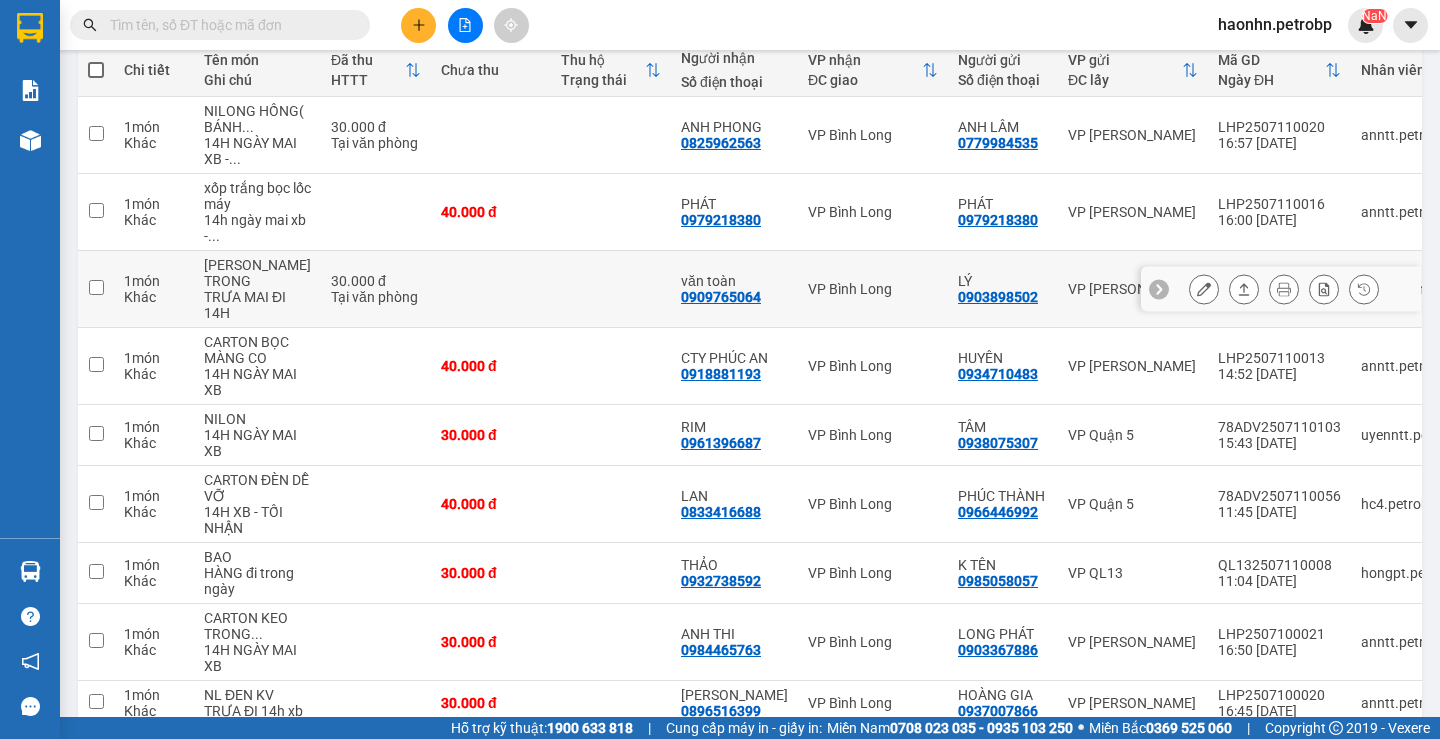 click on "0909765064" at bounding box center (721, 297) 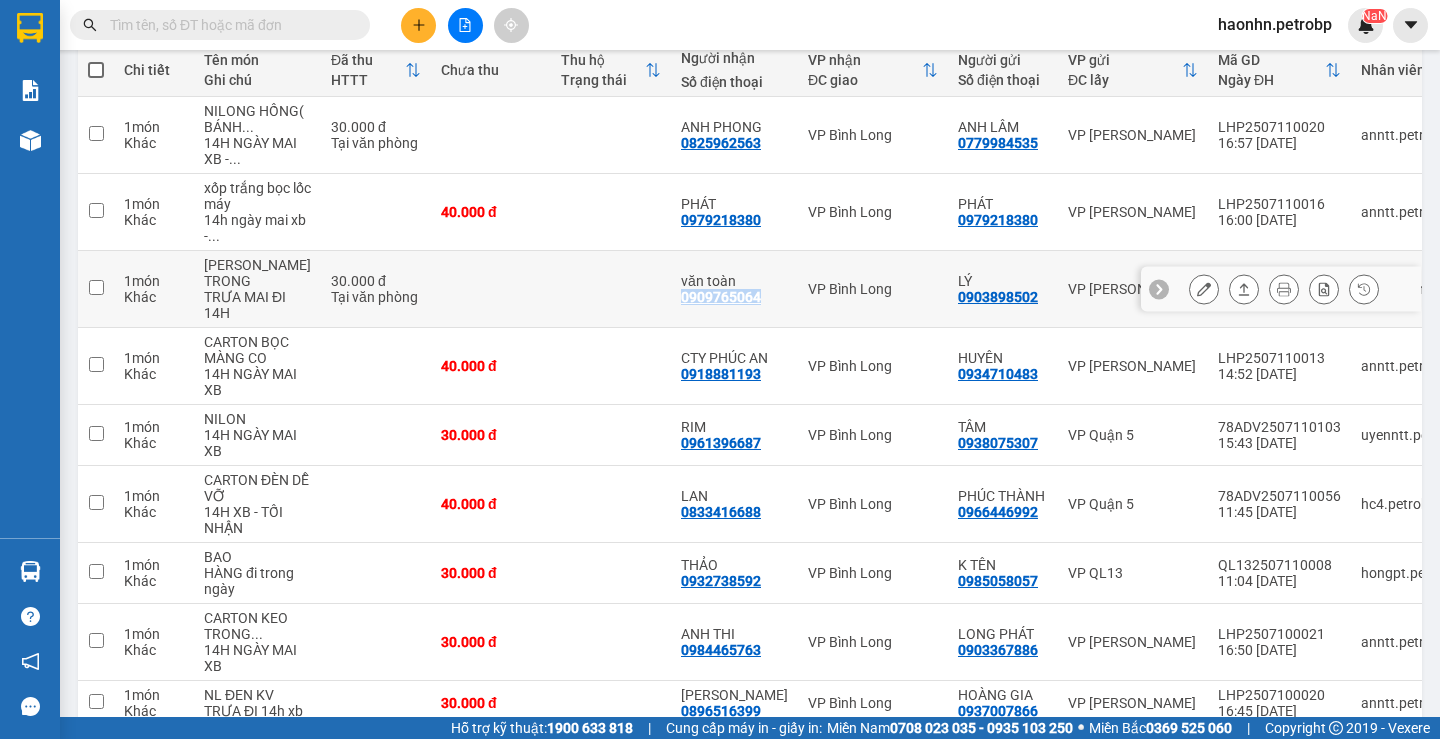 copy on "0909765064" 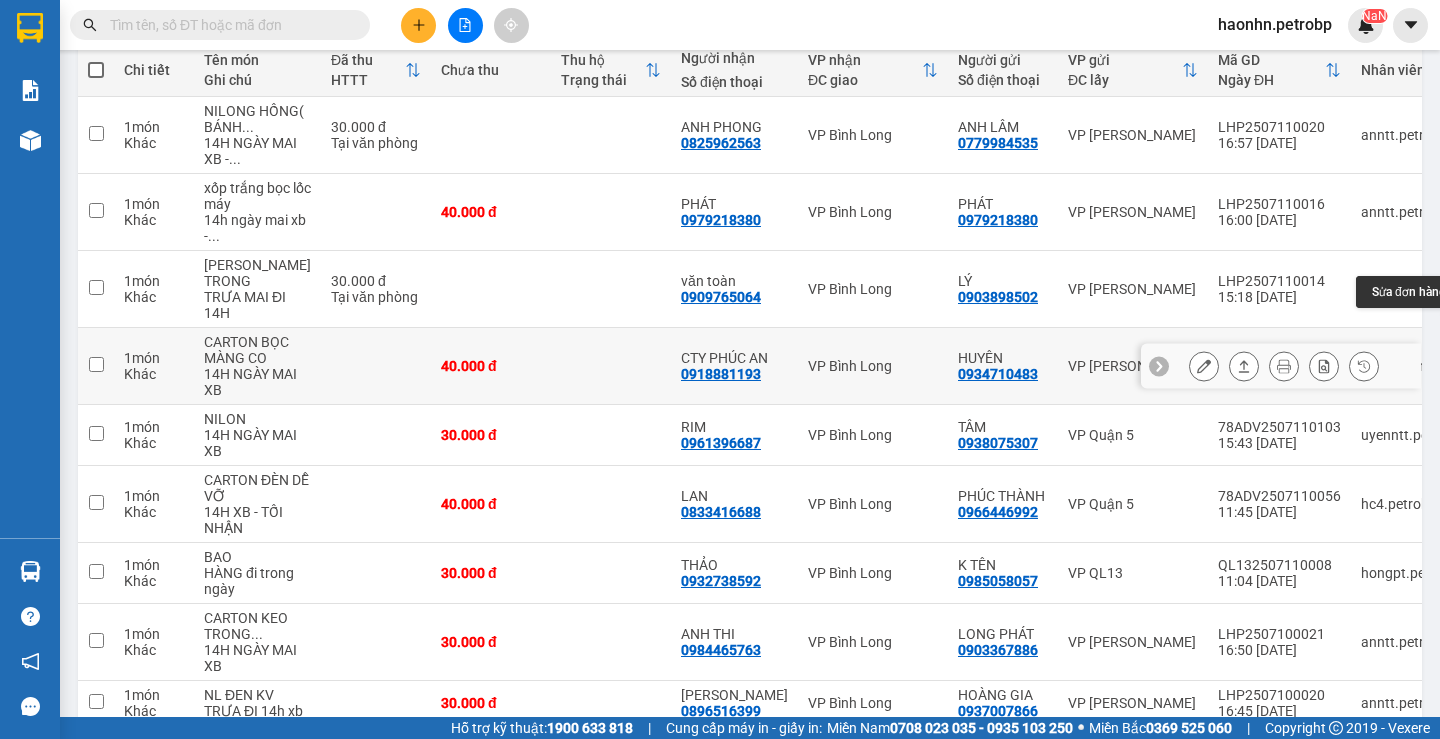 click on "0918881193" at bounding box center (721, 374) 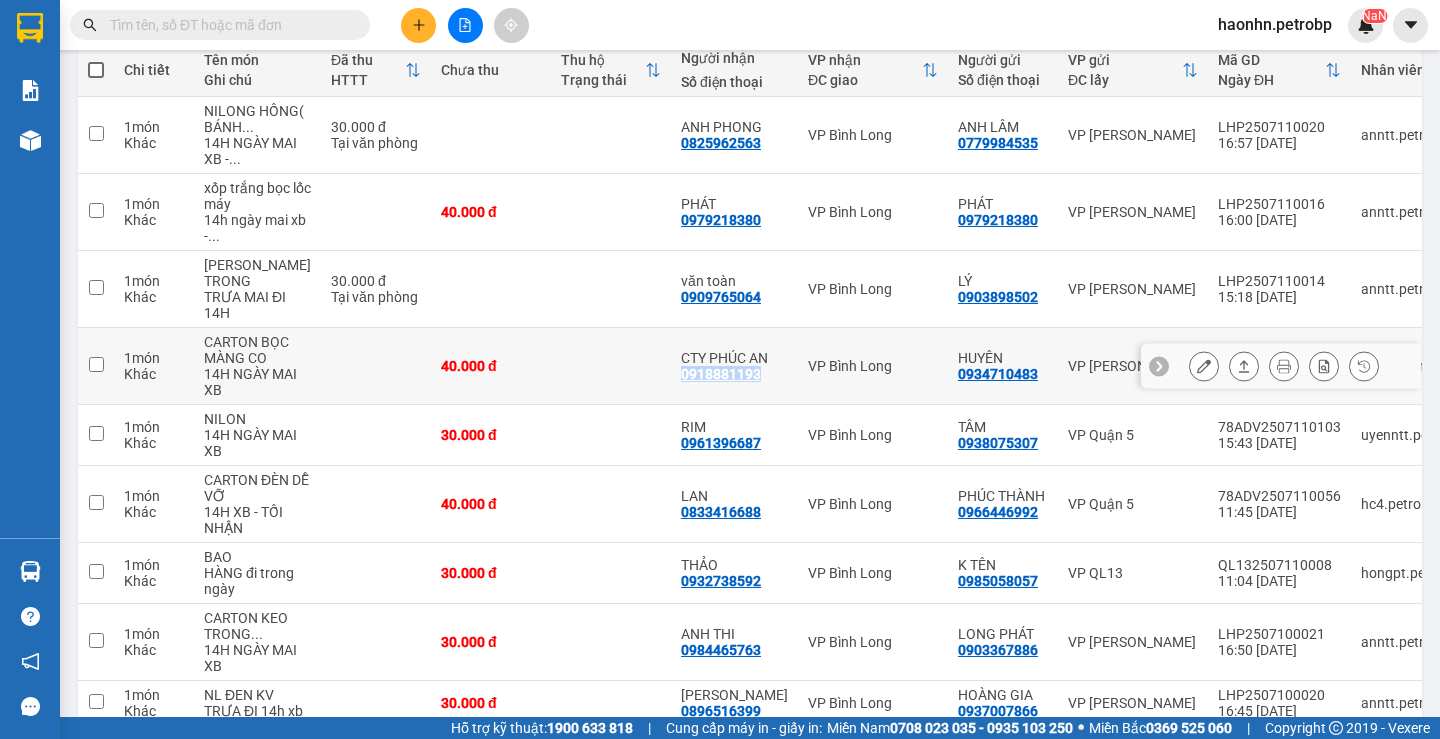 click on "0918881193" at bounding box center (721, 374) 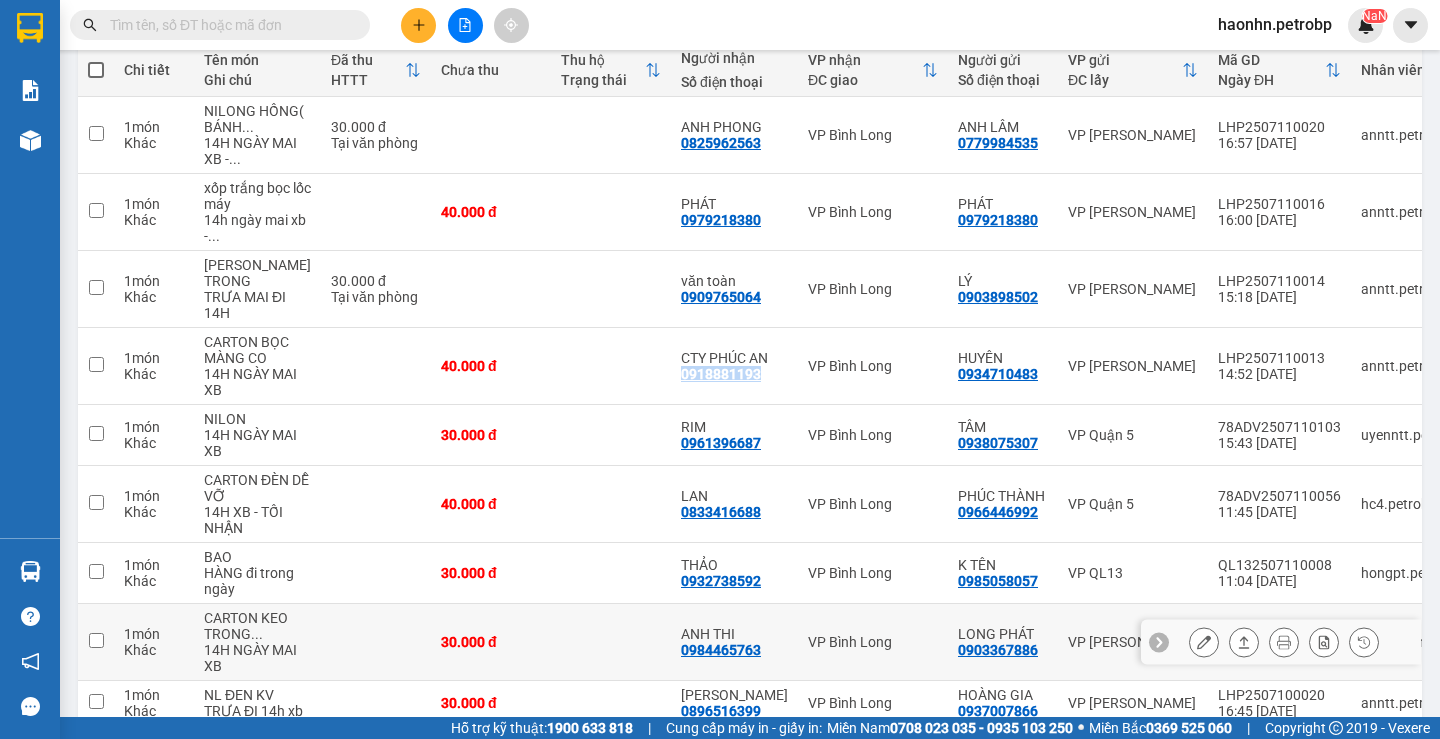 scroll, scrollTop: 510, scrollLeft: 0, axis: vertical 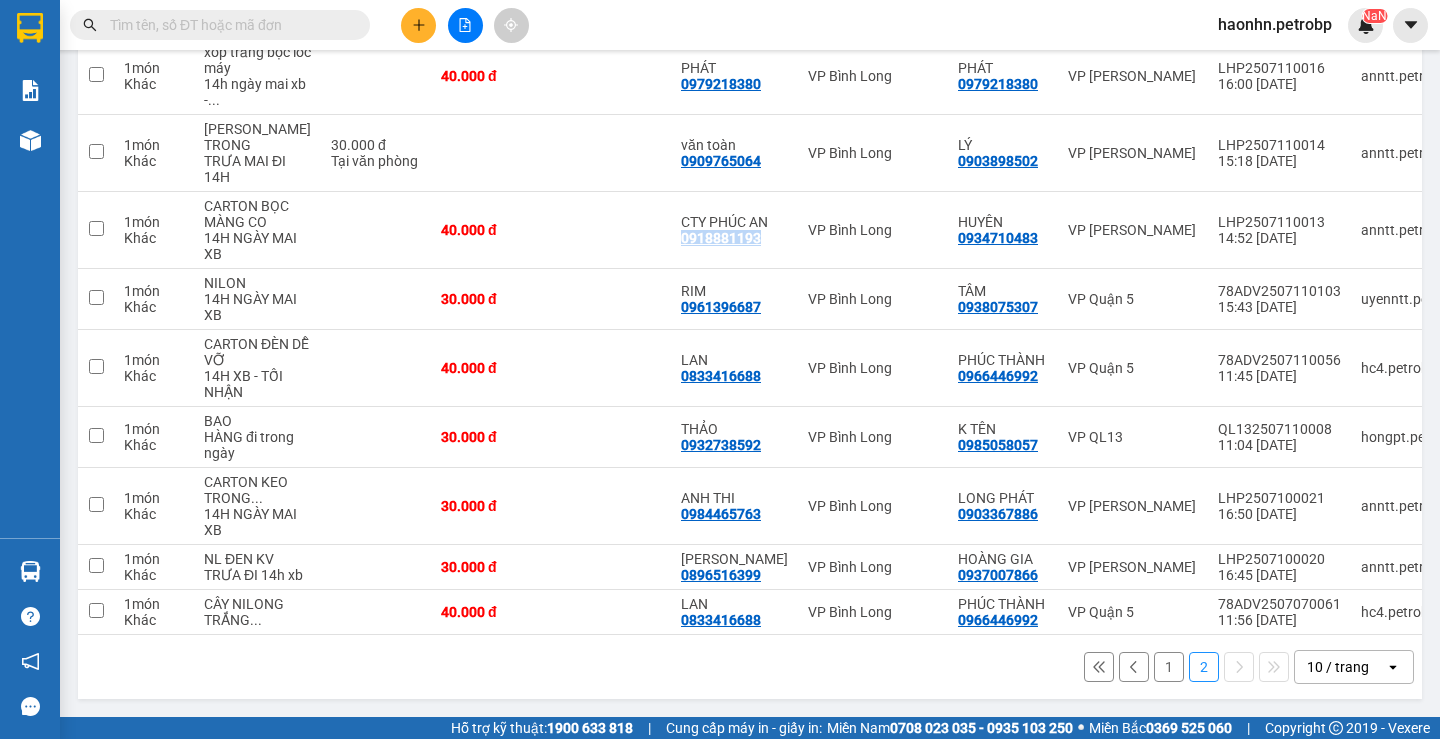 click on "1" at bounding box center (1169, 667) 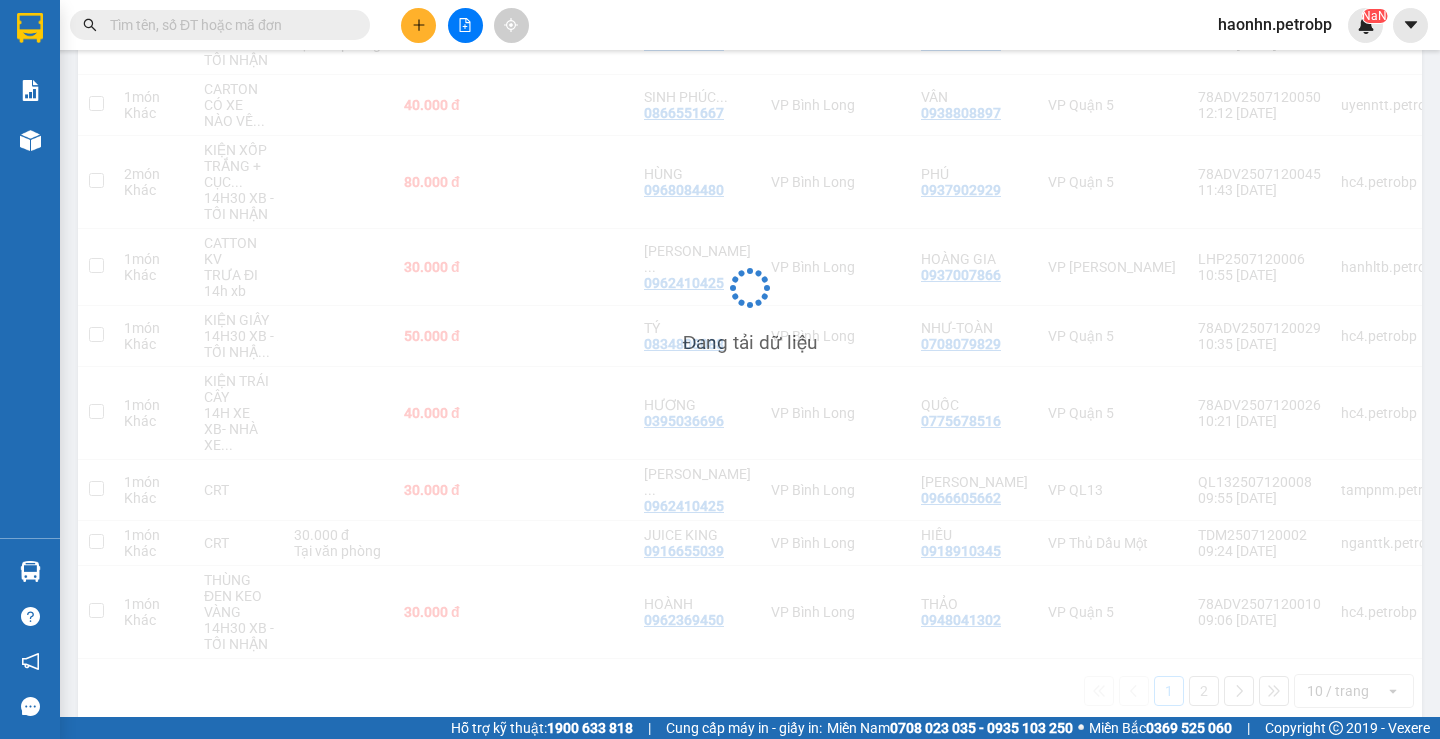 scroll, scrollTop: 398, scrollLeft: 0, axis: vertical 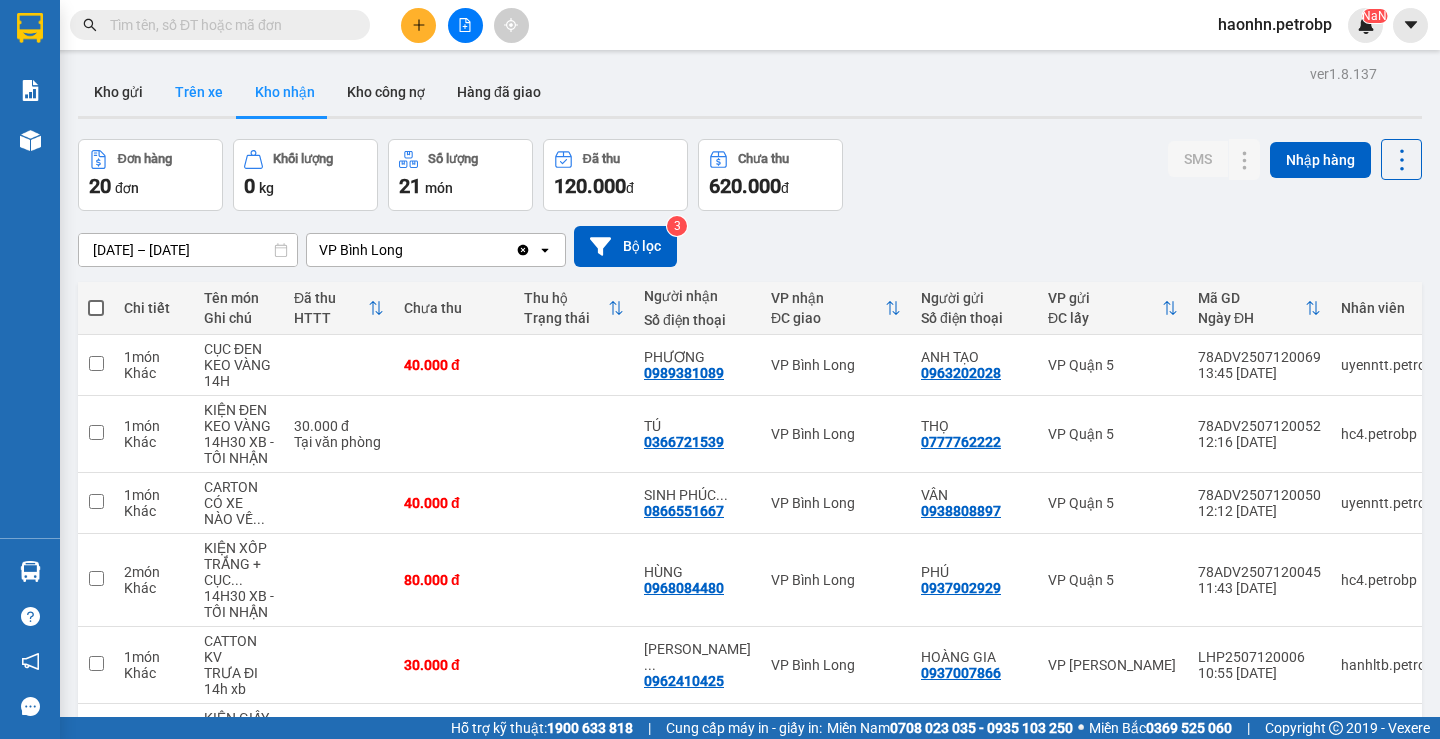 click on "Trên xe" at bounding box center [199, 92] 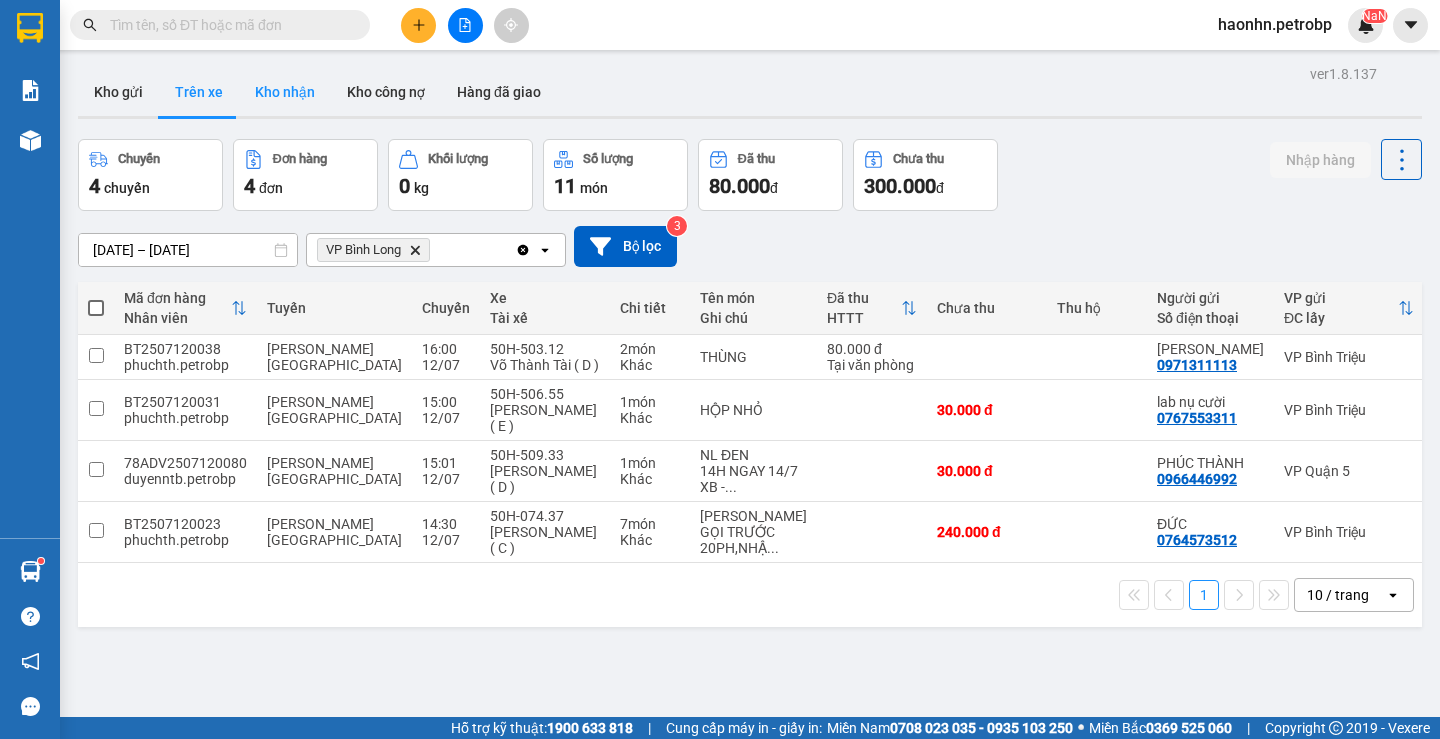 click on "Kho nhận" at bounding box center (285, 92) 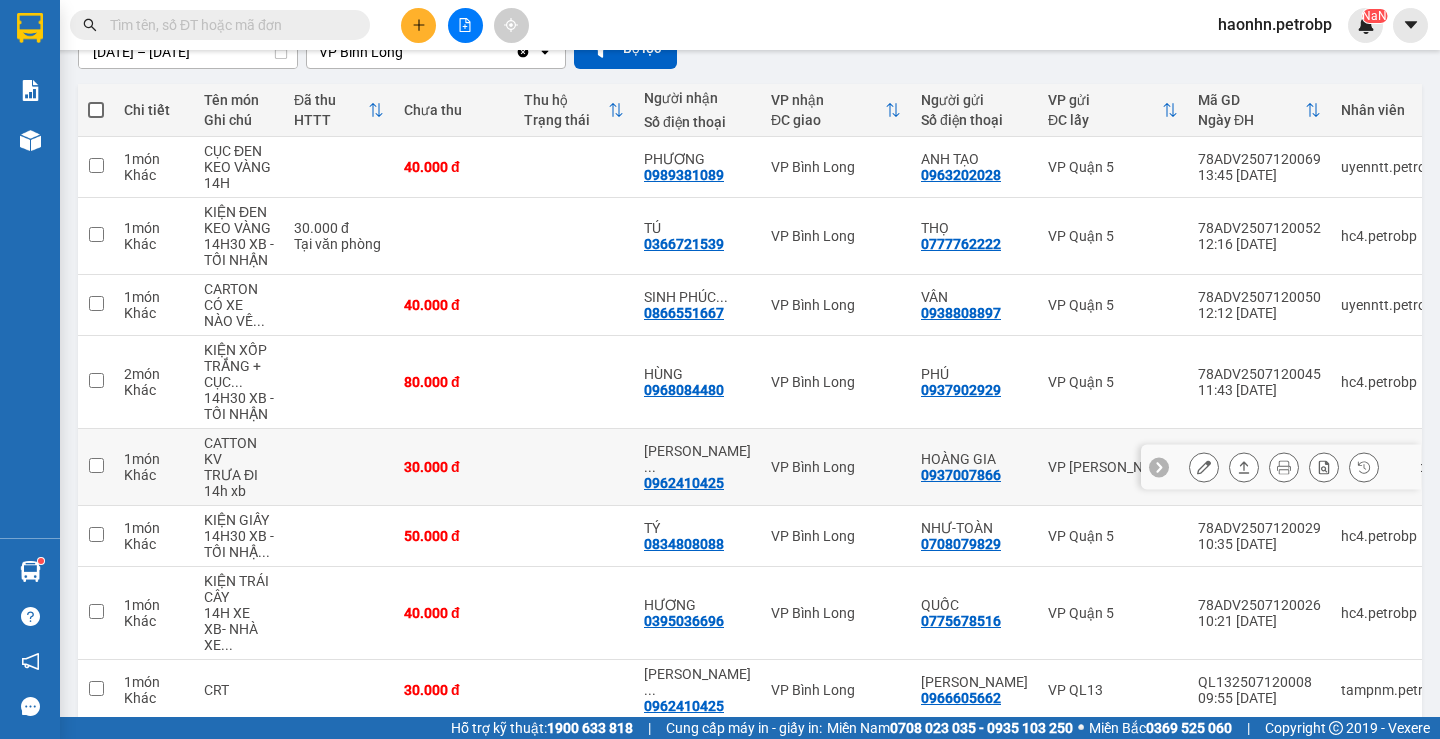 scroll, scrollTop: 398, scrollLeft: 0, axis: vertical 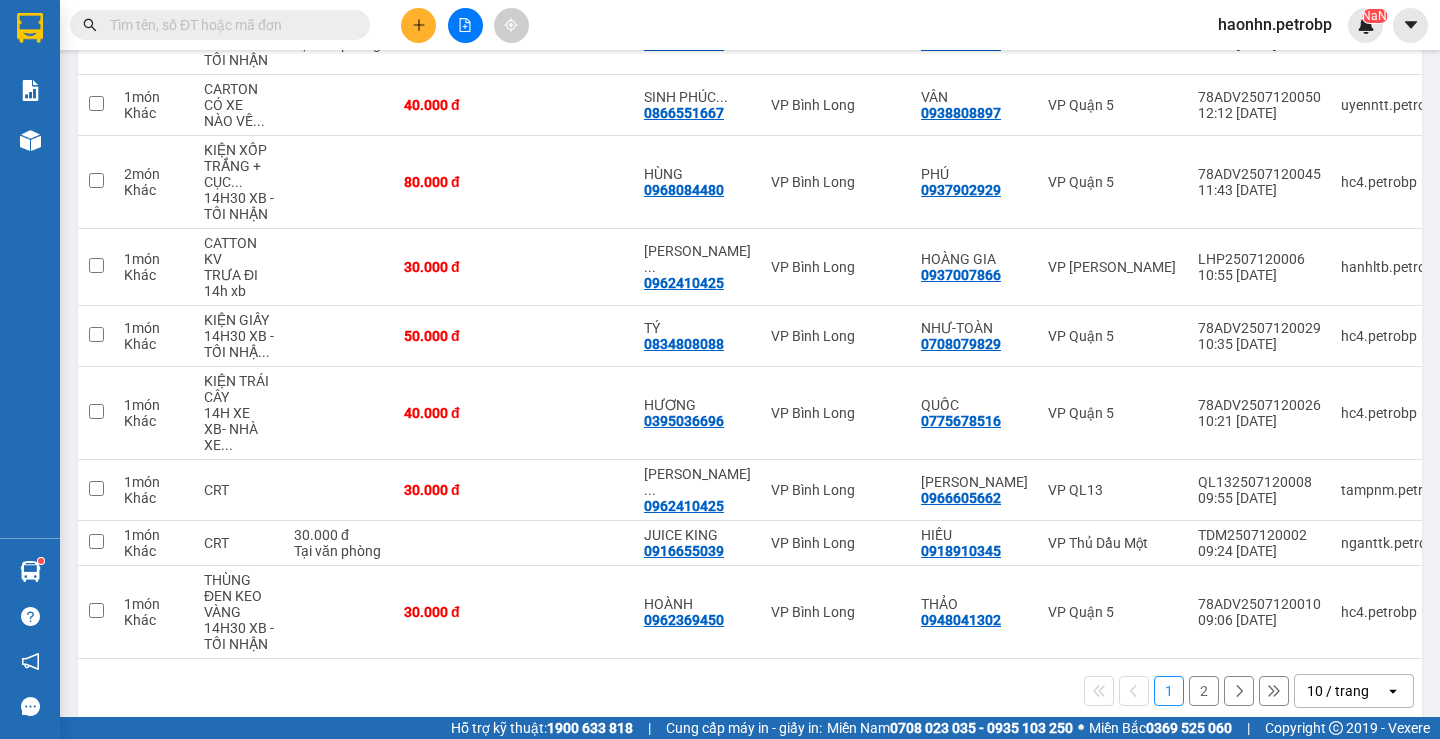 click on "2" at bounding box center (1204, 691) 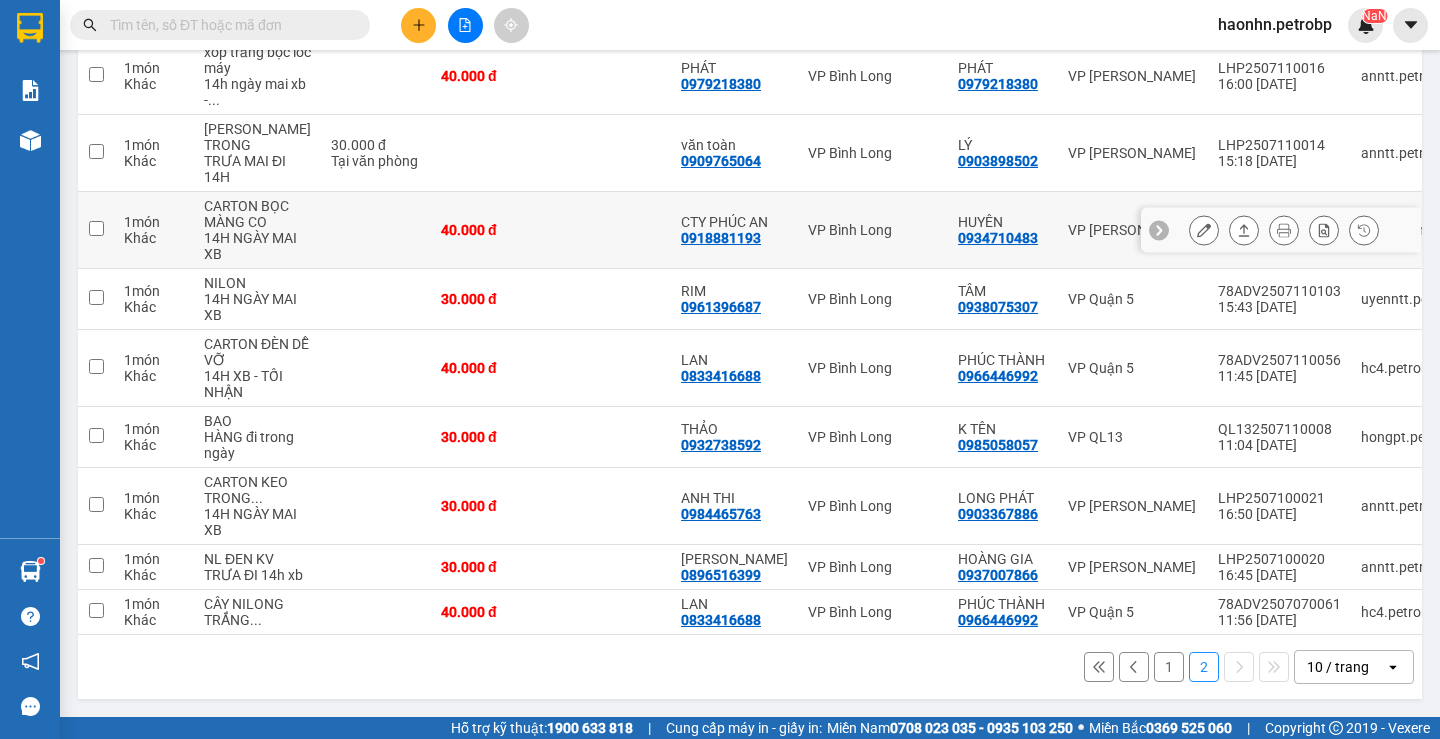 scroll, scrollTop: 510, scrollLeft: 0, axis: vertical 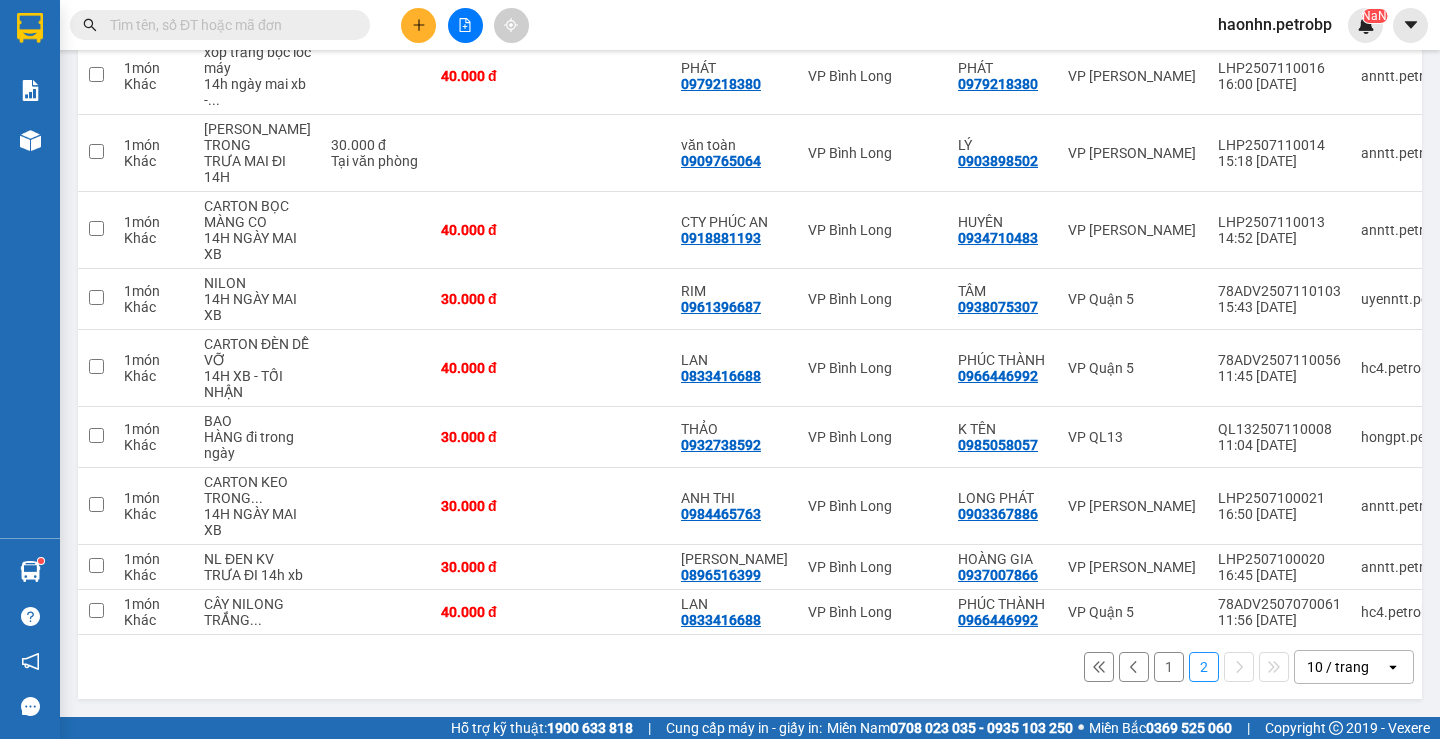click on "1" at bounding box center [1169, 667] 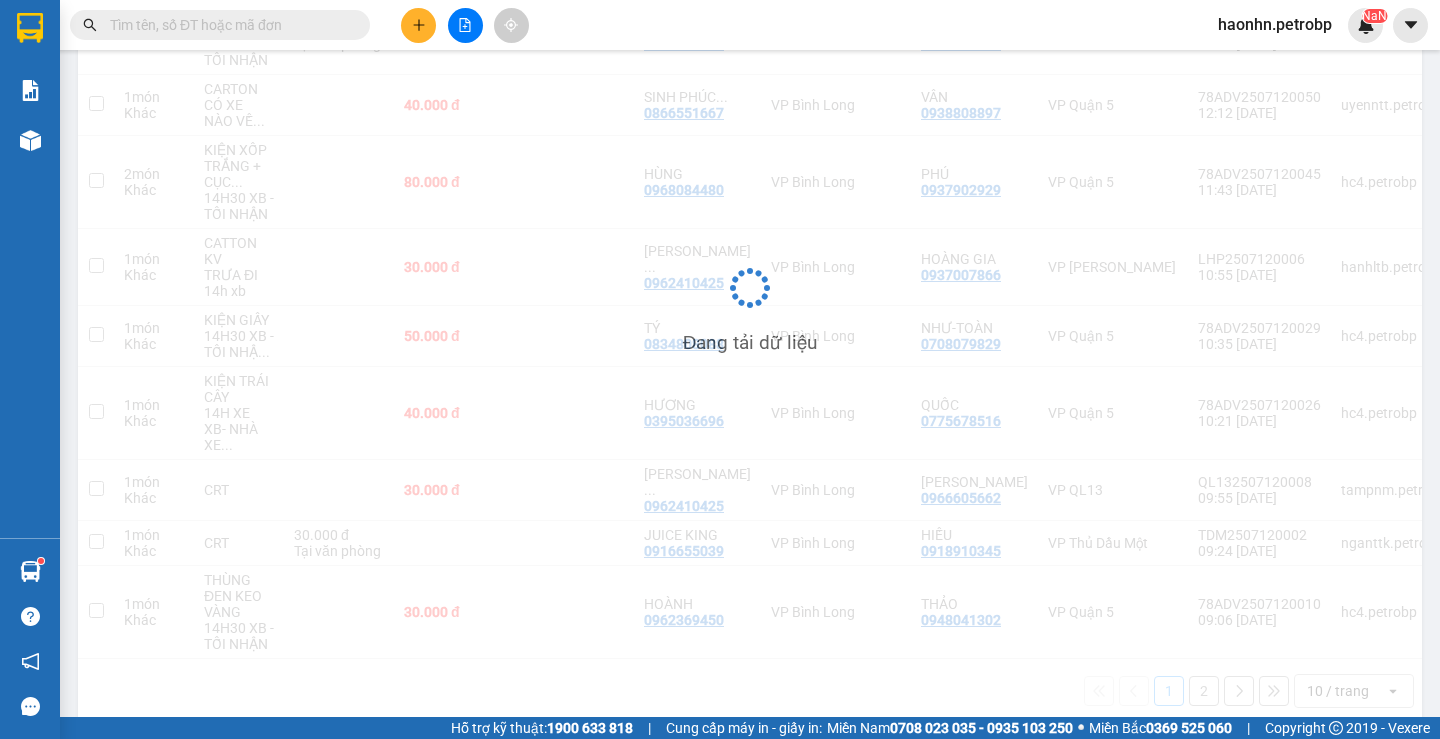 scroll, scrollTop: 398, scrollLeft: 0, axis: vertical 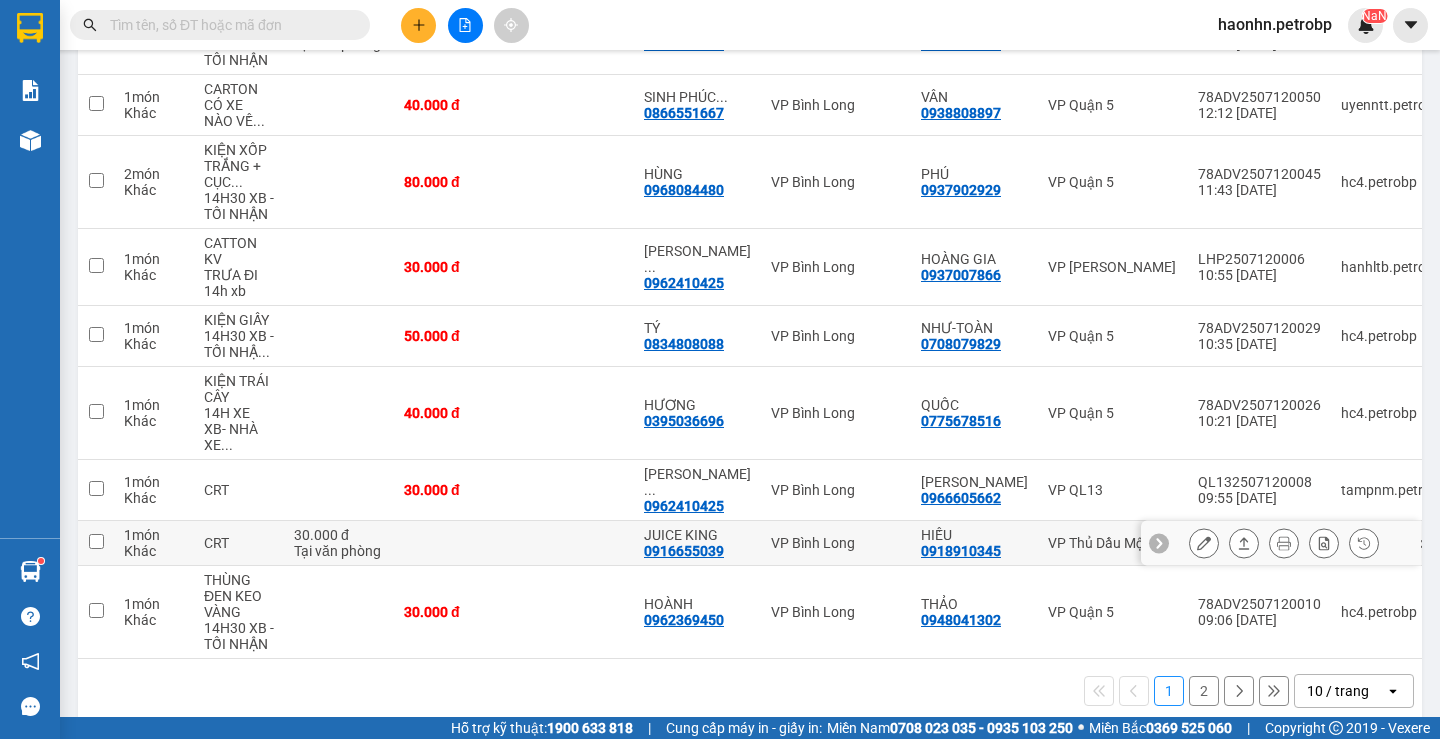 click at bounding box center (1204, 543) 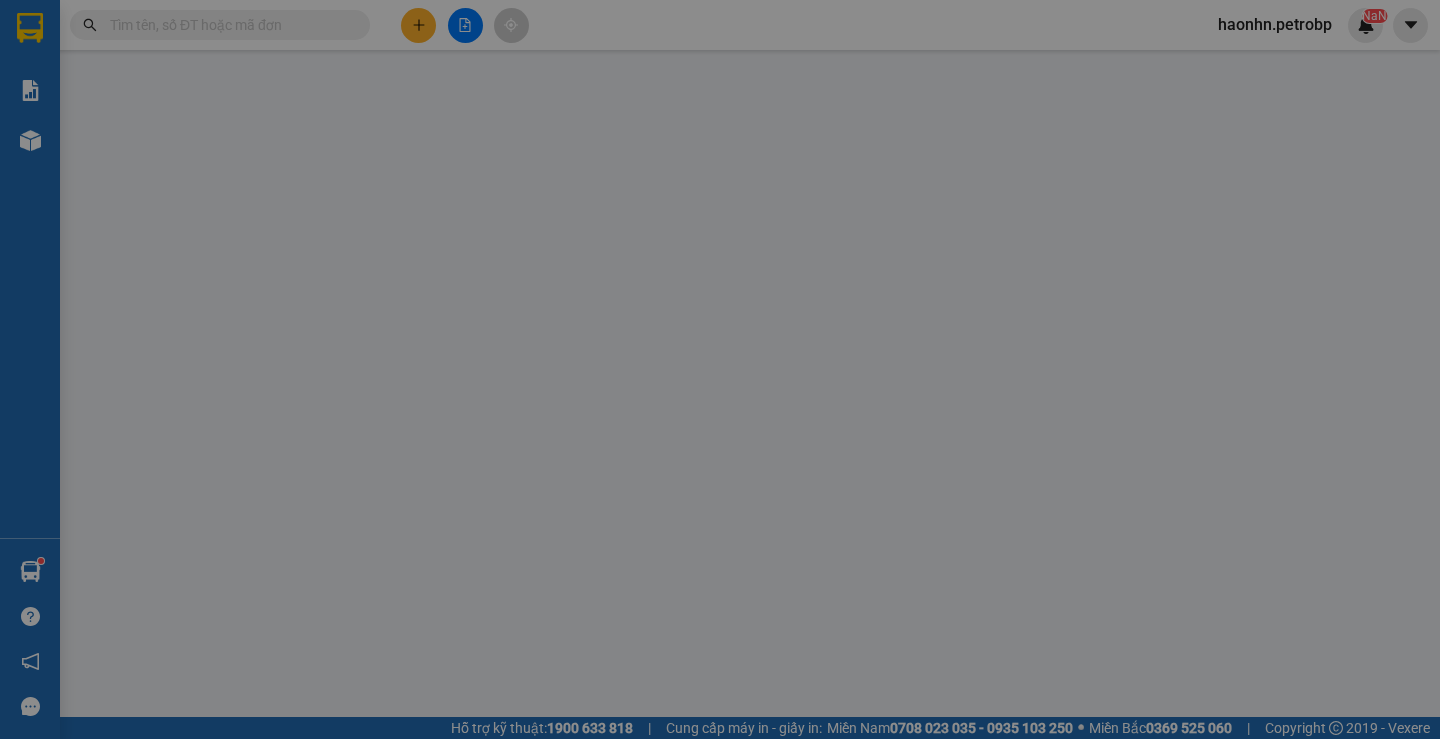 type on "0918910345" 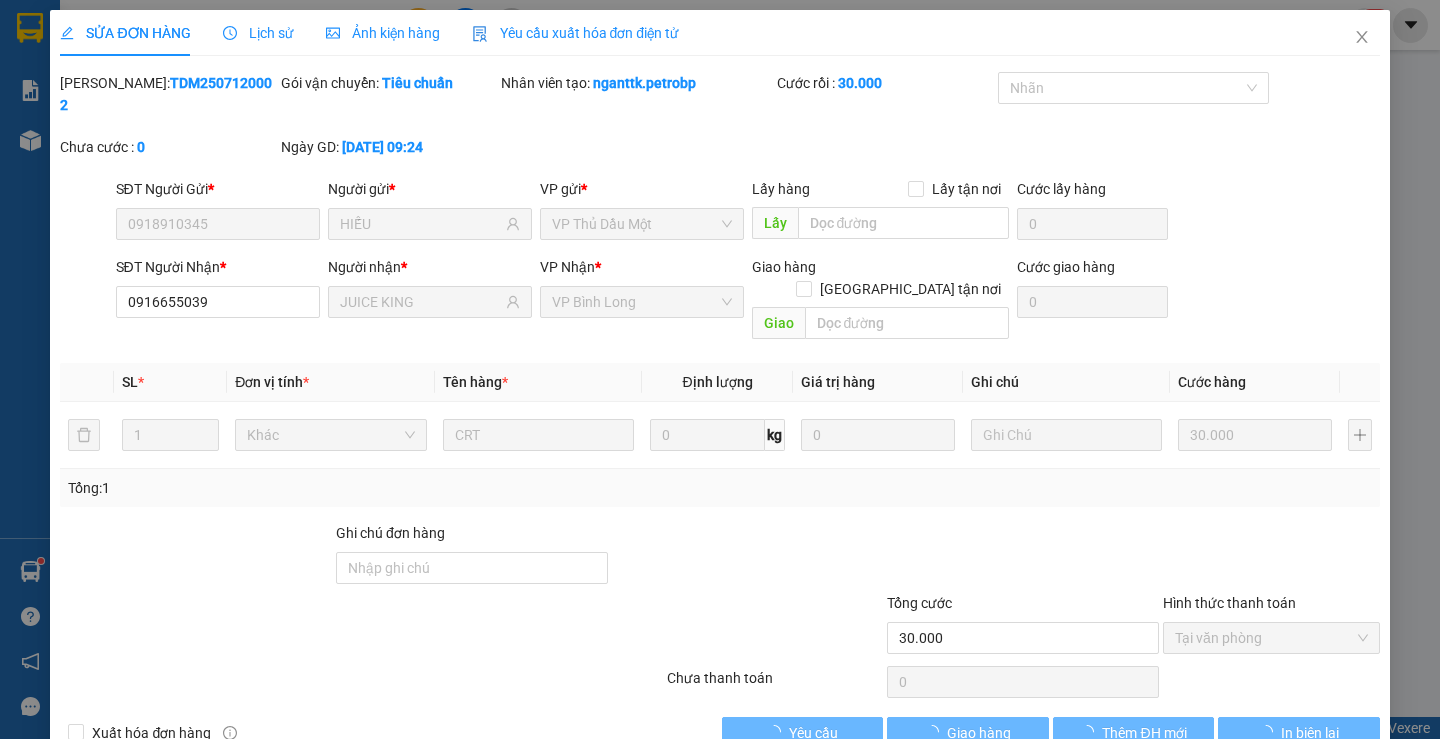 scroll, scrollTop: 0, scrollLeft: 0, axis: both 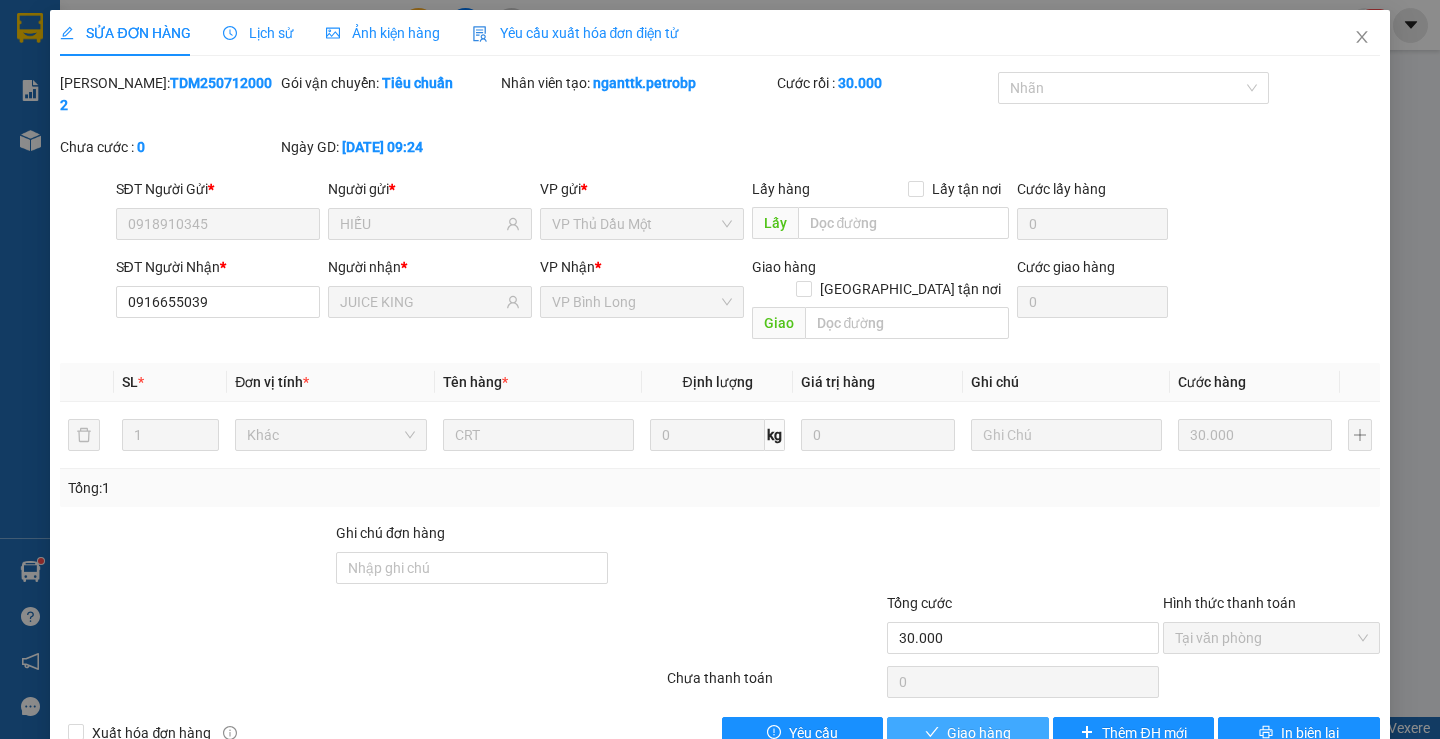click on "Giao hàng" at bounding box center (967, 733) 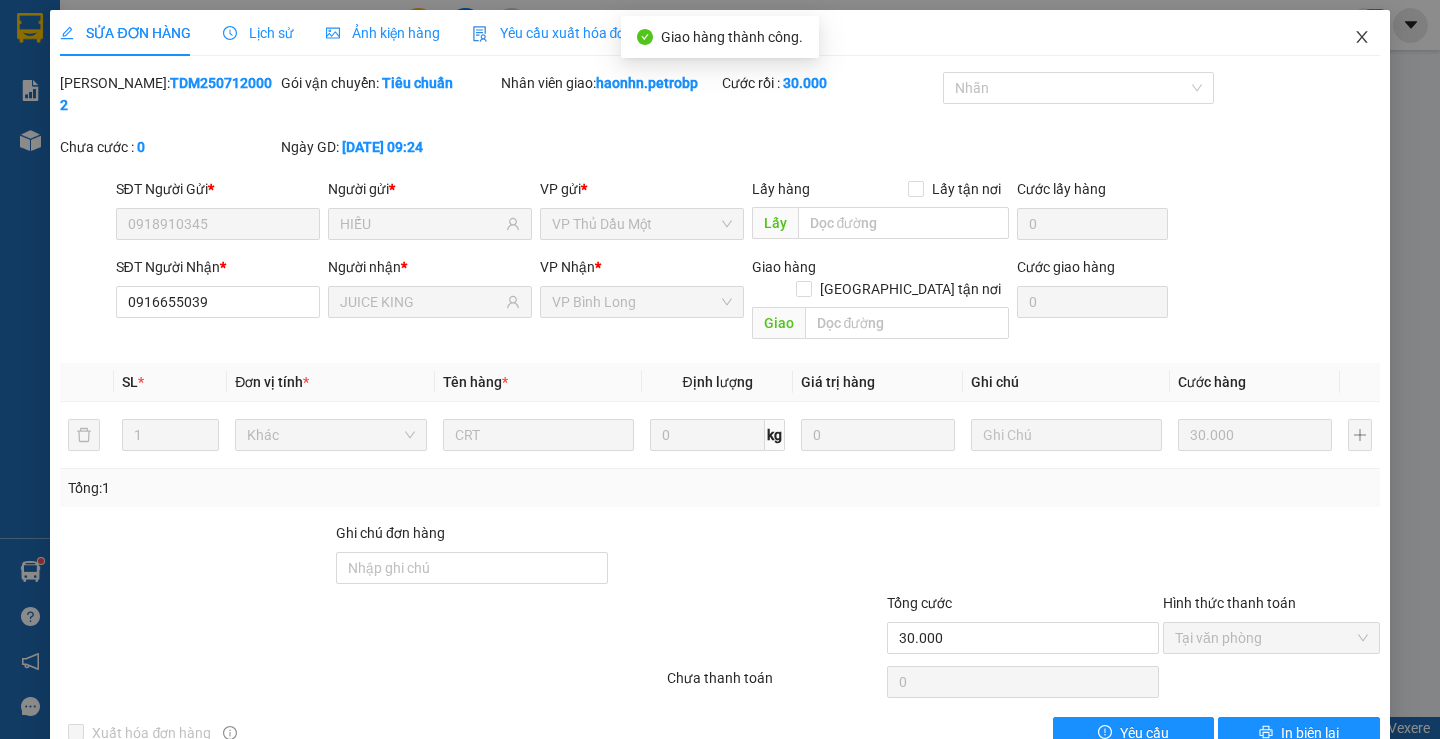 click 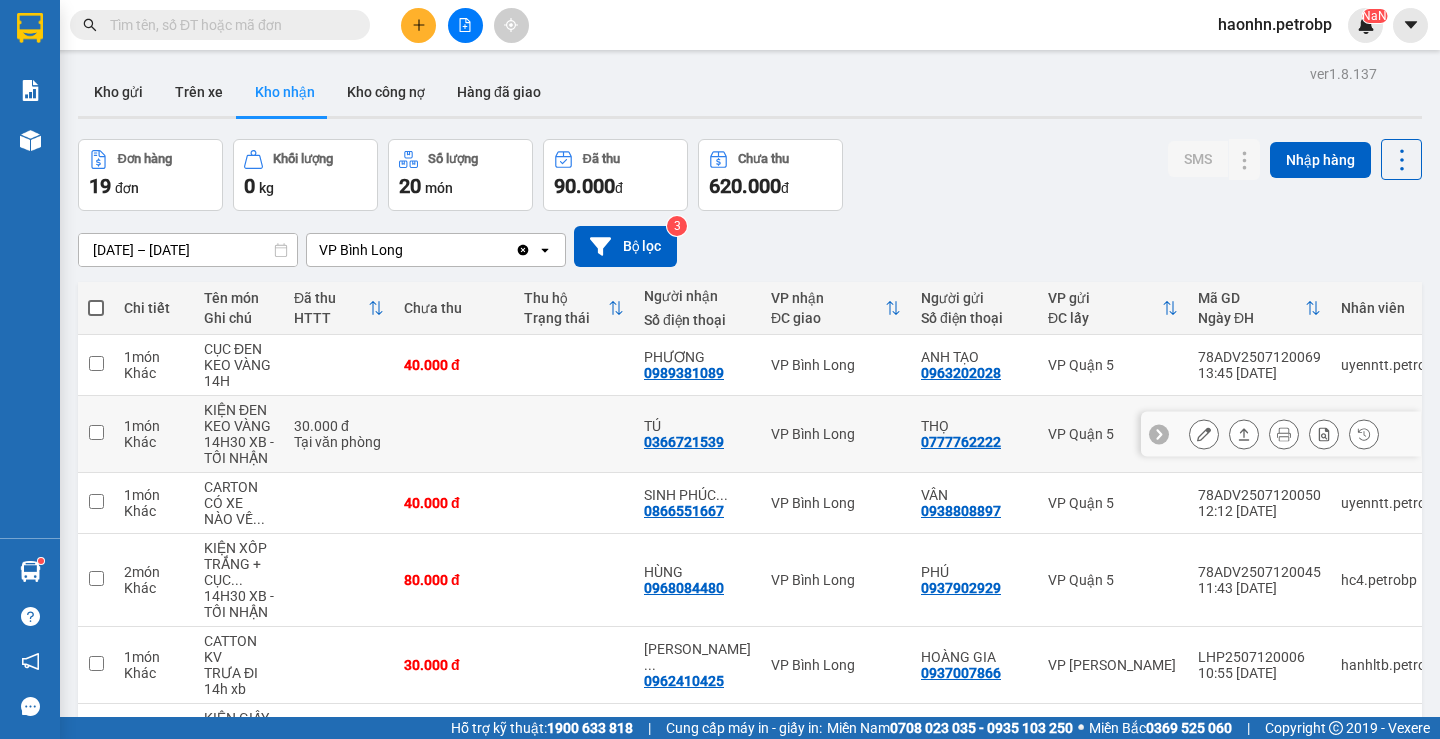 scroll, scrollTop: 446, scrollLeft: 0, axis: vertical 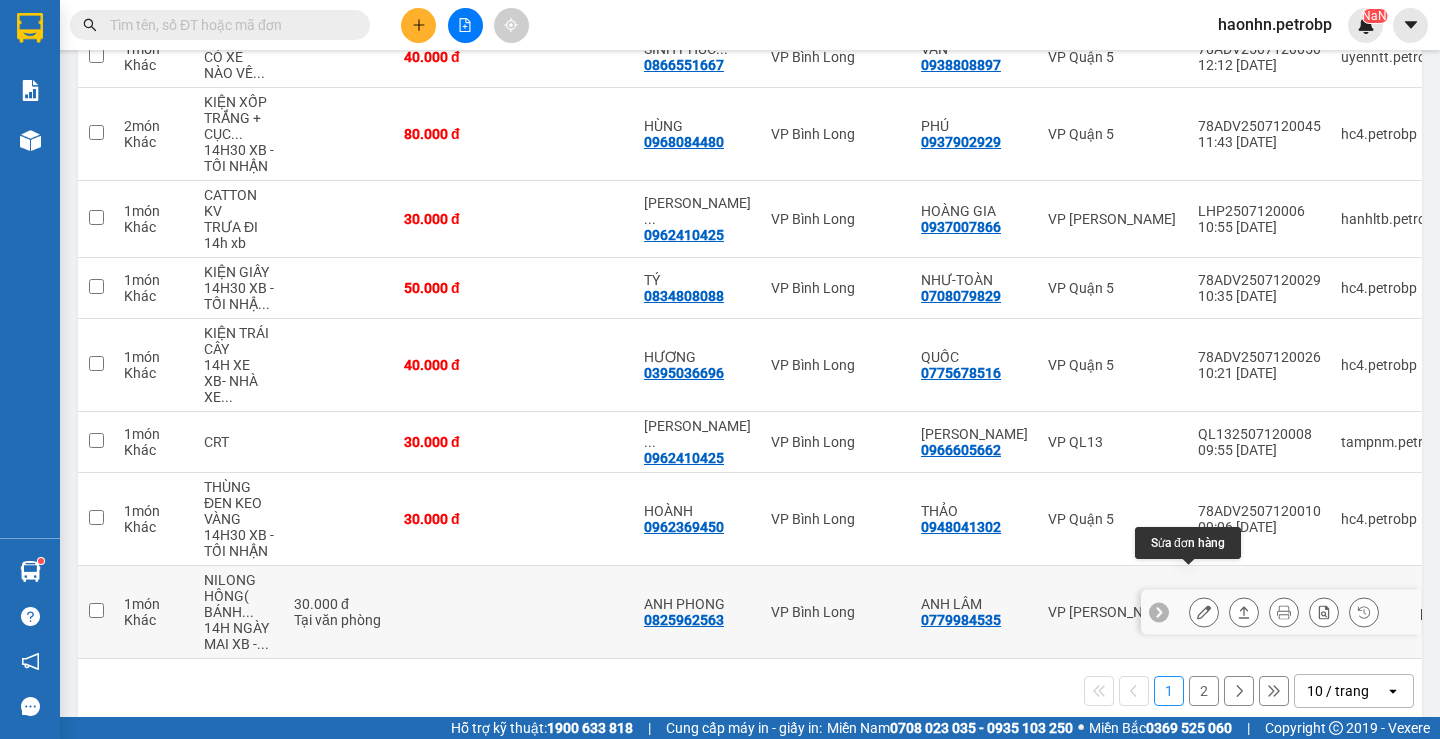 click at bounding box center (1204, 612) 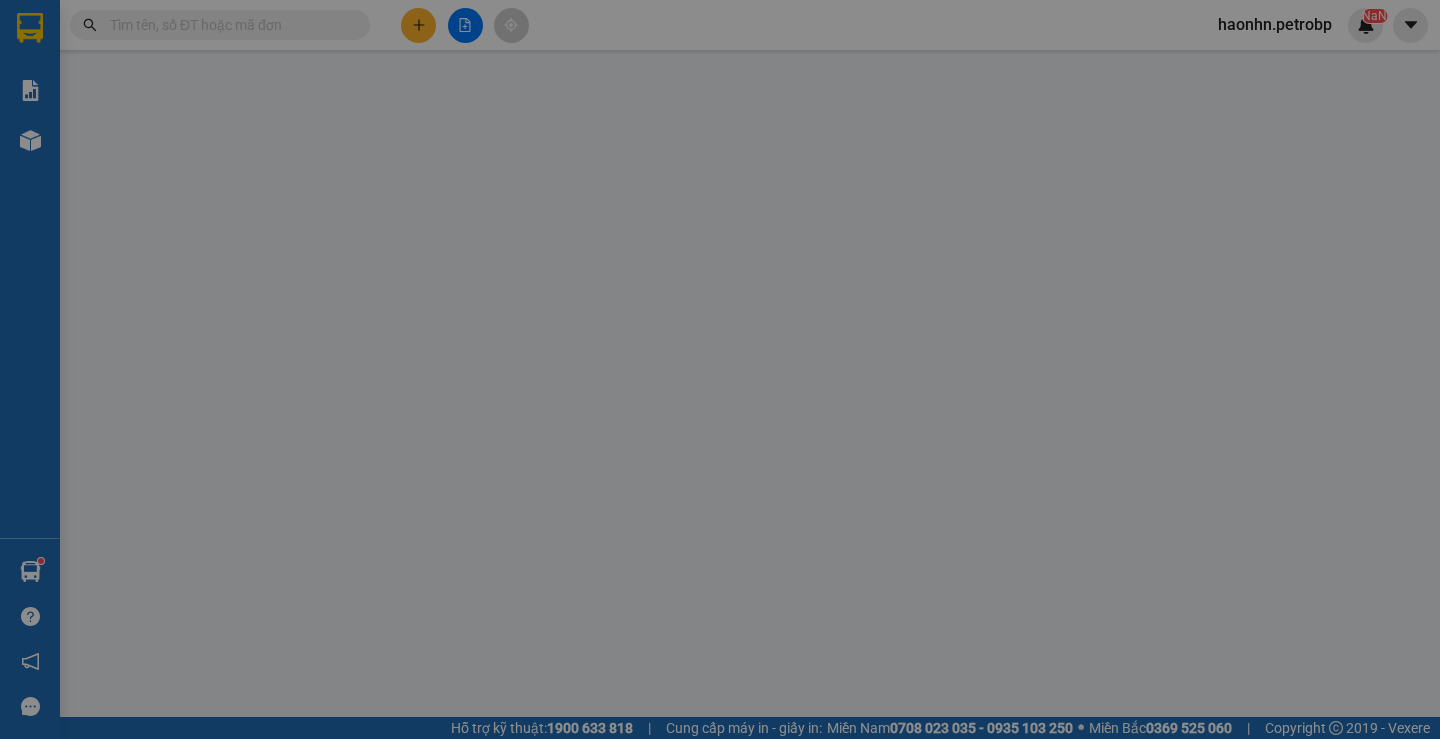type on "0779984535" 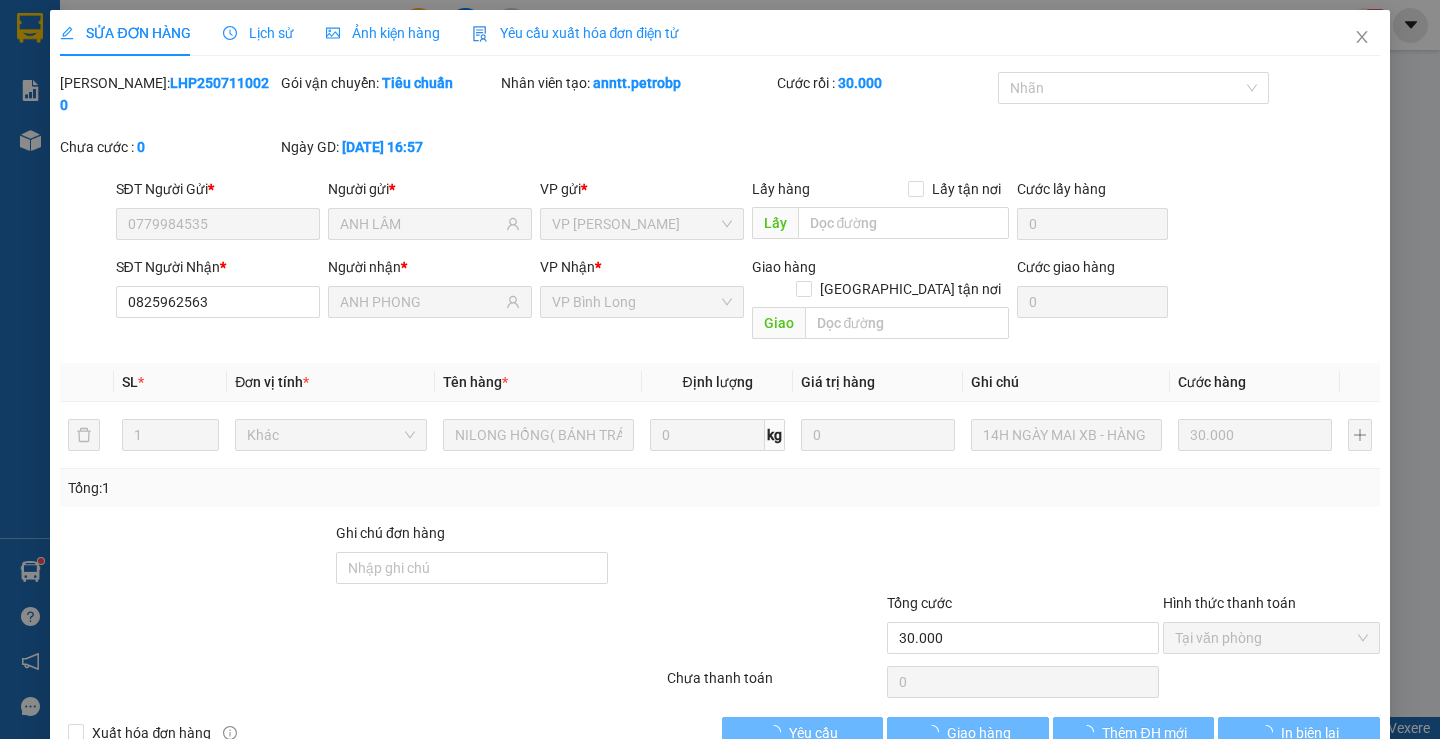 scroll, scrollTop: 0, scrollLeft: 0, axis: both 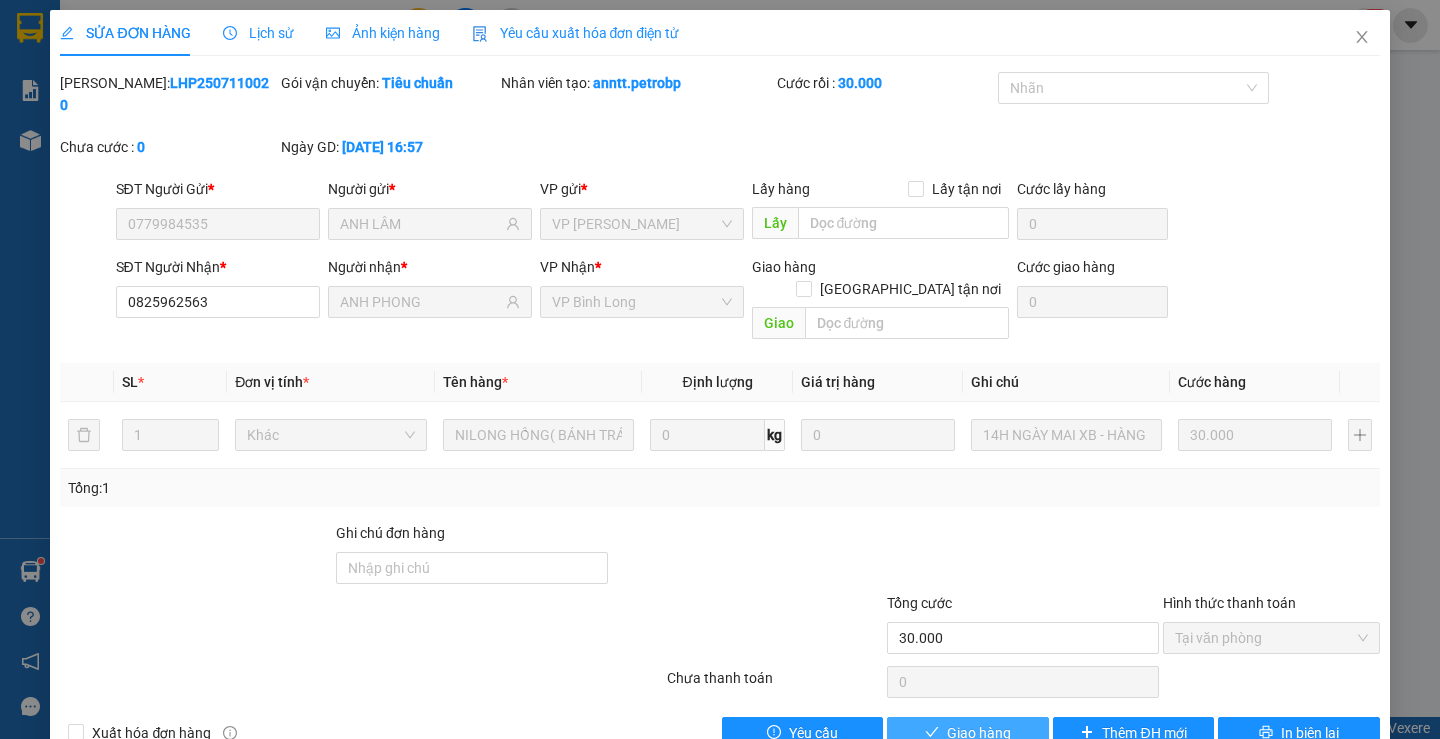 click on "Giao hàng" at bounding box center (967, 733) 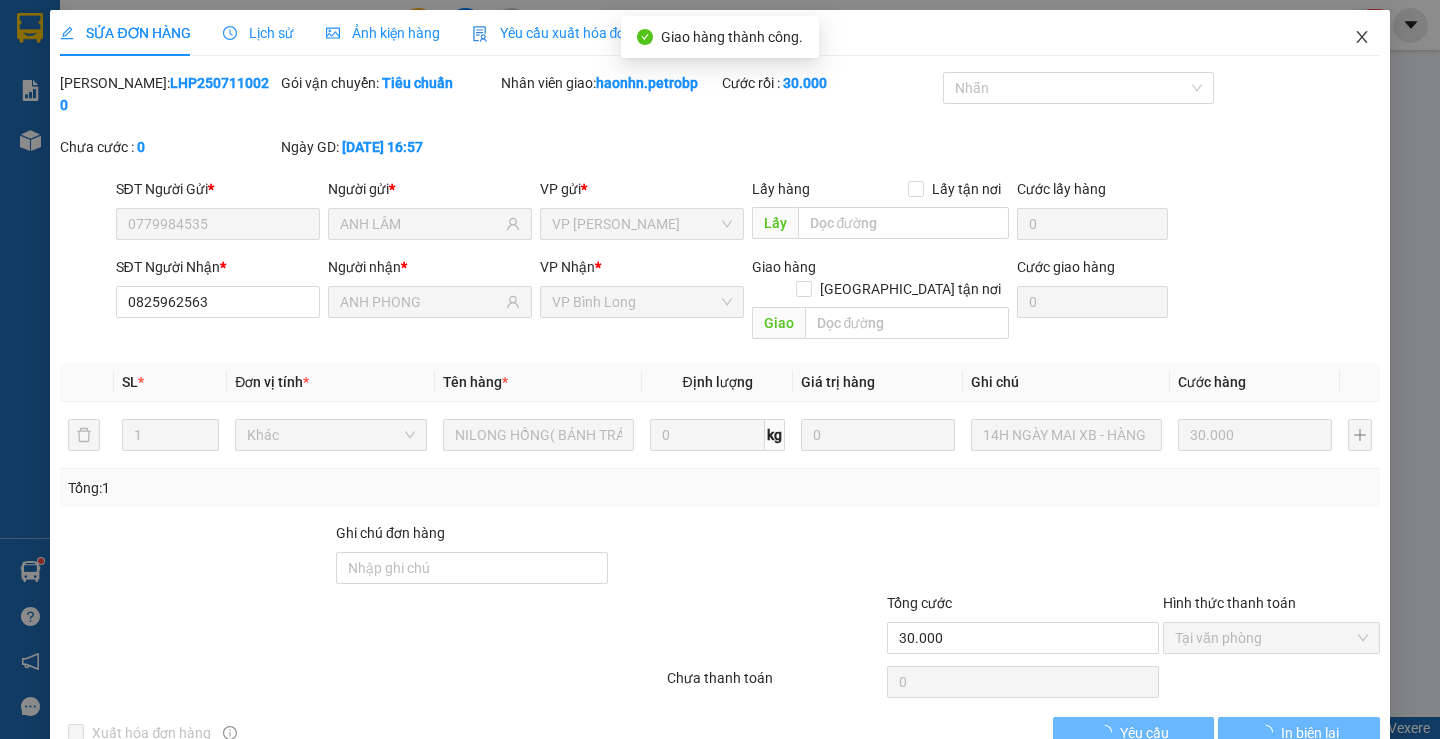click 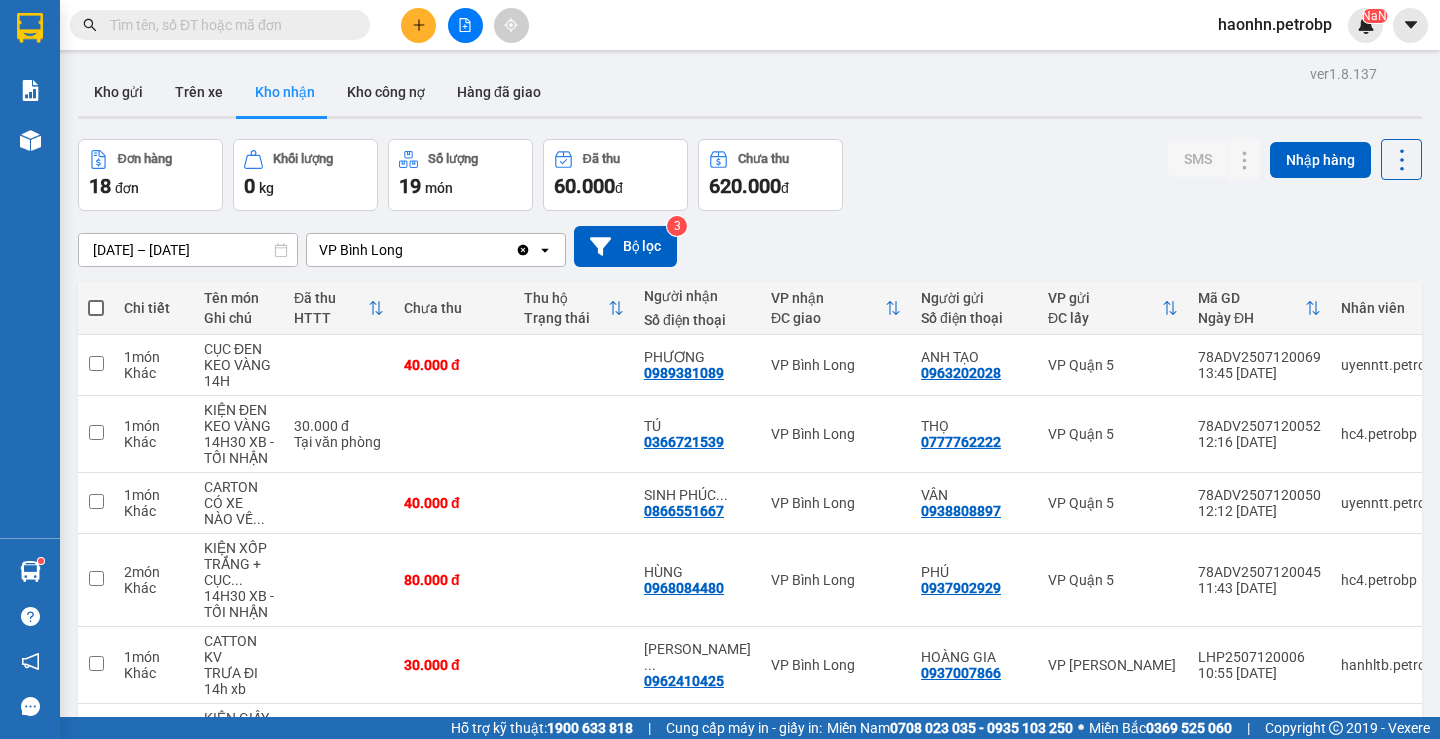 scroll, scrollTop: 400, scrollLeft: 0, axis: vertical 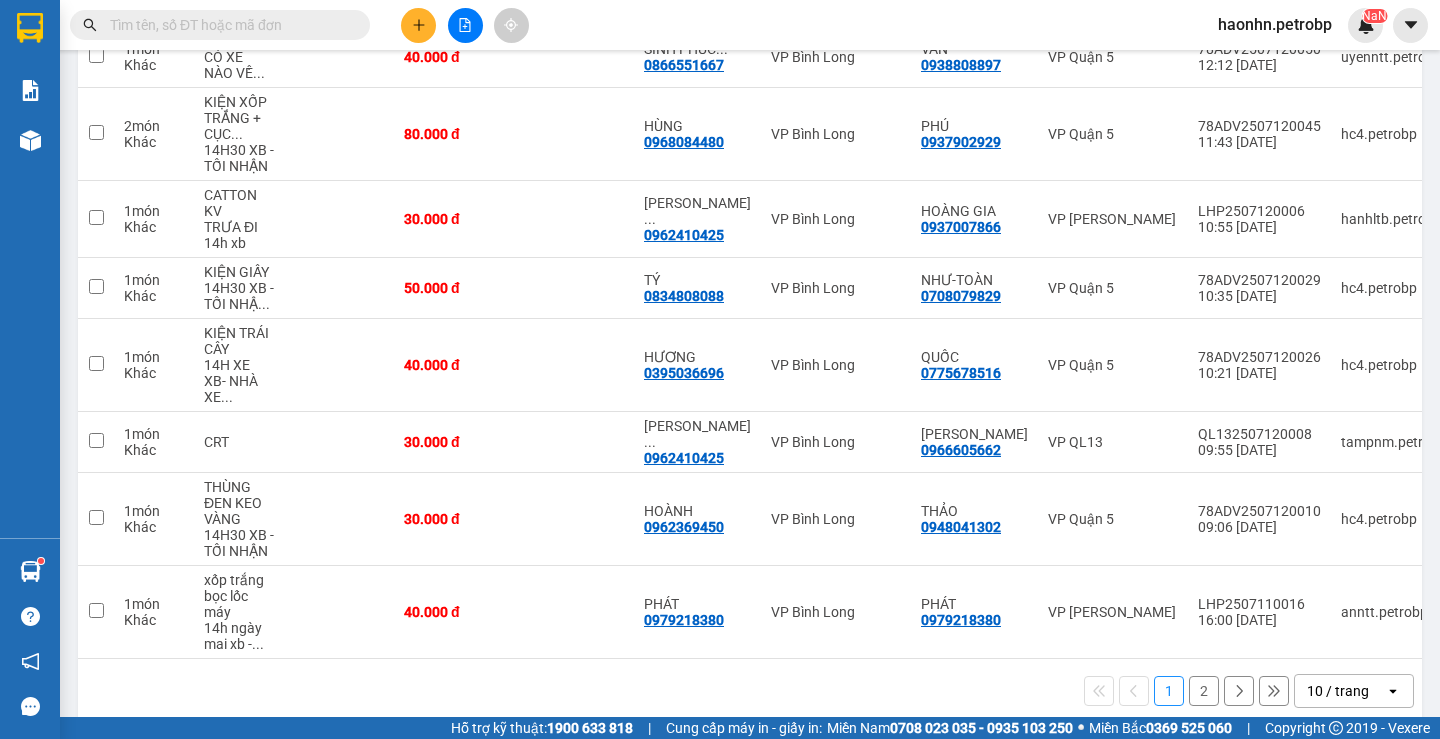 click on "2" at bounding box center [1204, 691] 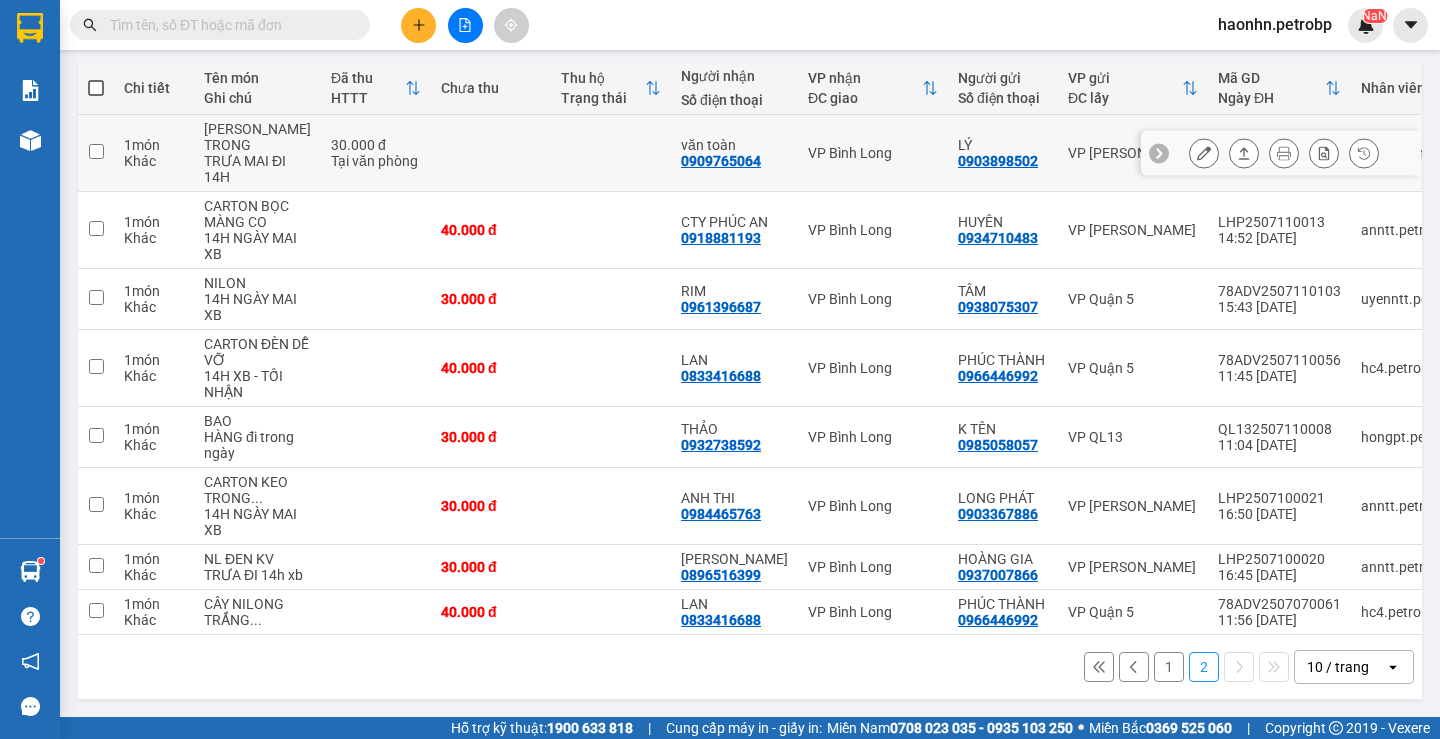 scroll, scrollTop: 0, scrollLeft: 0, axis: both 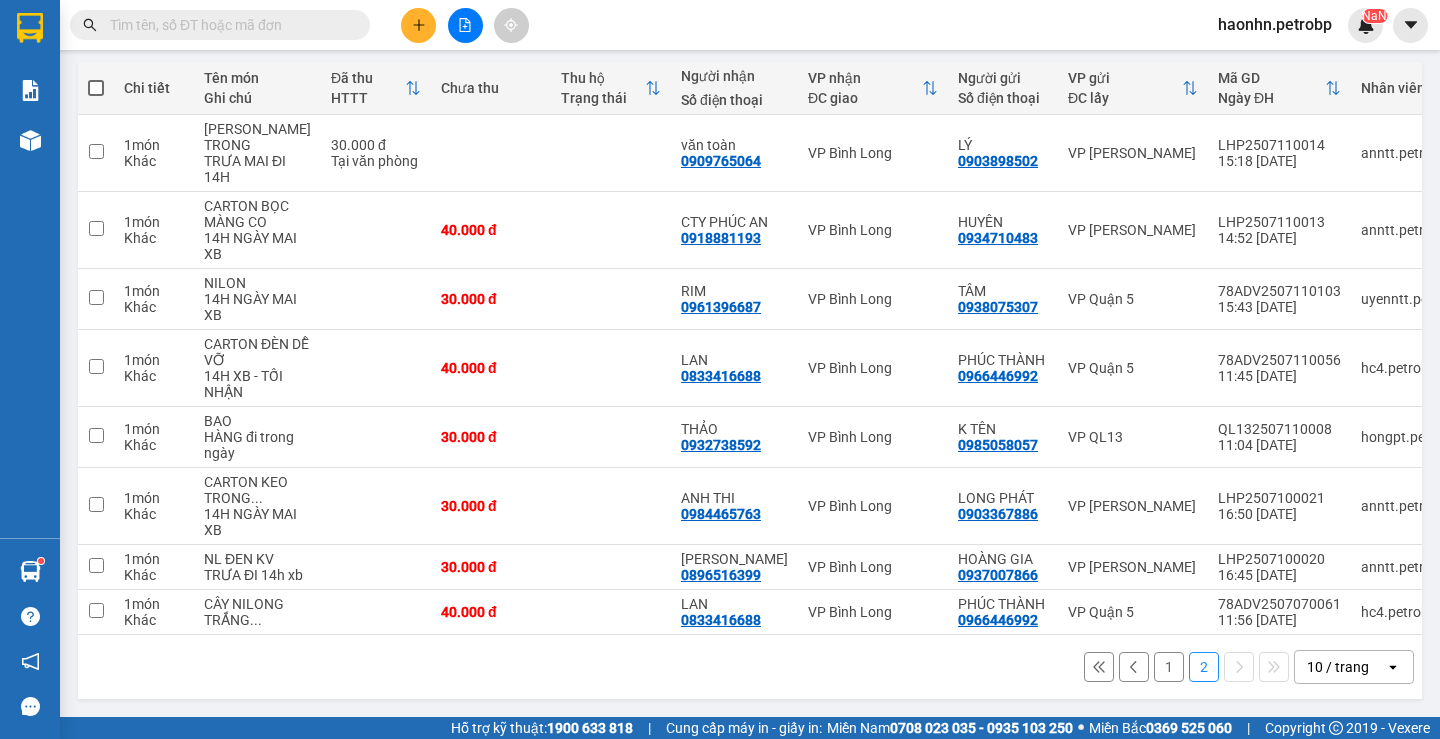 click on "1" at bounding box center [1169, 667] 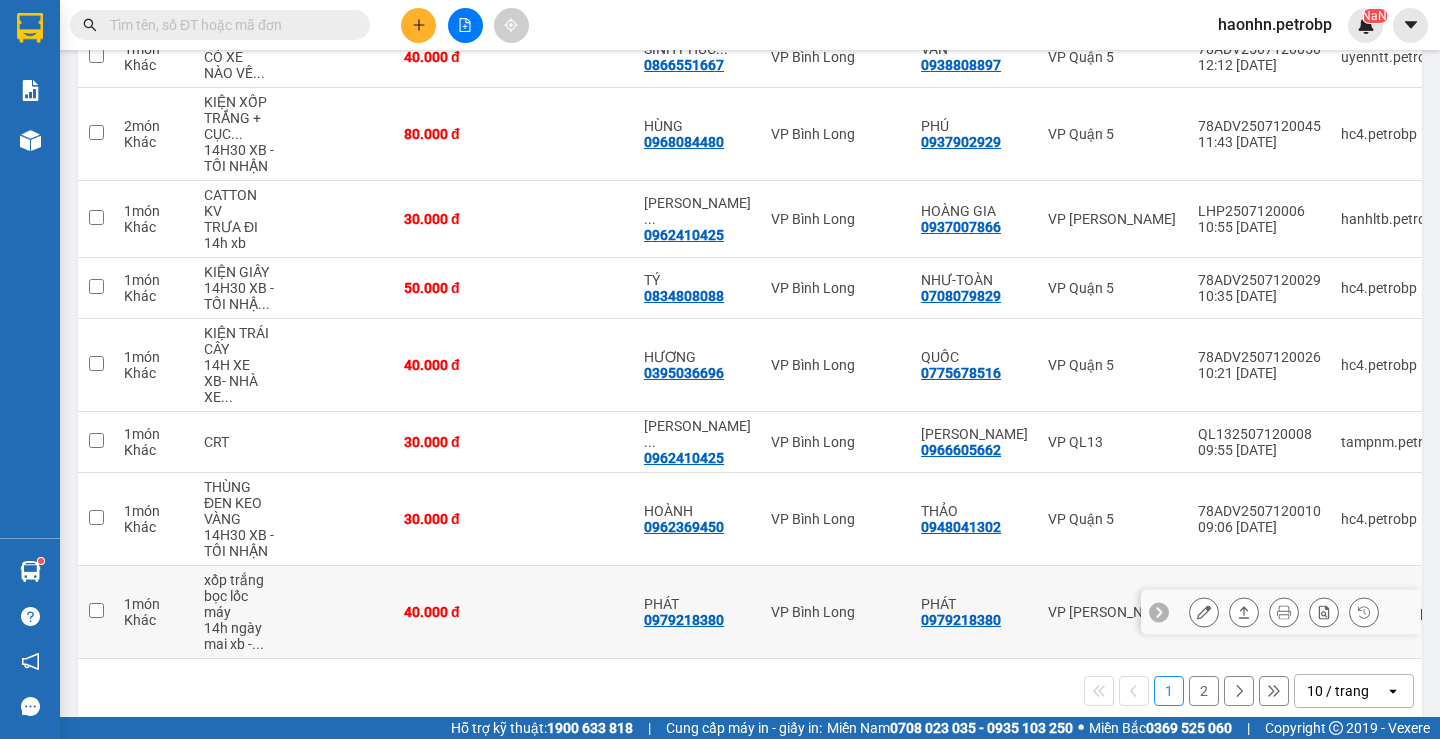 scroll, scrollTop: 146, scrollLeft: 0, axis: vertical 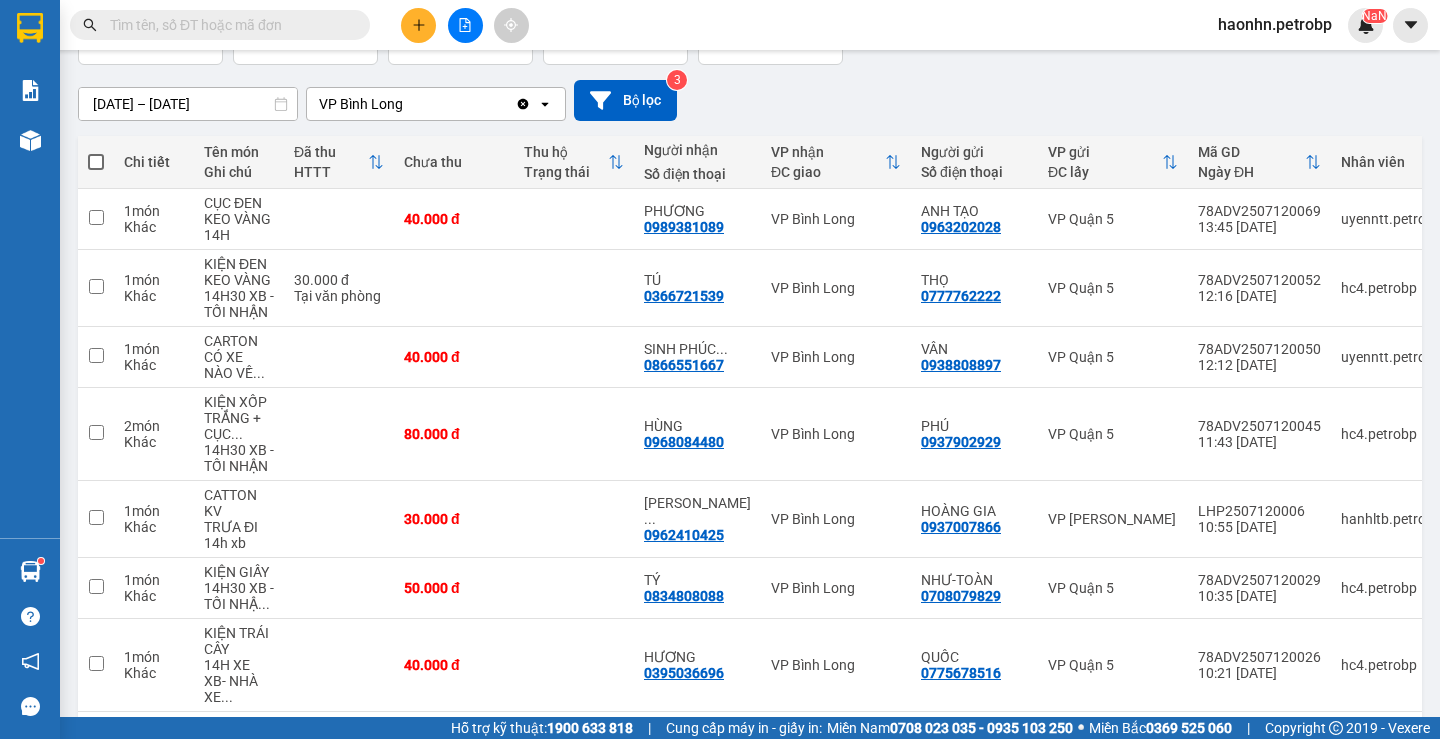 type 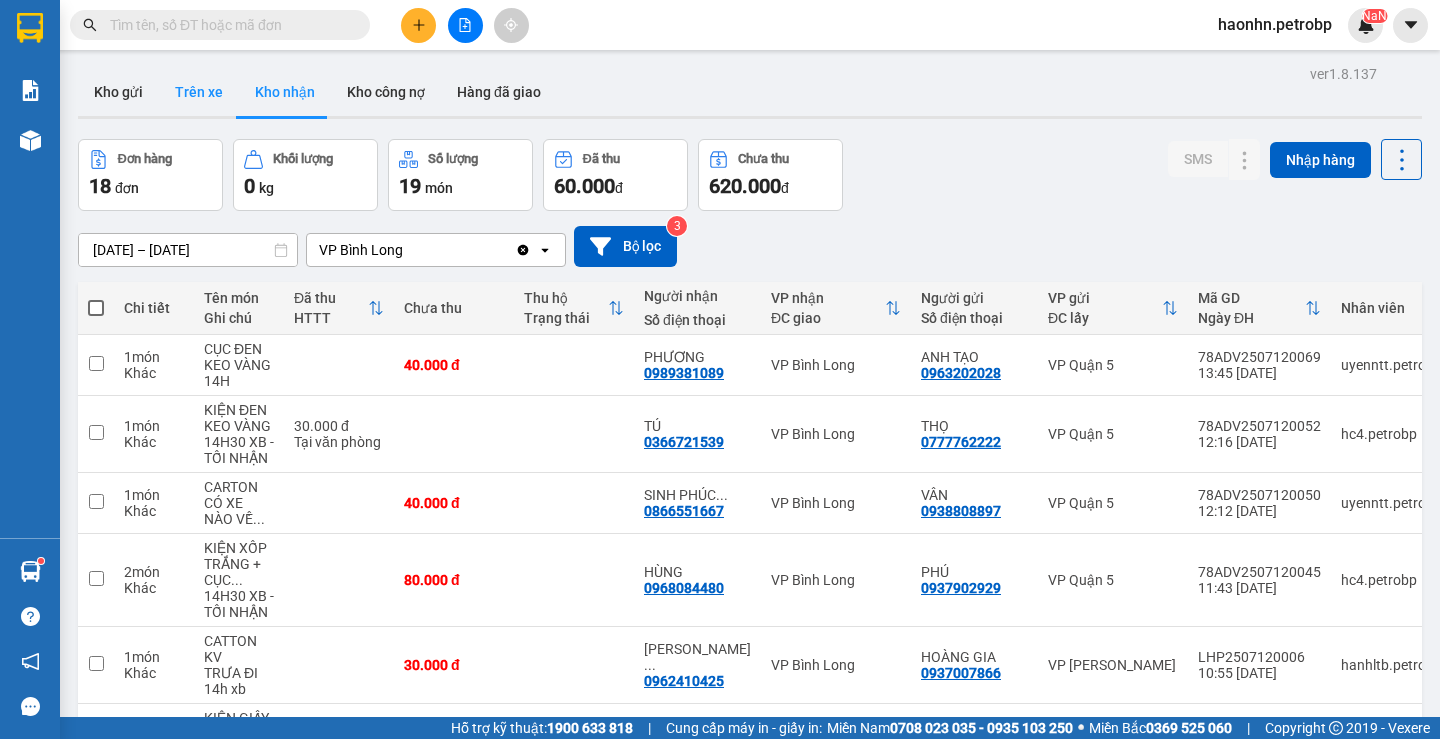 click on "Trên xe" at bounding box center (199, 92) 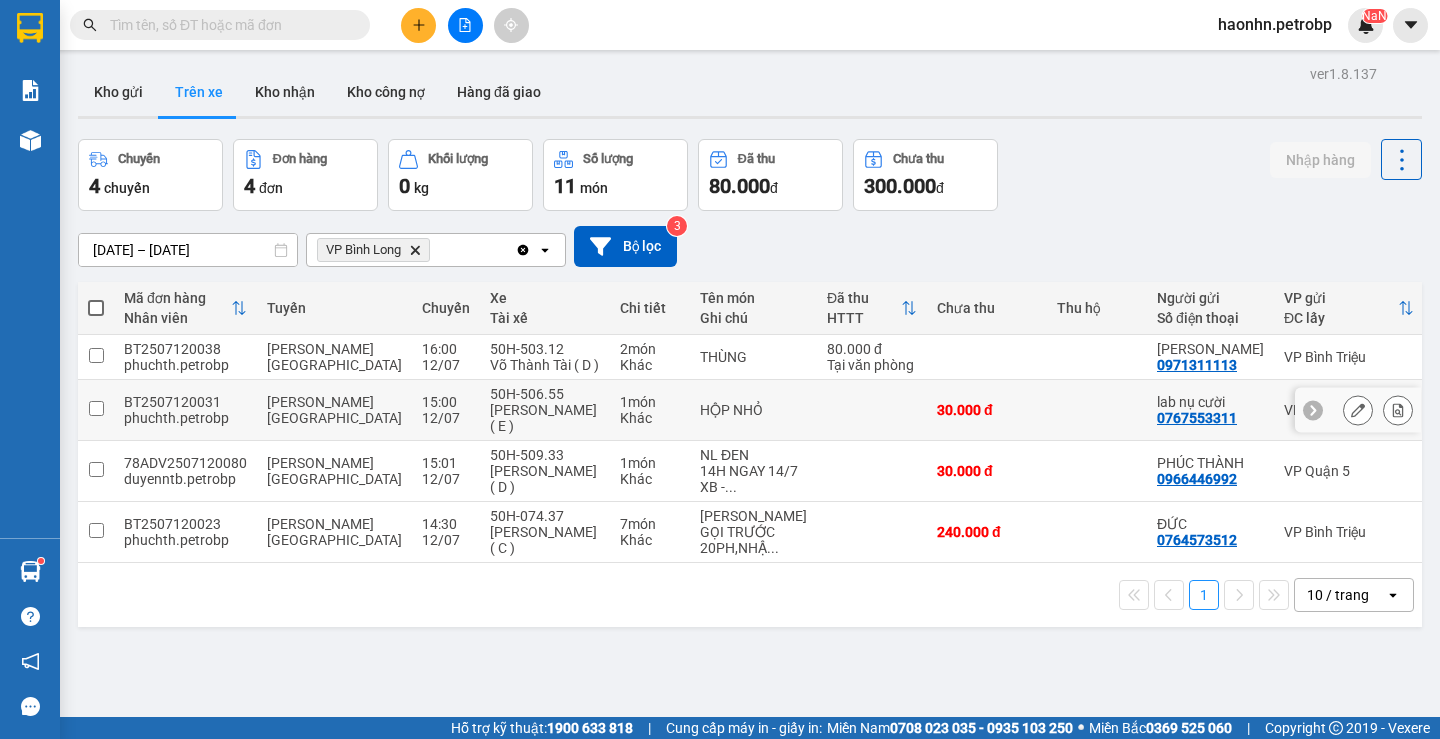 click on "30.000 đ" at bounding box center (987, 410) 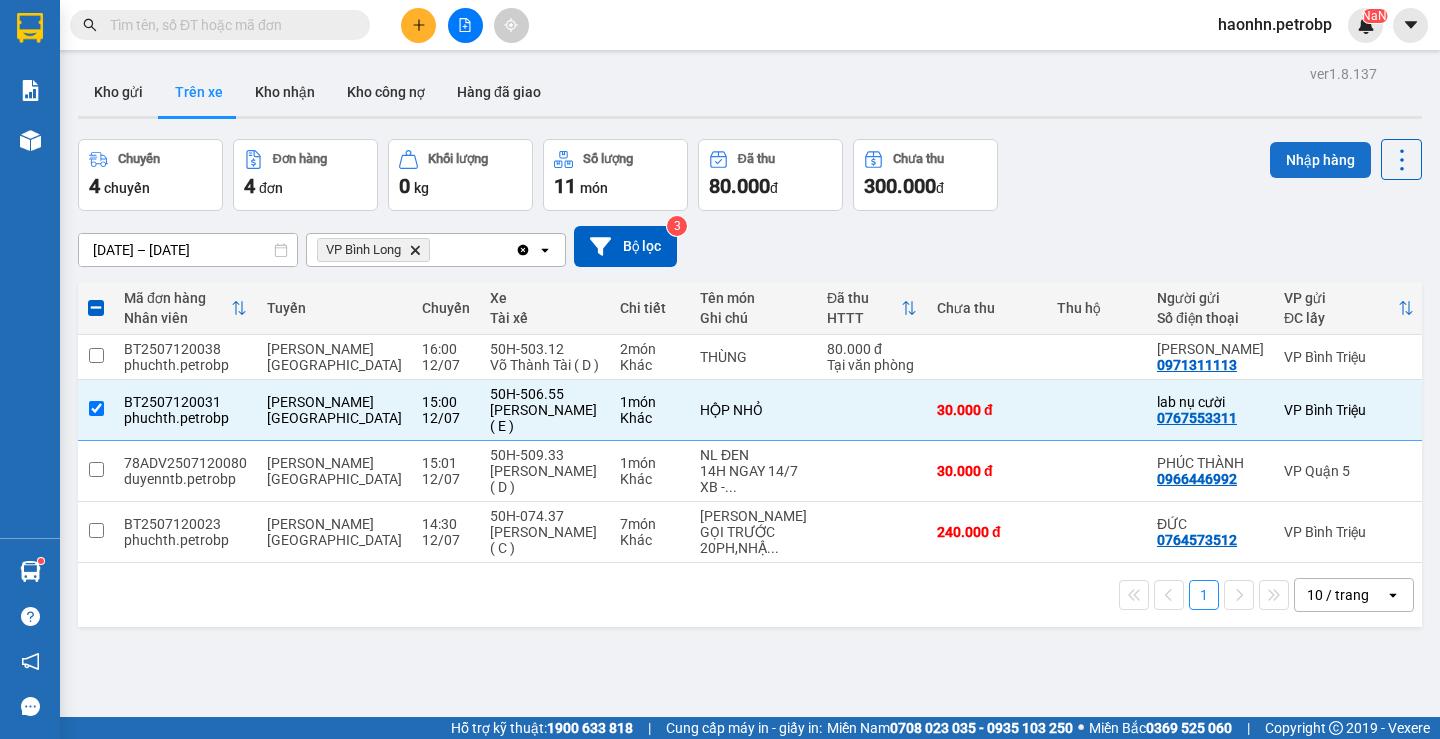 click on "Nhập hàng" at bounding box center [1320, 160] 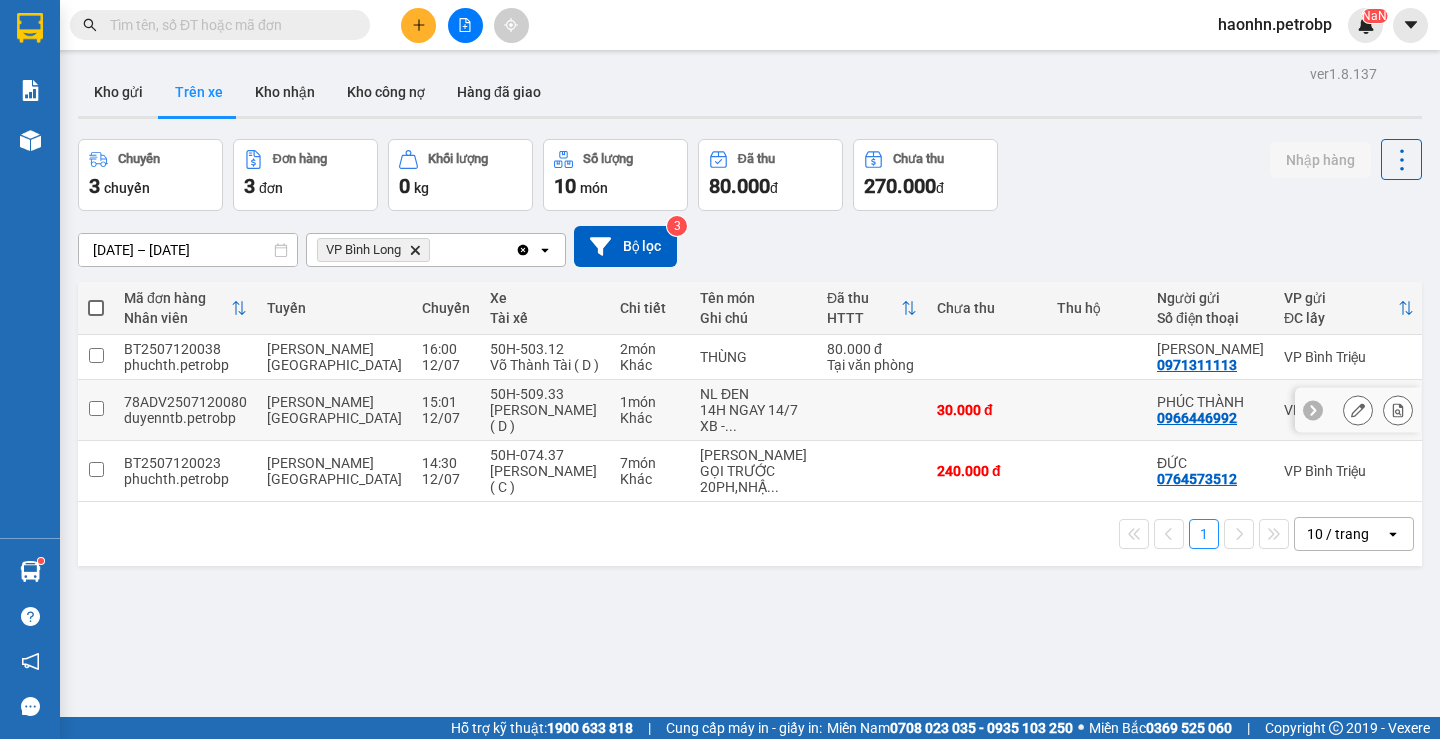 click at bounding box center (872, 410) 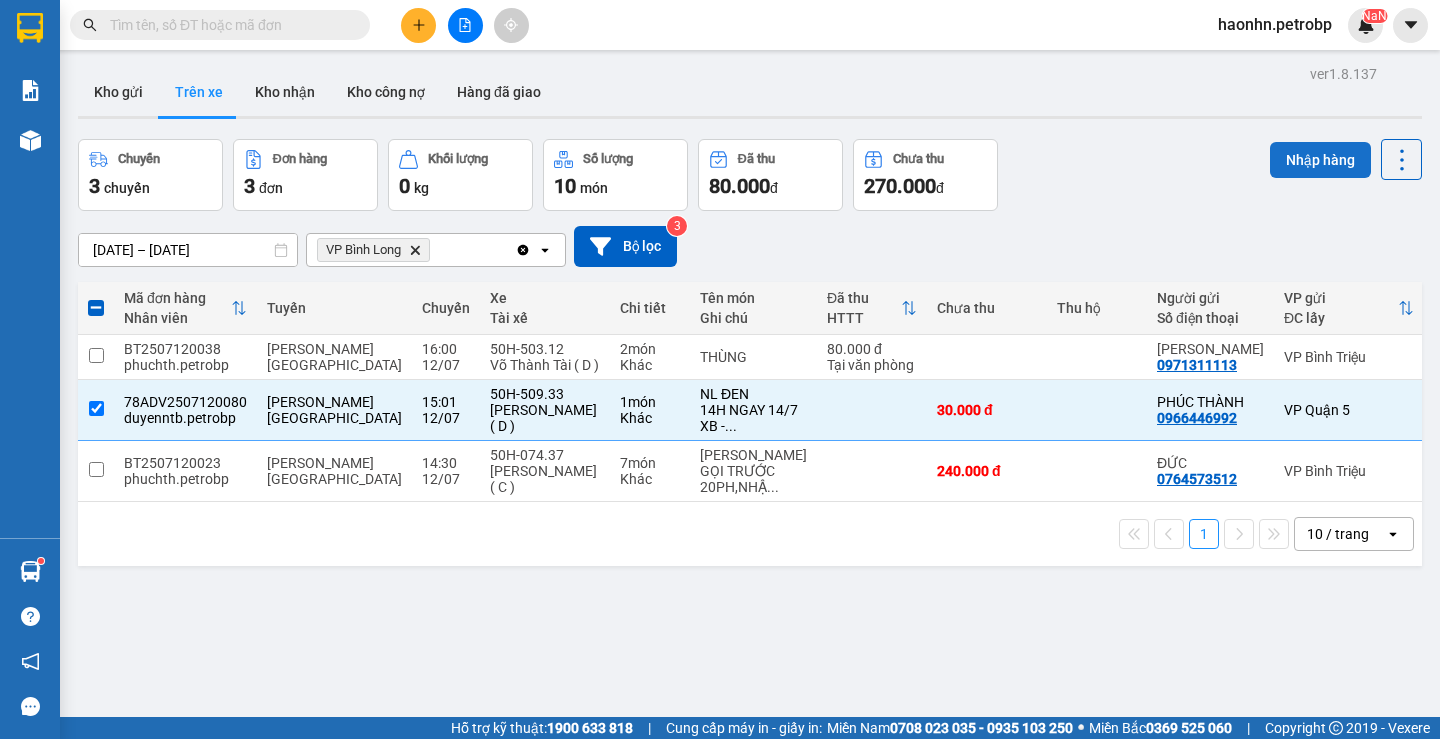 click on "Nhập hàng" at bounding box center [1320, 160] 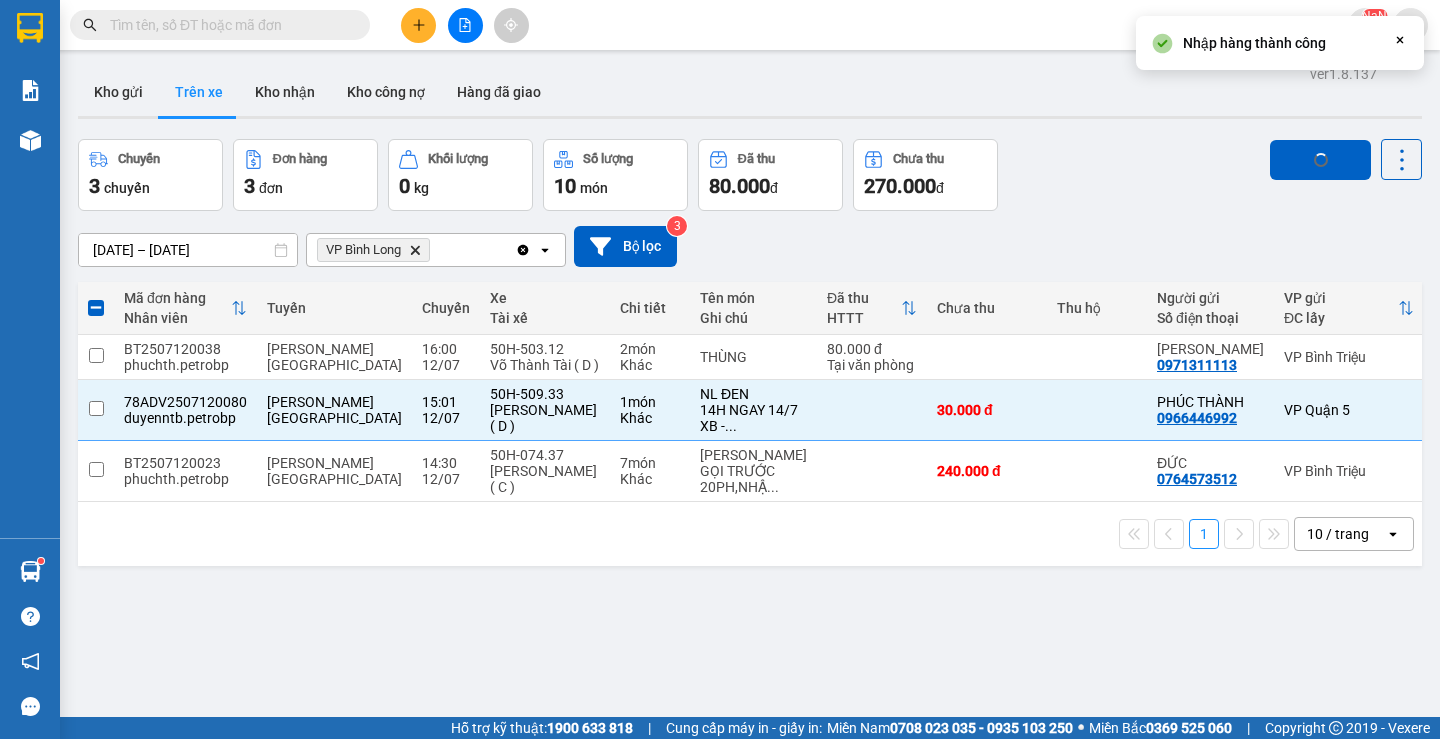 checkbox on "false" 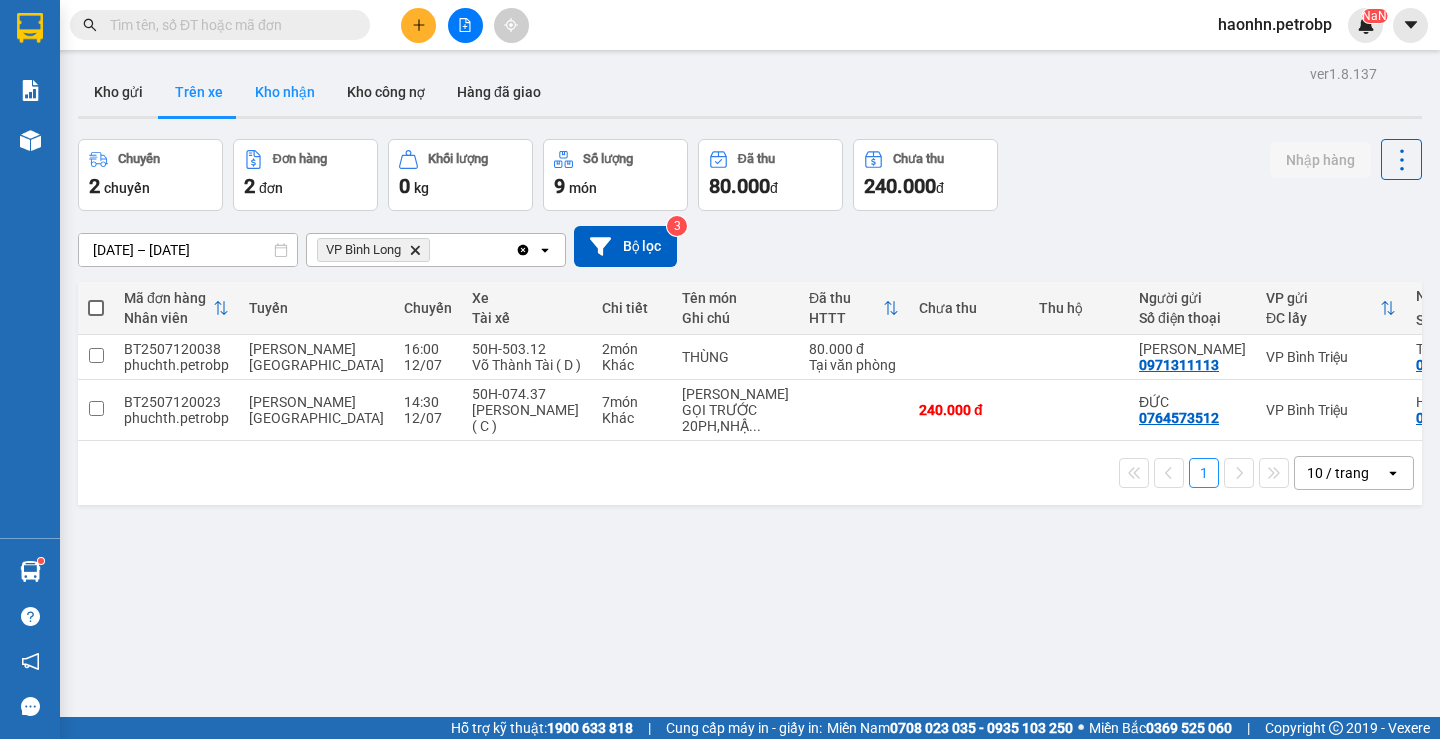 click on "Kho nhận" at bounding box center [285, 92] 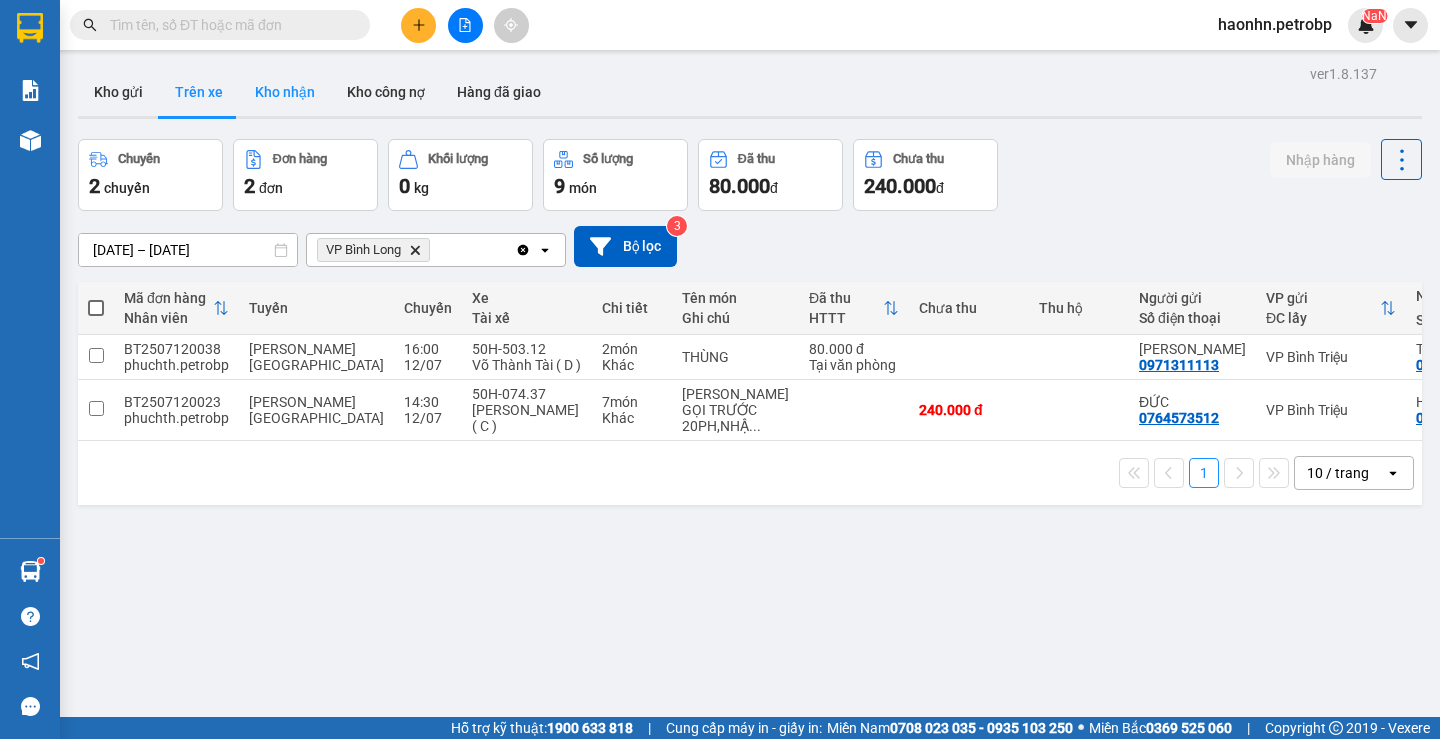 type on "[DATE] – [DATE]" 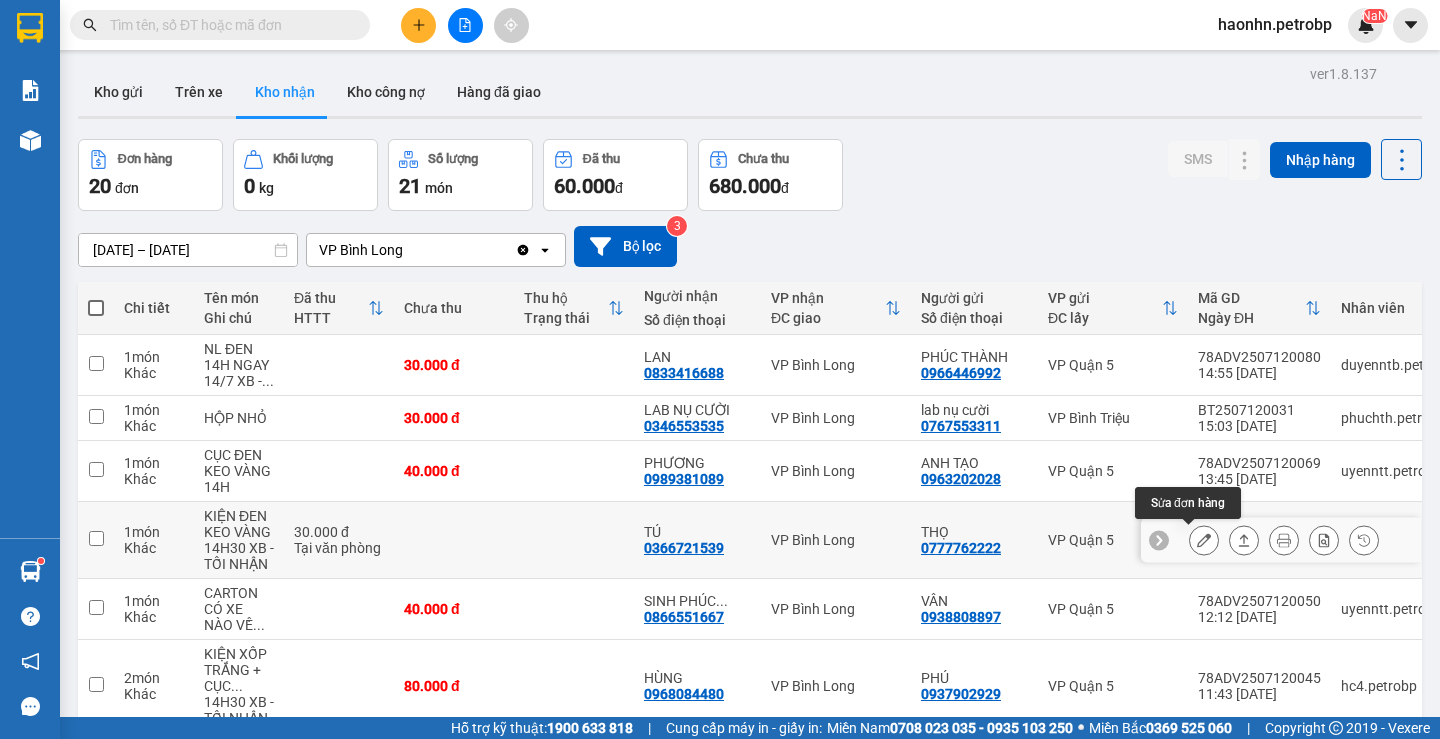 click 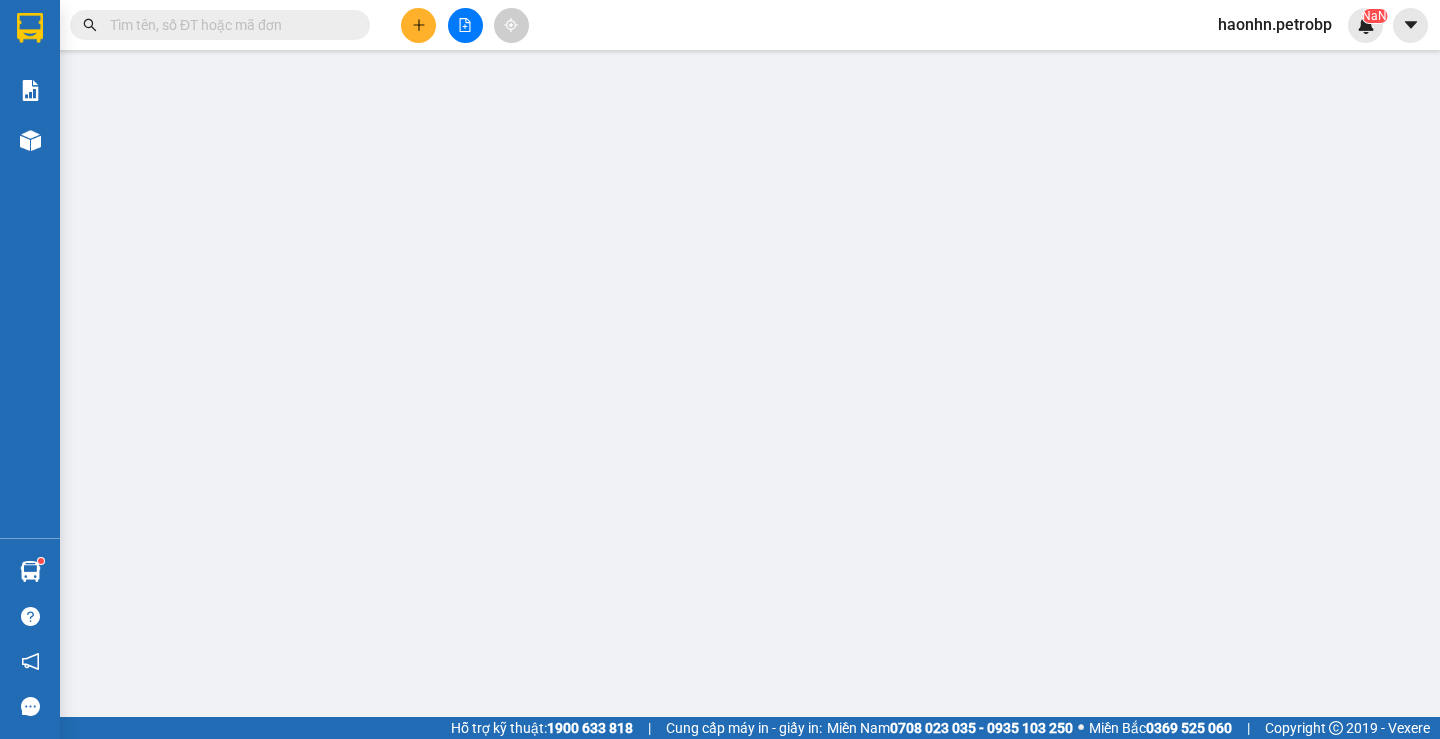 type on "0777762222" 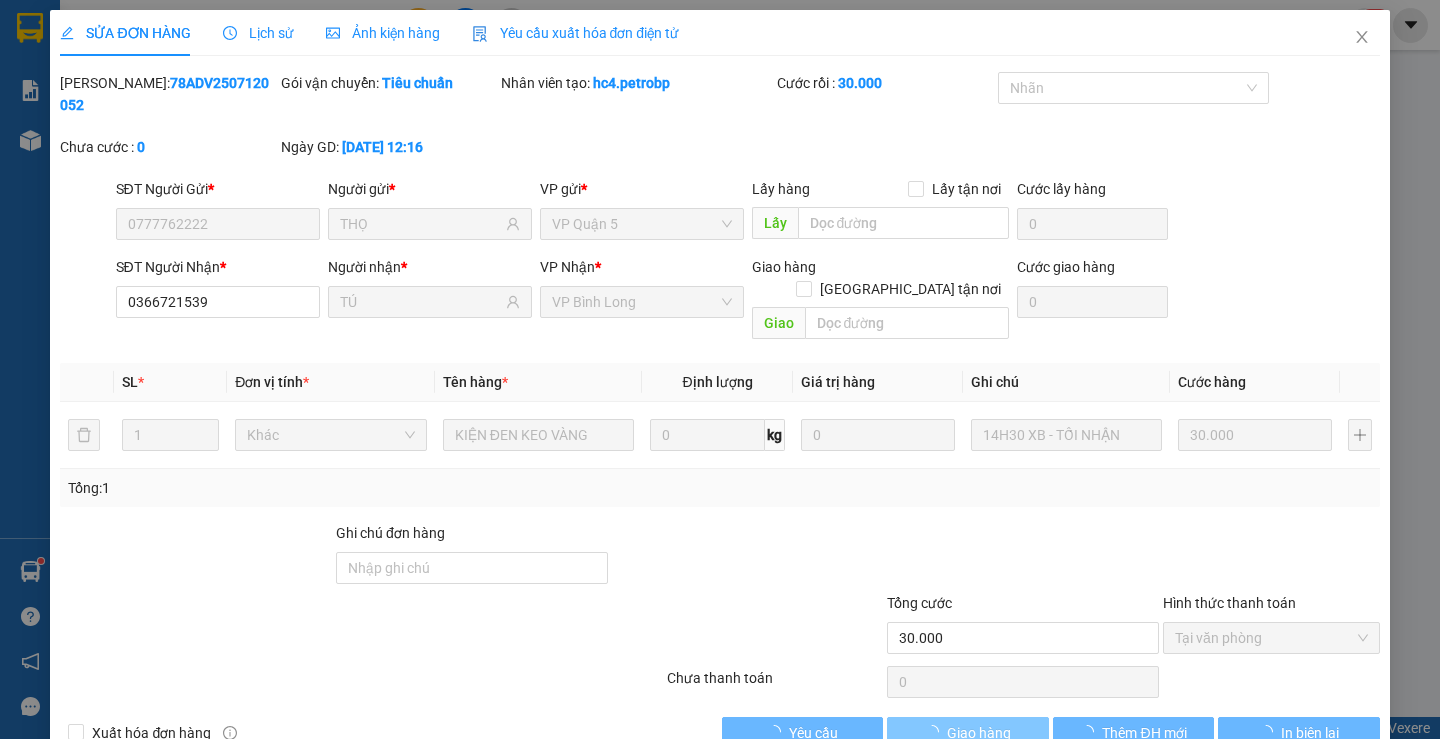 click on "Giao hàng" at bounding box center (967, 733) 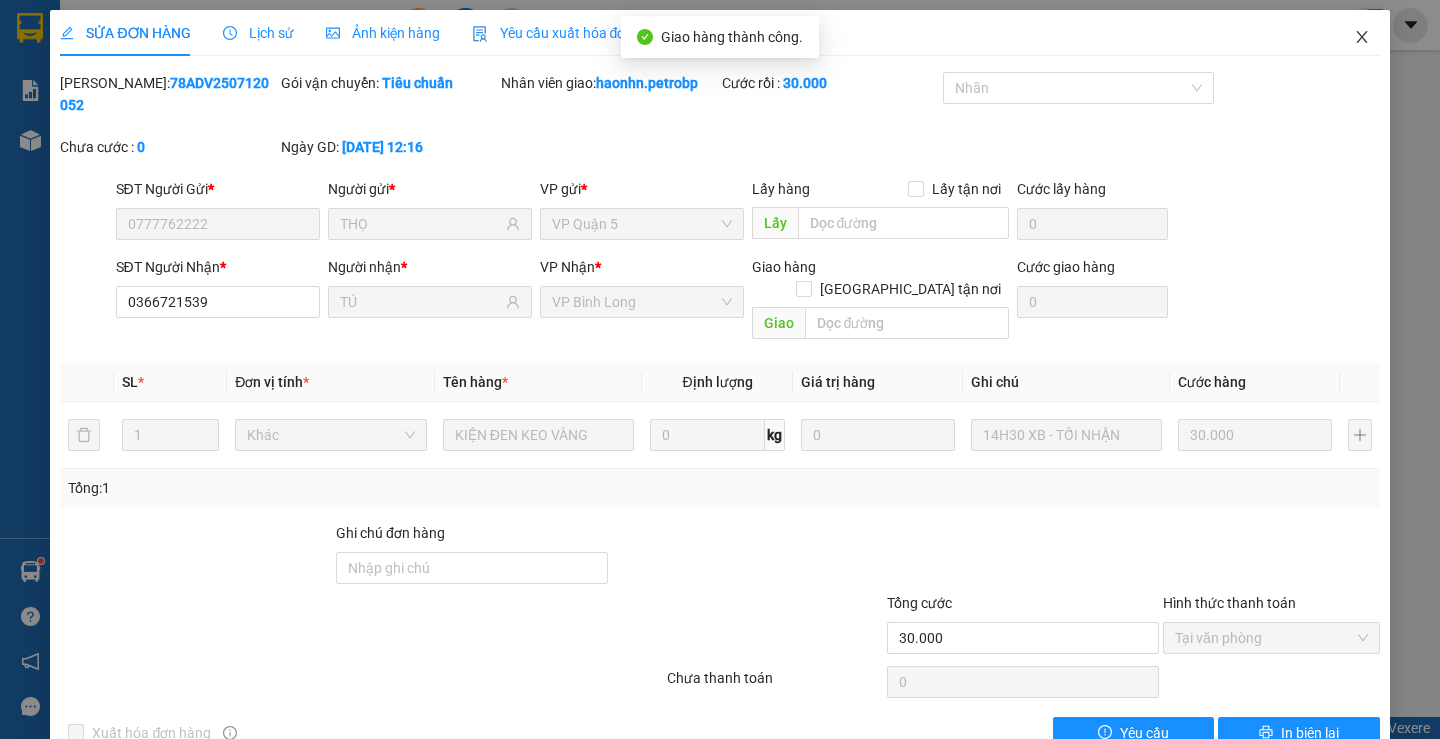 click at bounding box center [1362, 38] 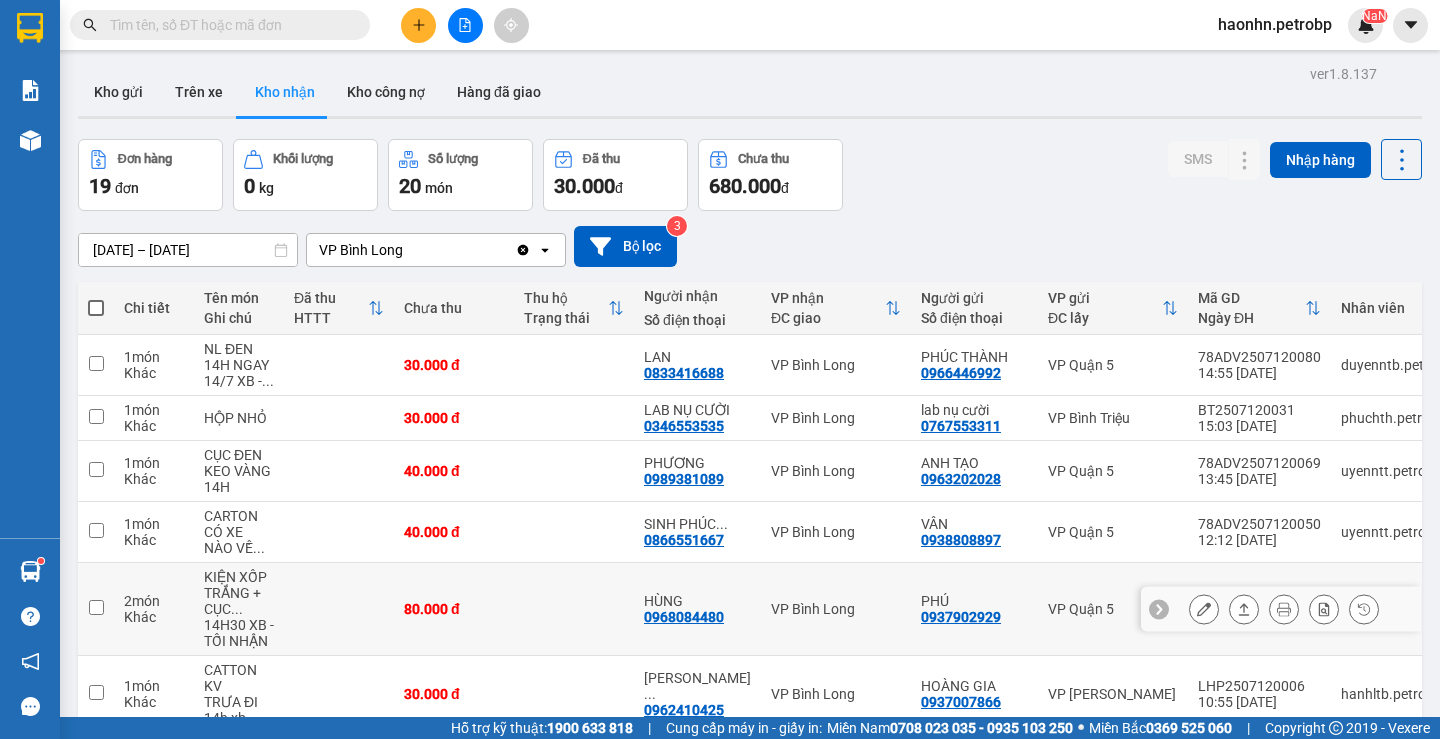 scroll, scrollTop: 382, scrollLeft: 0, axis: vertical 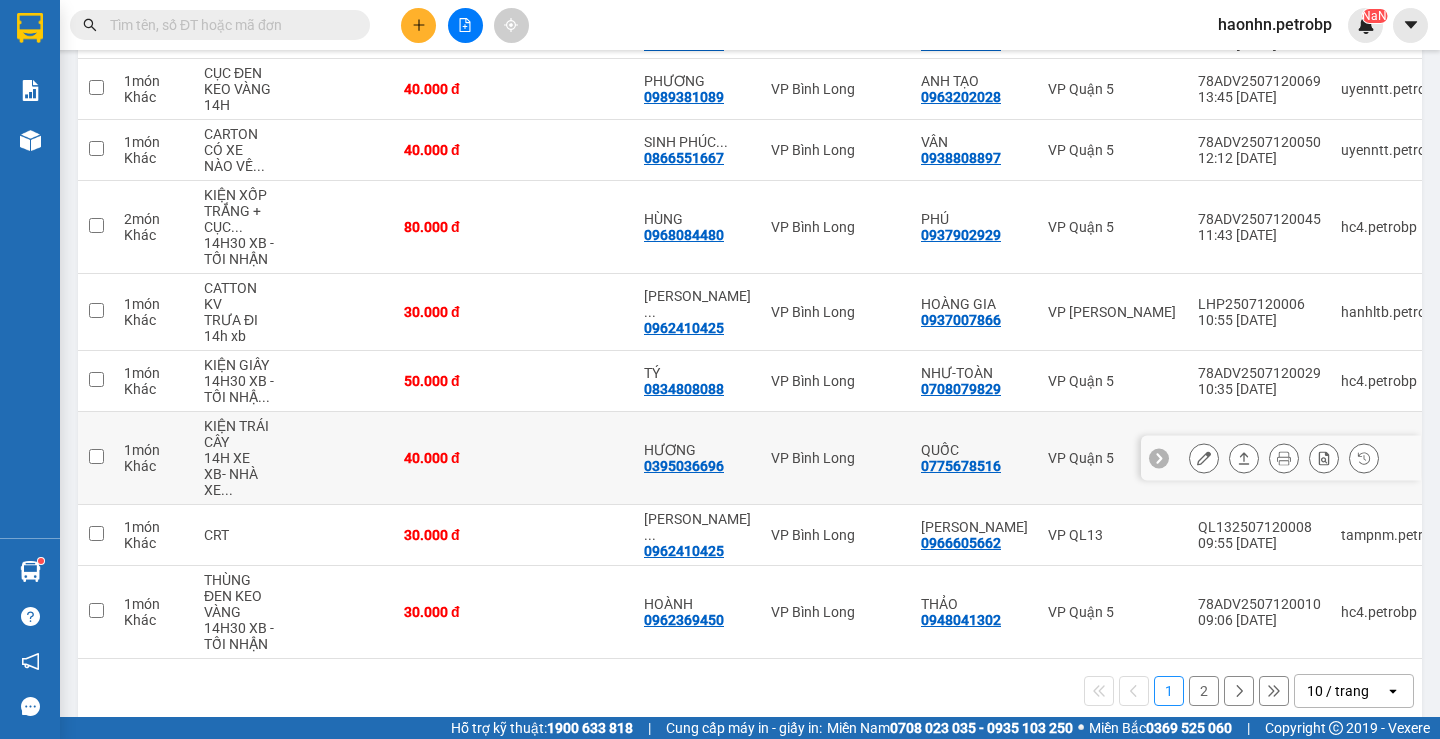 click at bounding box center (1281, 458) 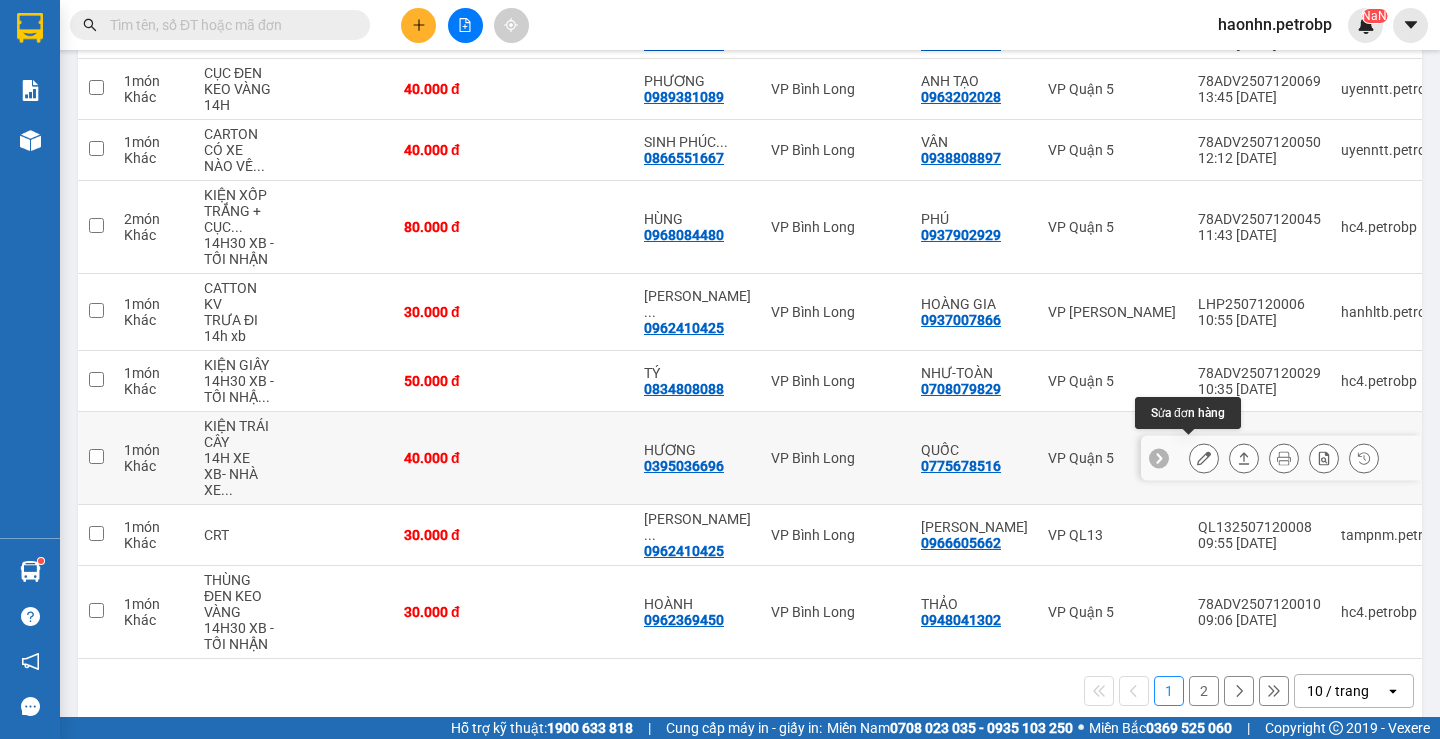 click at bounding box center [1204, 458] 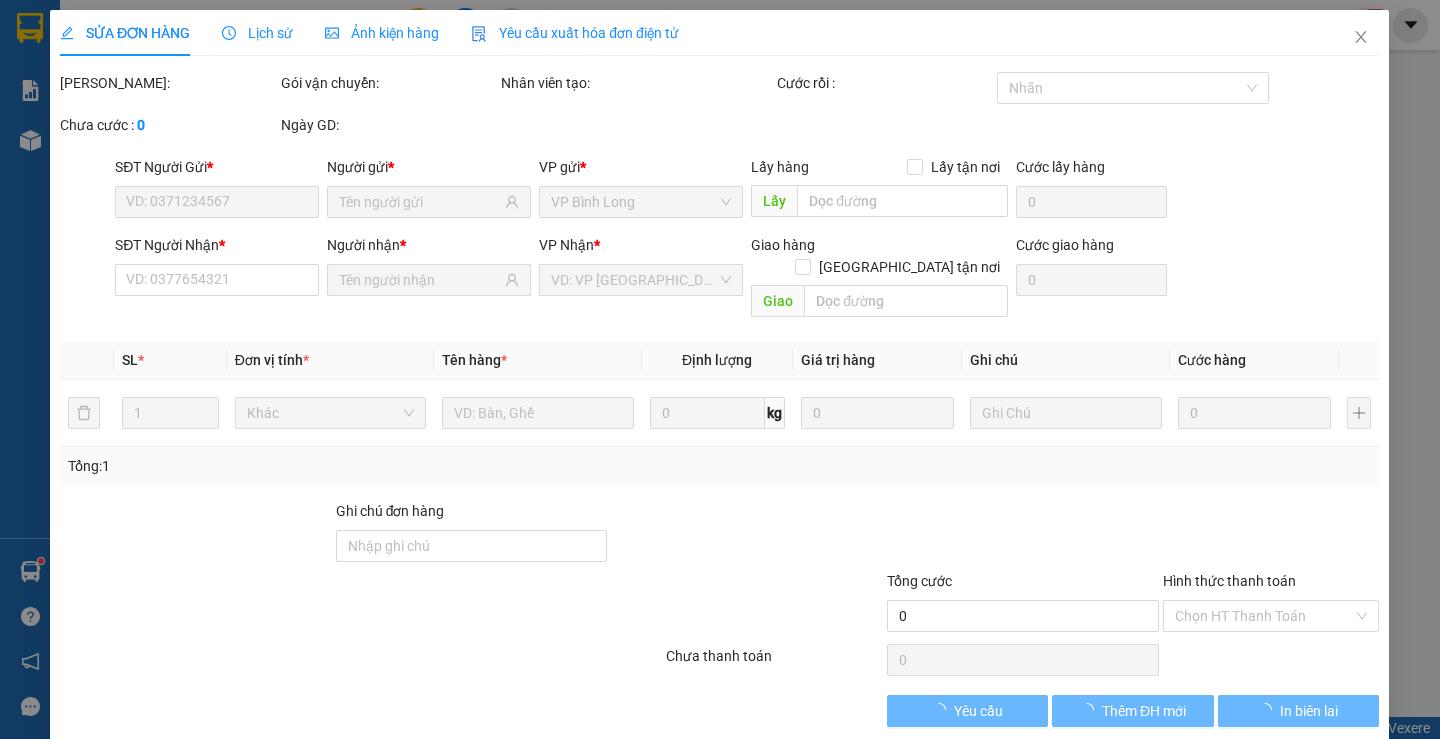 type on "0775678516" 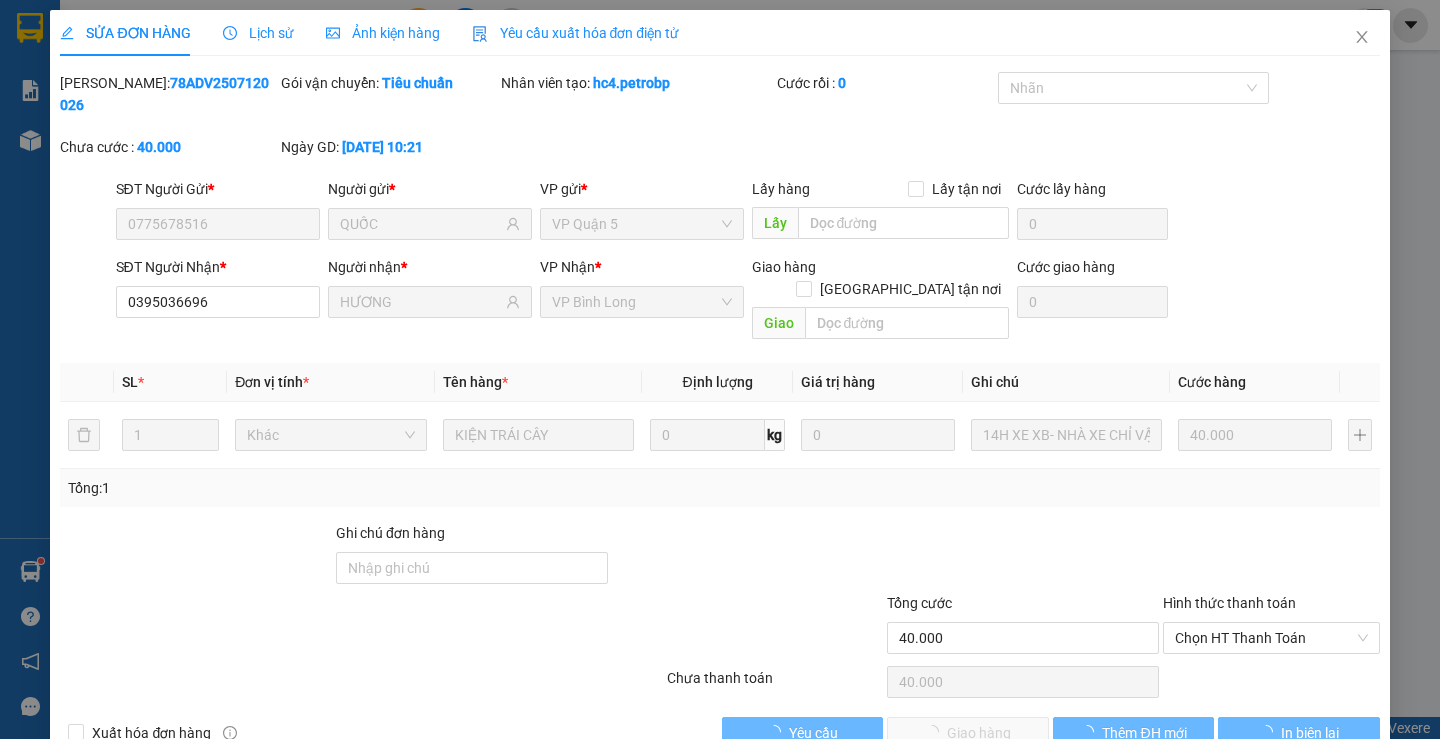 scroll, scrollTop: 0, scrollLeft: 0, axis: both 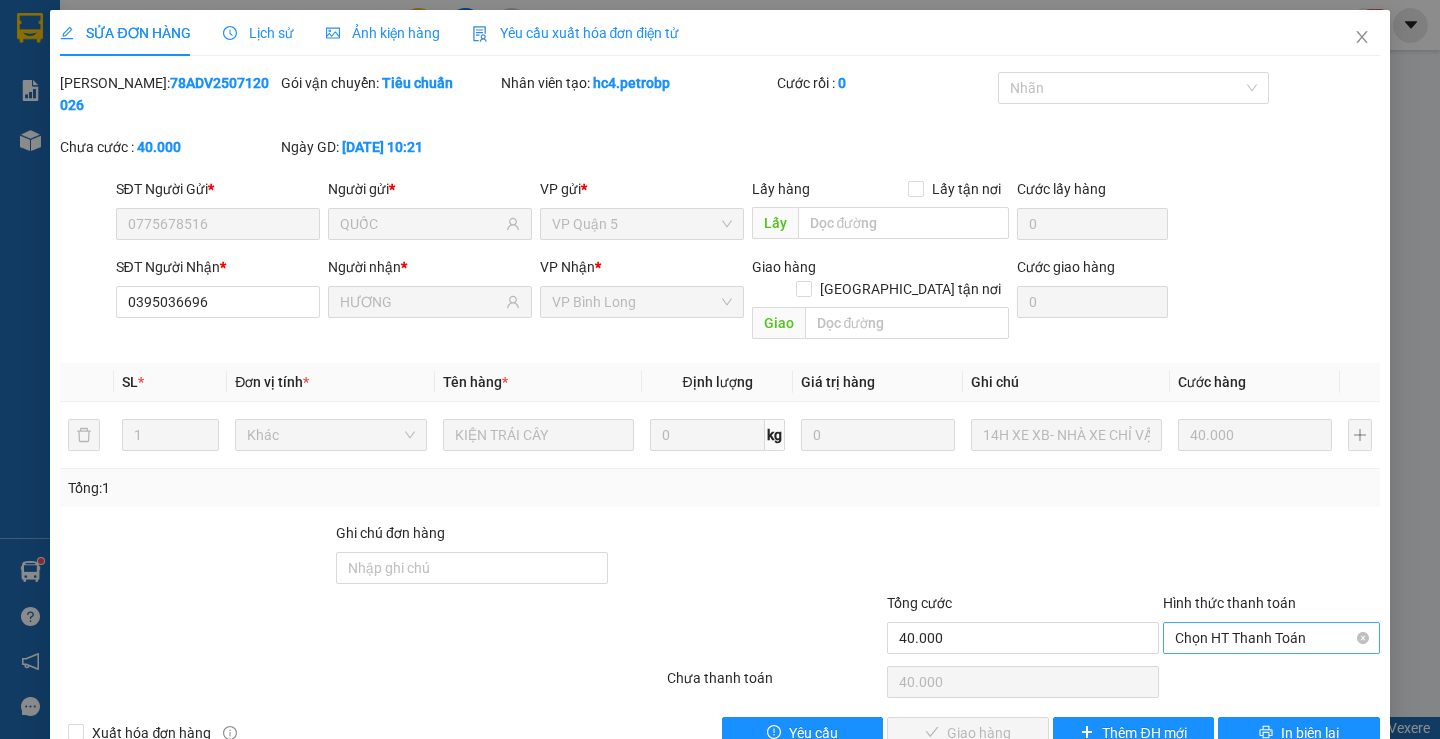 click on "Chọn HT Thanh Toán" at bounding box center (1271, 638) 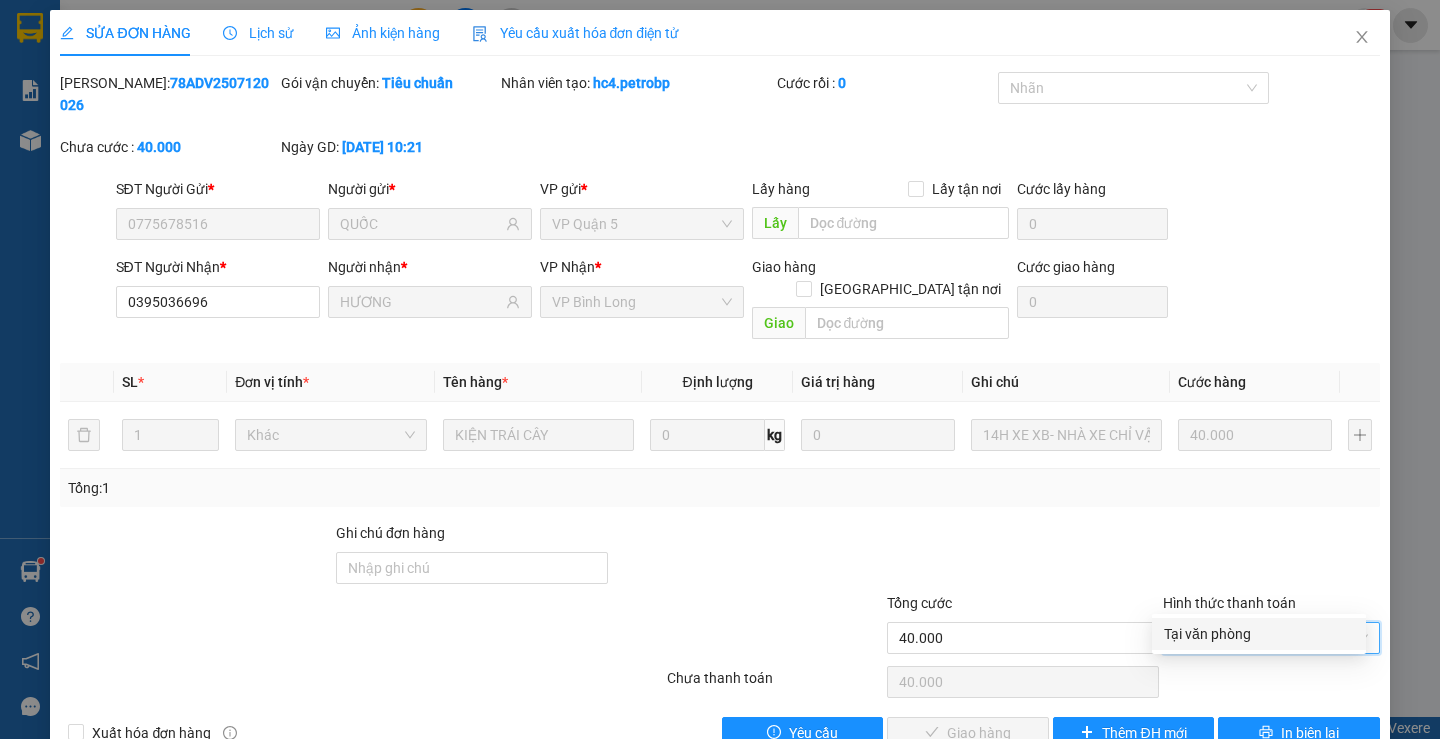 click on "Tại văn phòng" at bounding box center (1259, 634) 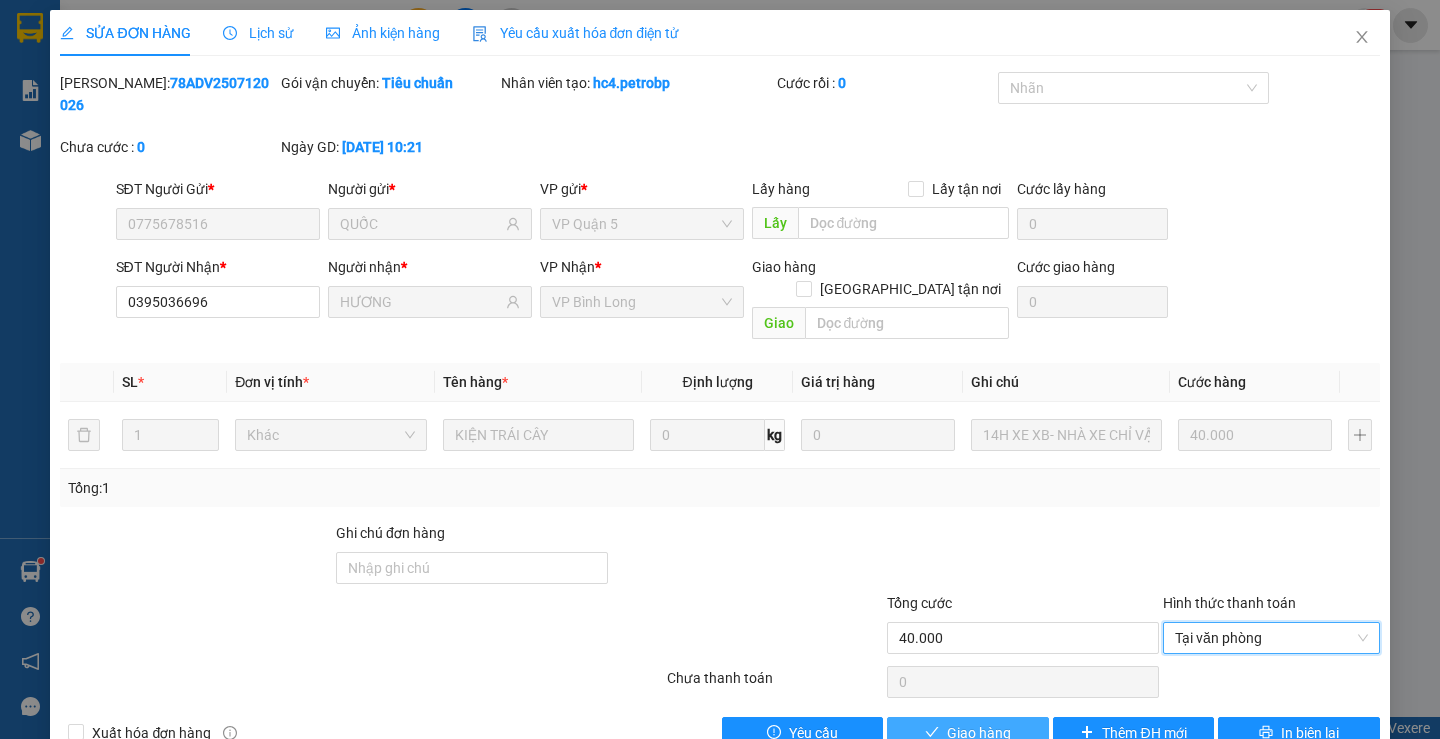 click on "Giao hàng" at bounding box center (979, 733) 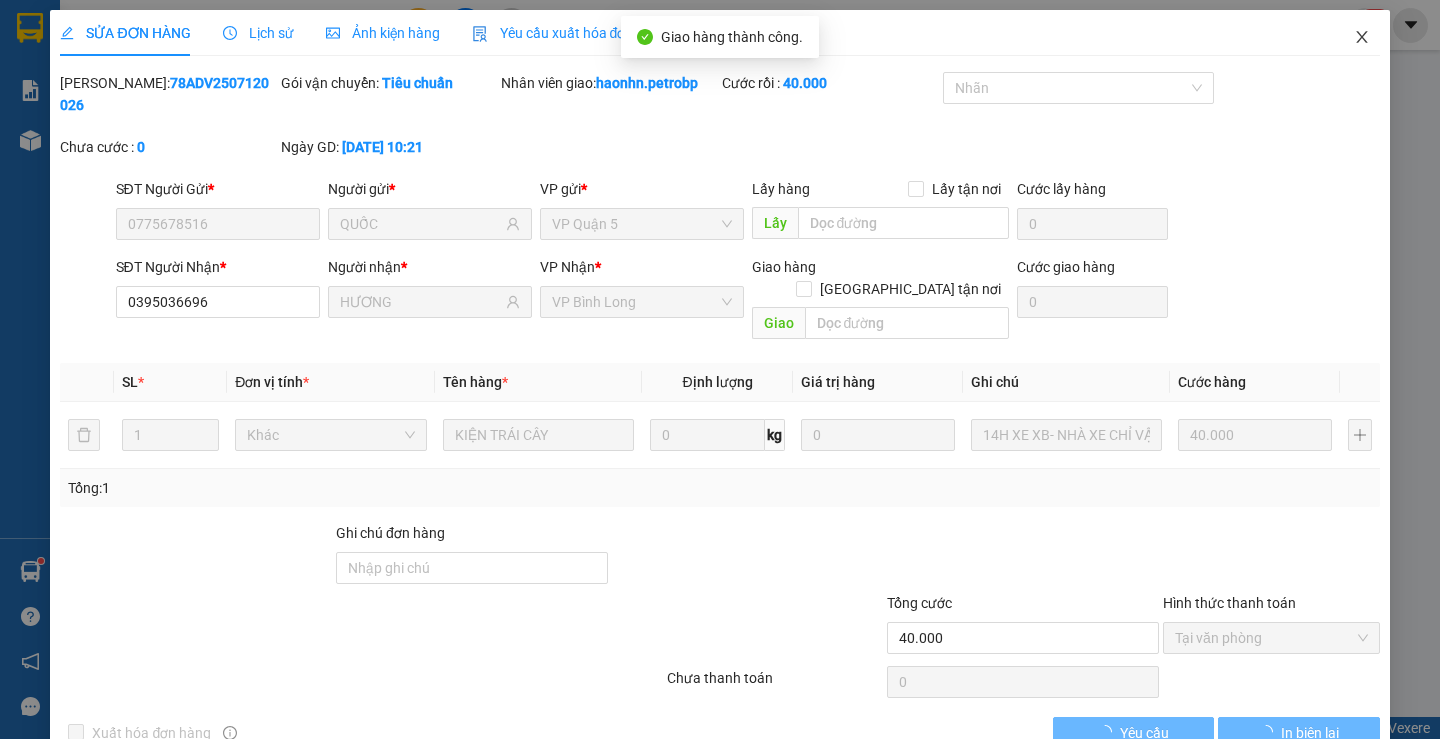 click at bounding box center [1362, 38] 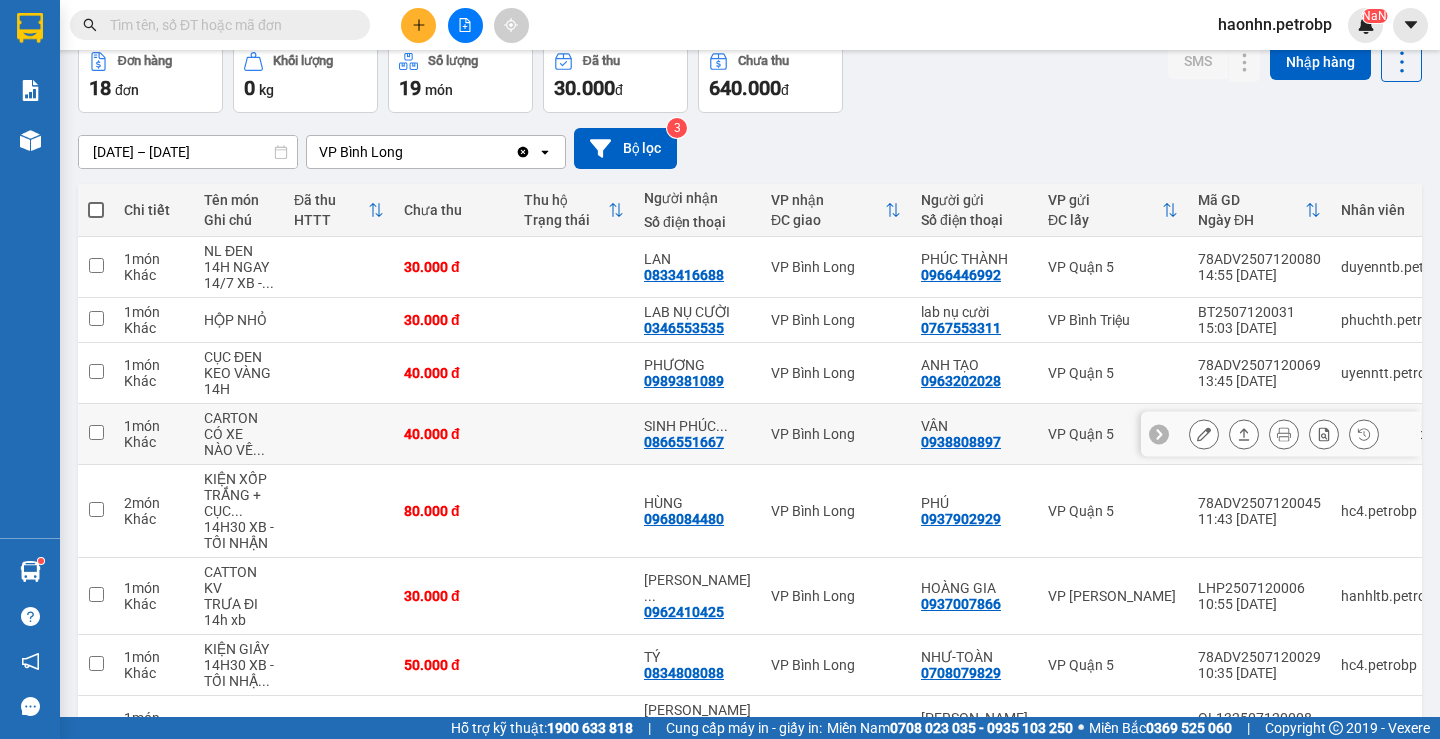 scroll, scrollTop: 398, scrollLeft: 0, axis: vertical 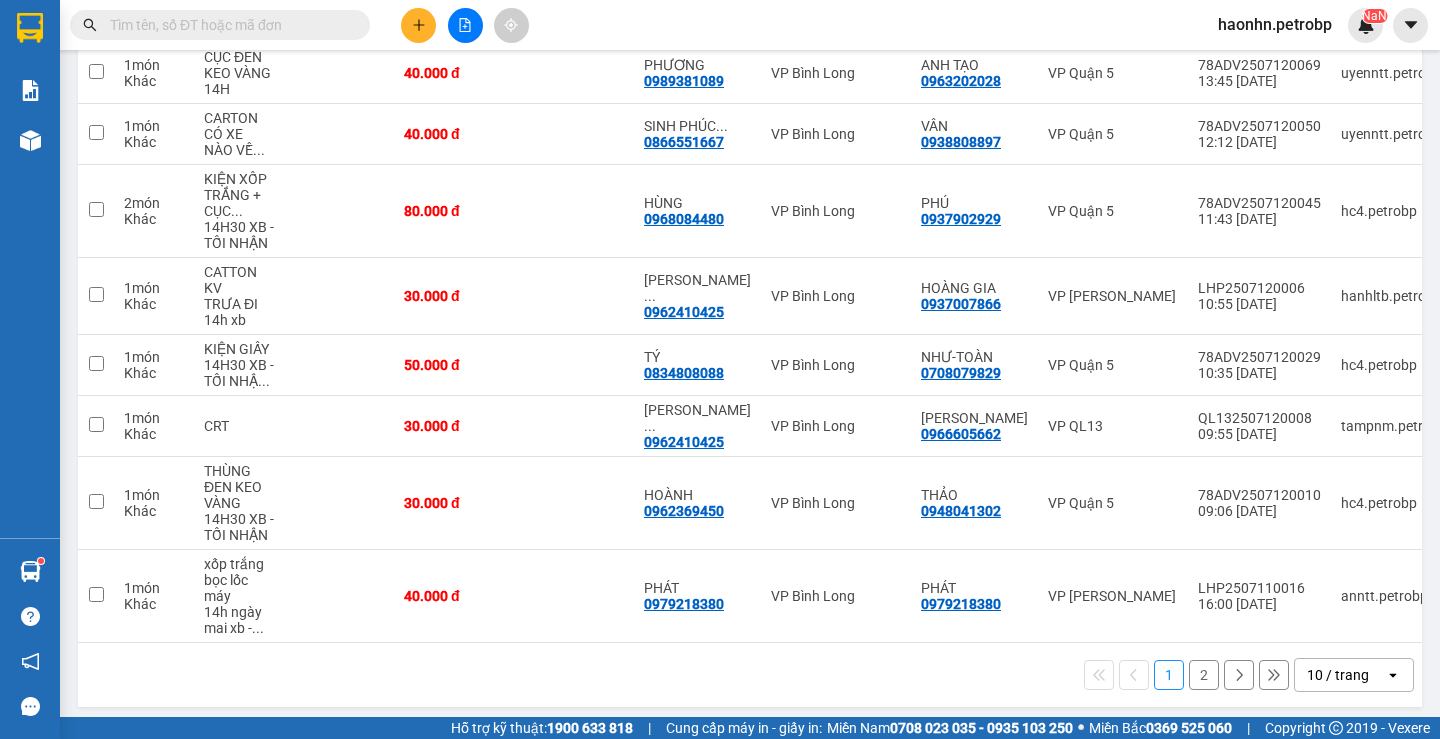click on "2" at bounding box center (1204, 675) 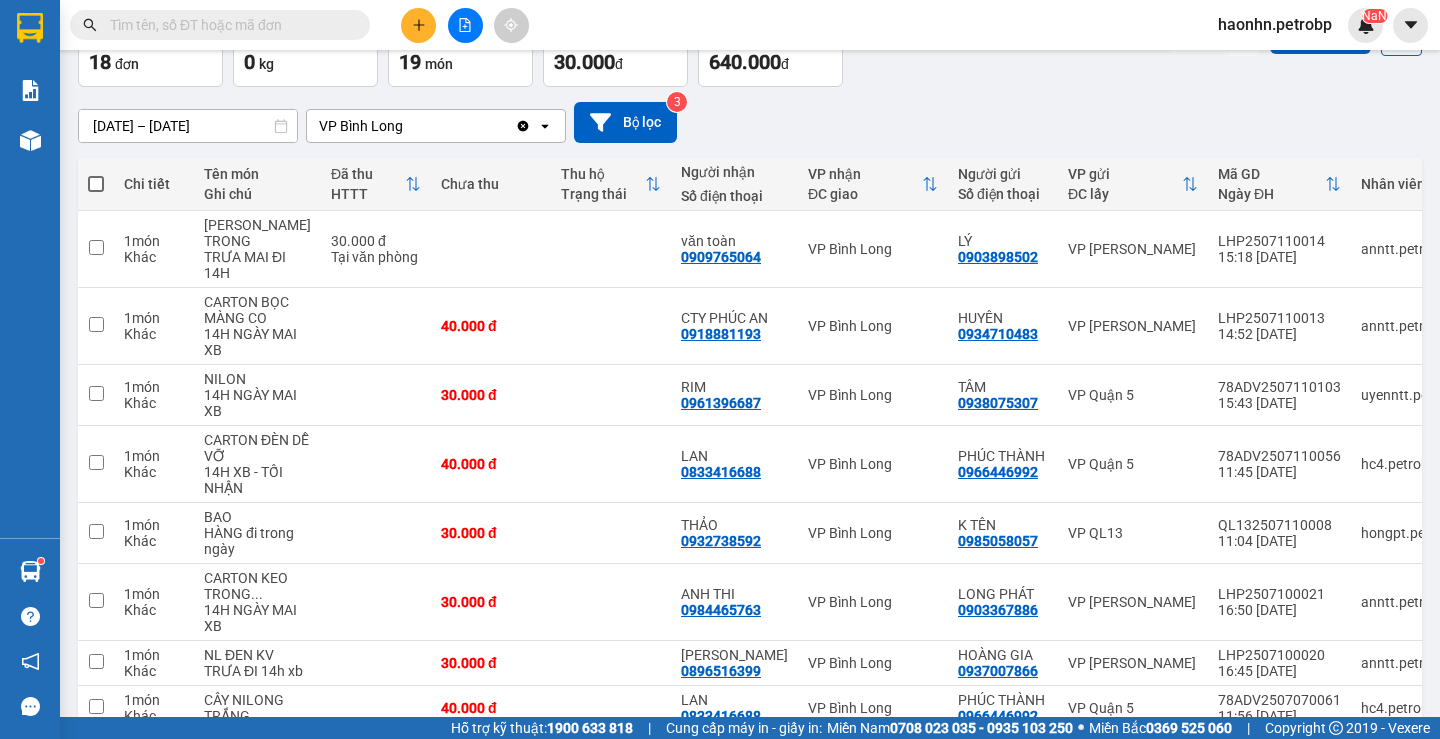 scroll, scrollTop: 0, scrollLeft: 0, axis: both 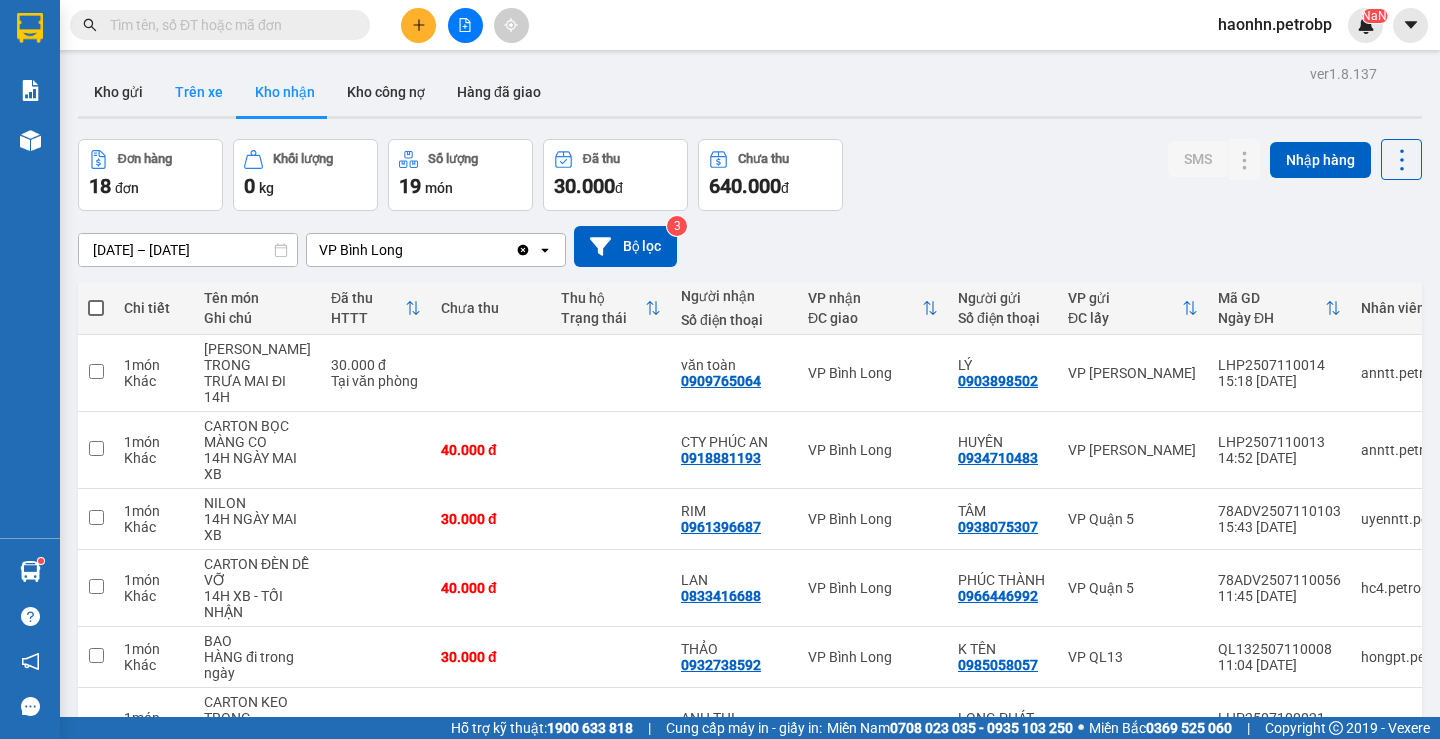 click on "Trên xe" at bounding box center (199, 92) 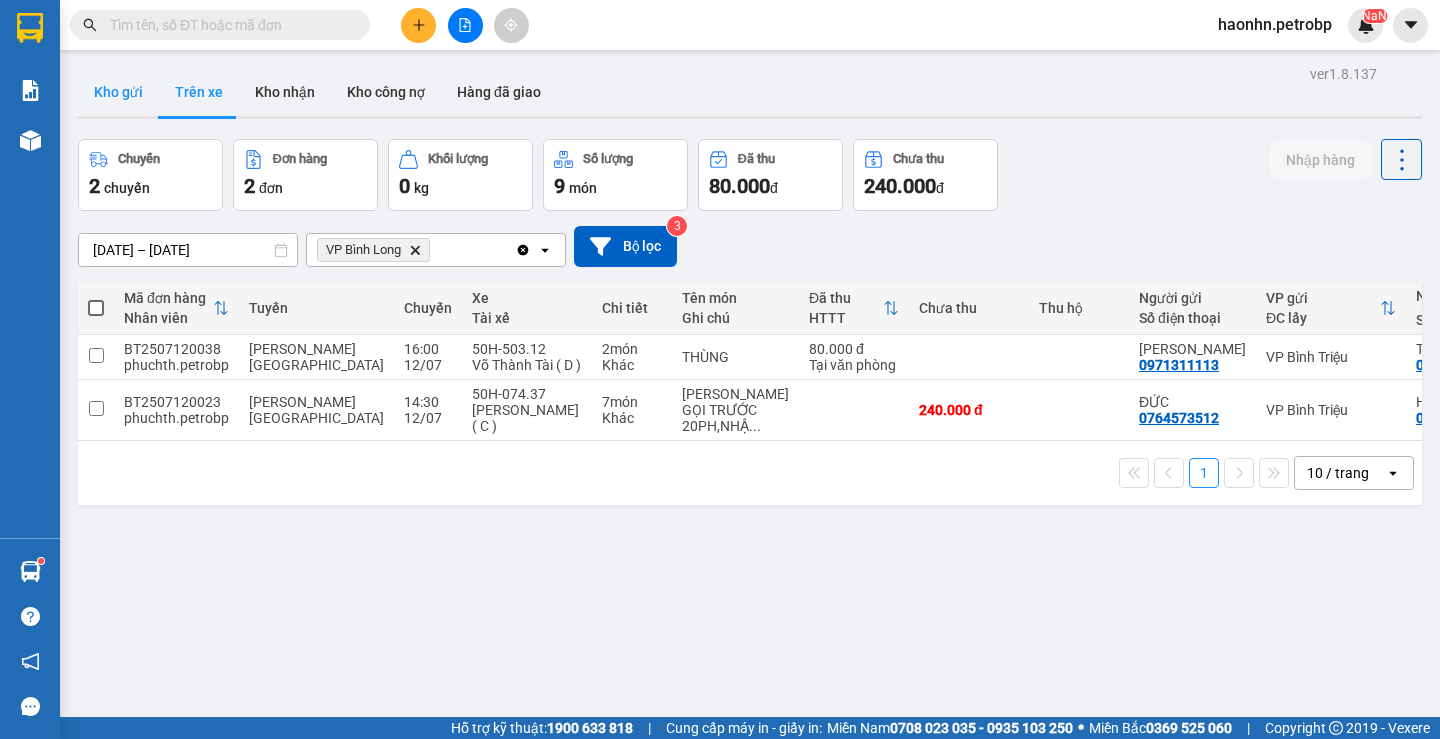 click on "Kho gửi" at bounding box center [118, 92] 